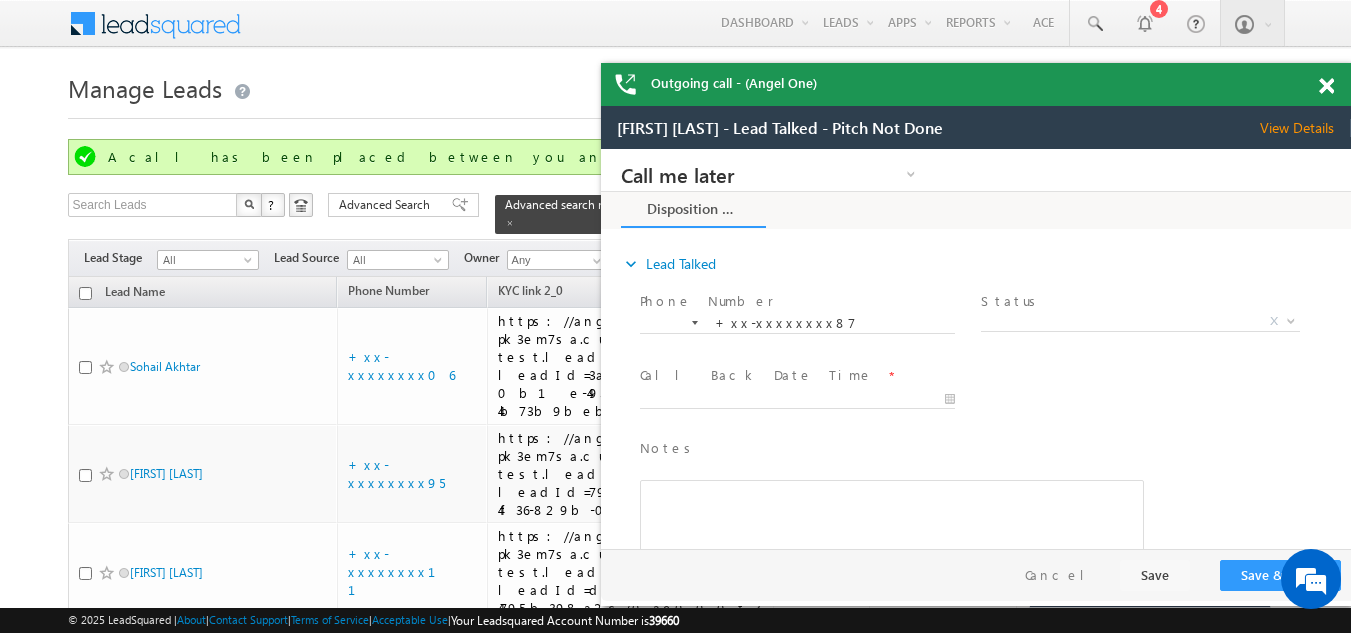 scroll, scrollTop: 3954, scrollLeft: 0, axis: vertical 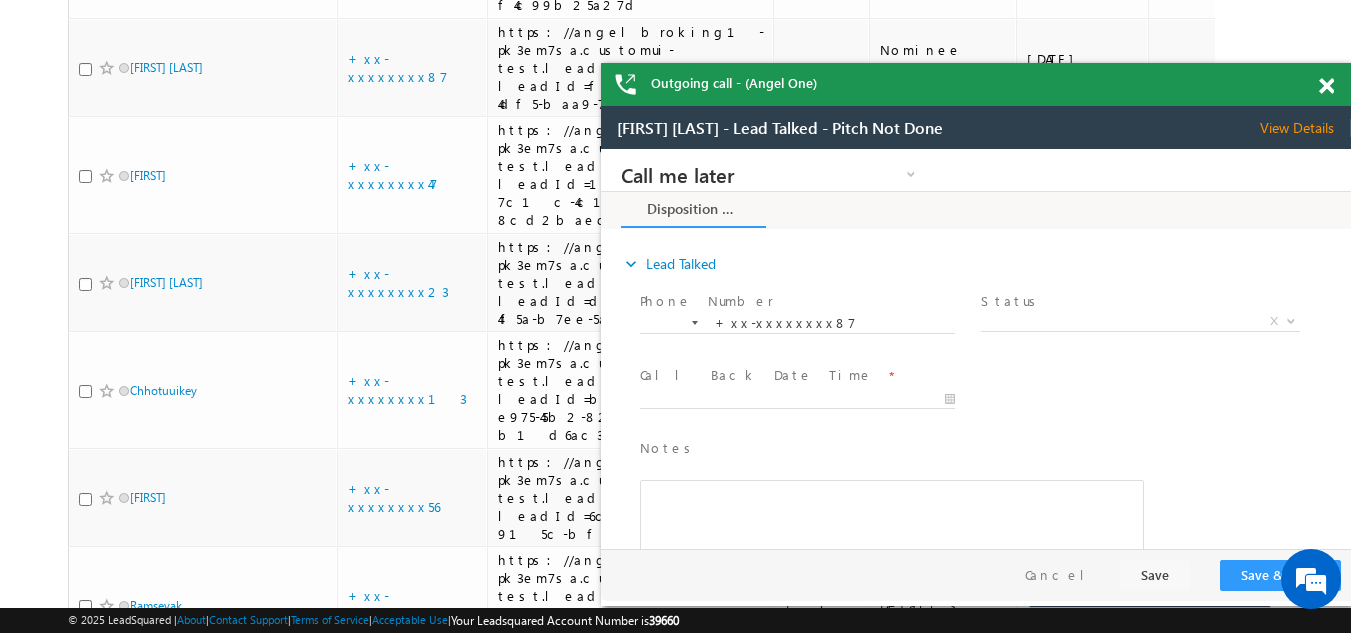 click at bounding box center [1326, 86] 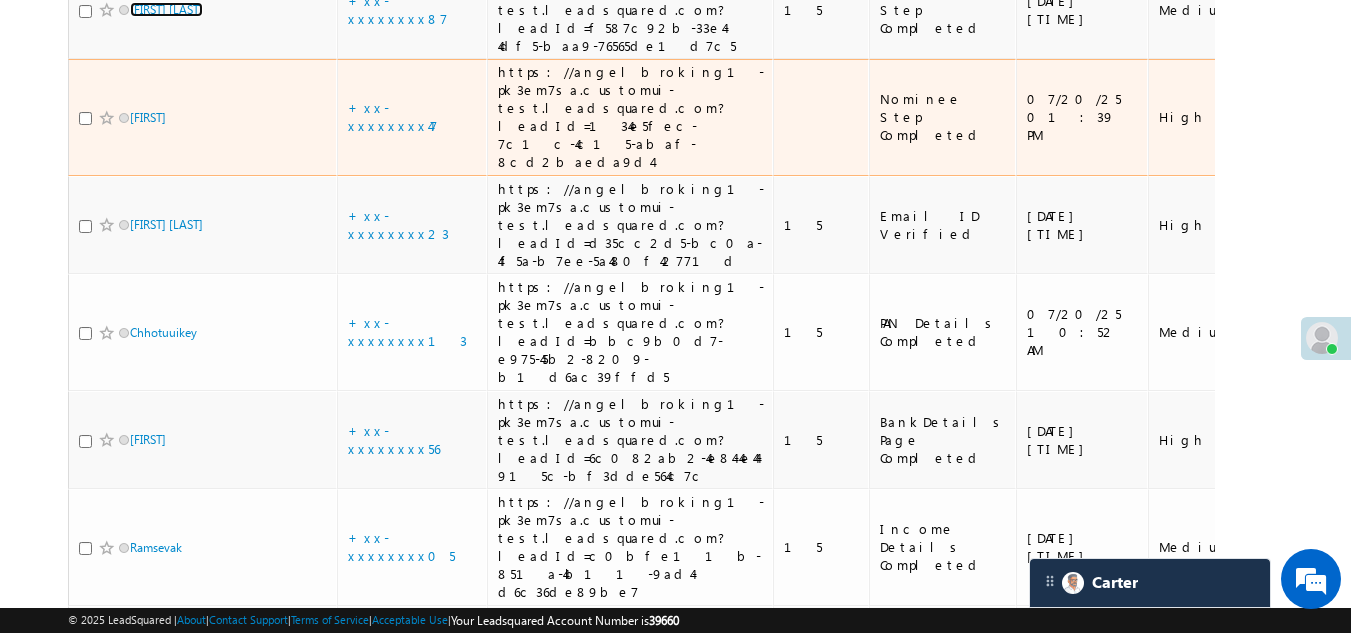 scroll, scrollTop: 4054, scrollLeft: 0, axis: vertical 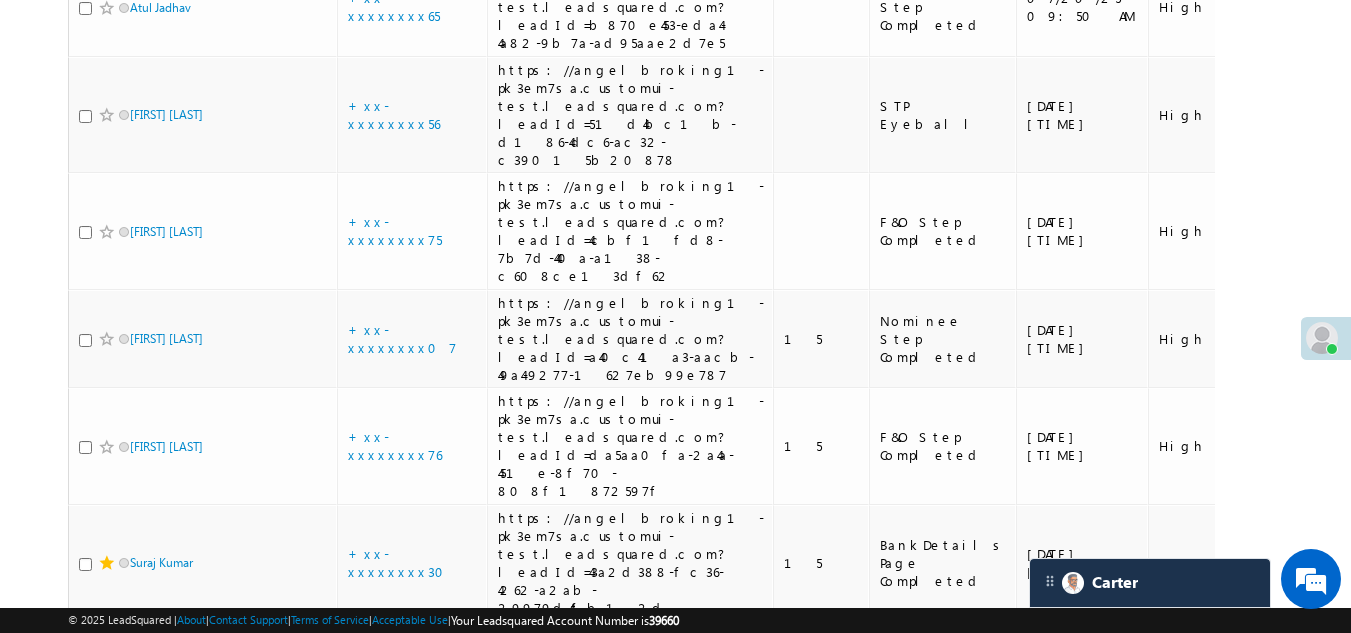 click on "+xx-xxxxxxxx12" at bounding box center (411, -209) 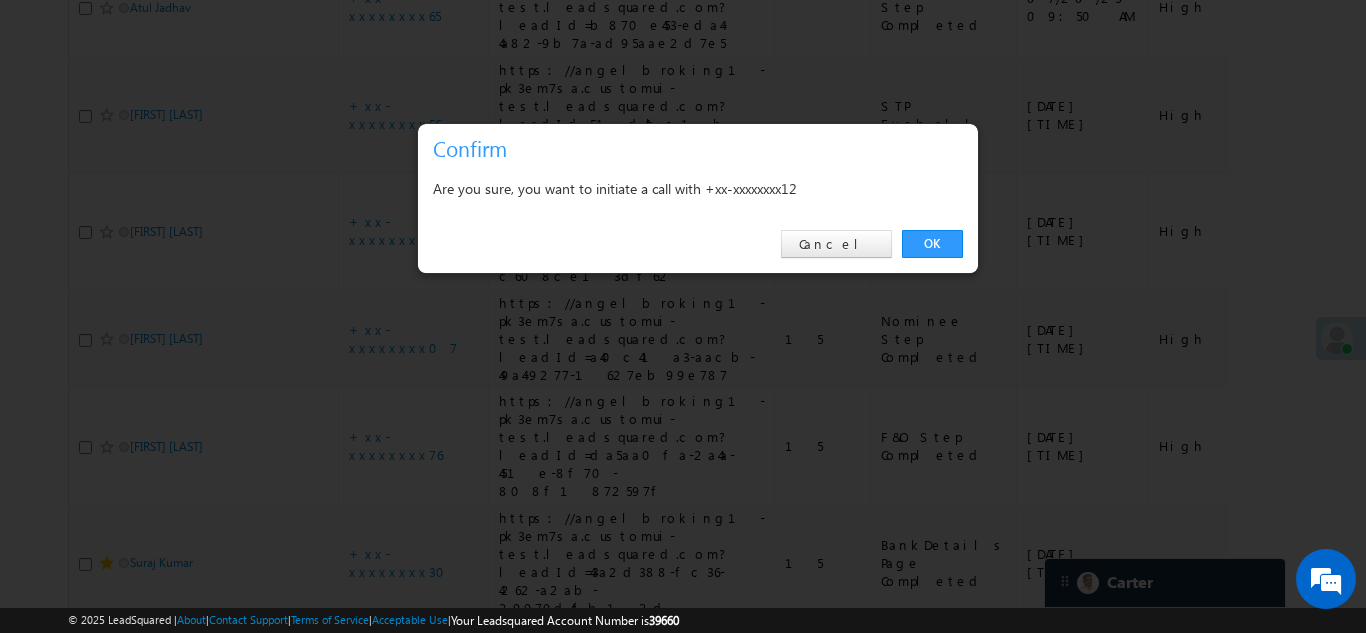 click on "OK" at bounding box center [932, 244] 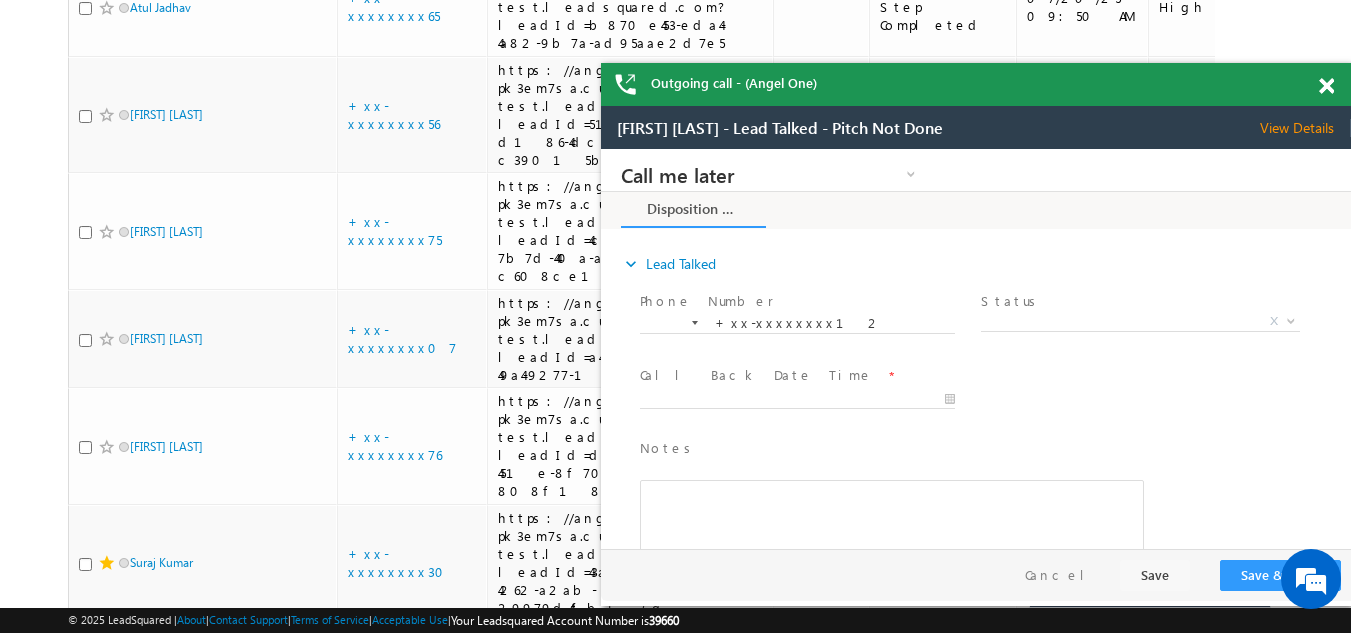 scroll, scrollTop: 0, scrollLeft: 0, axis: both 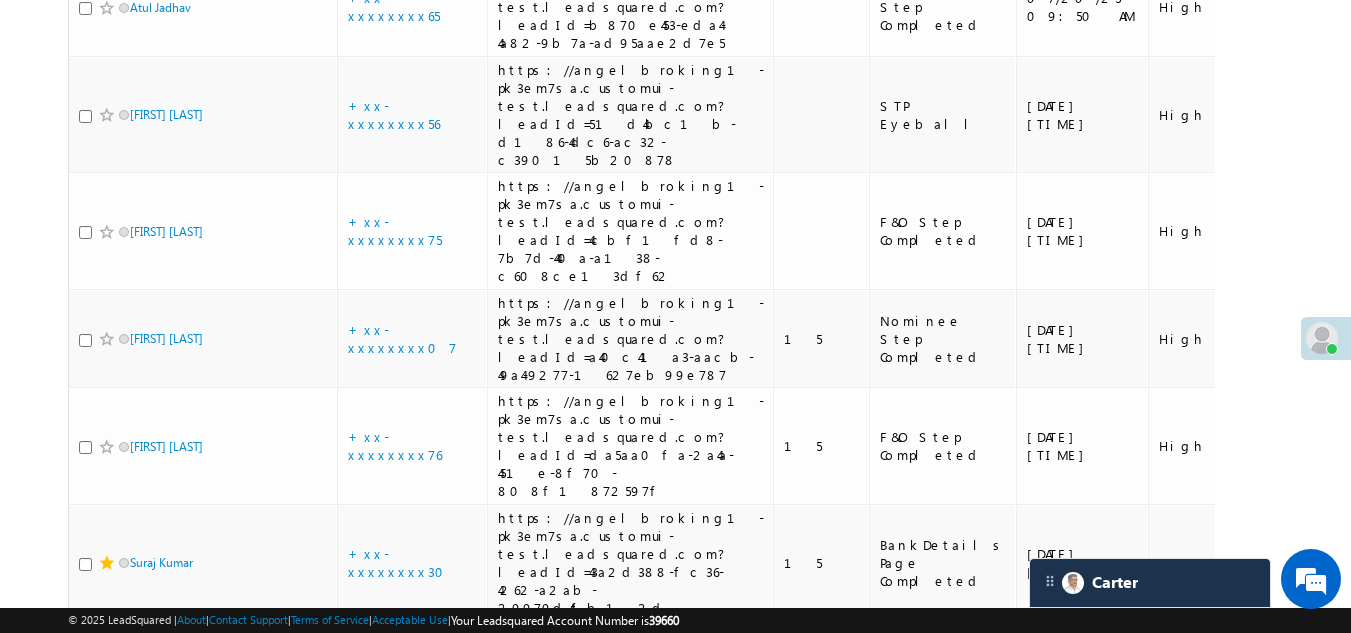 click on "+xx-xxxxxxxx34" at bounding box center (413, -101) 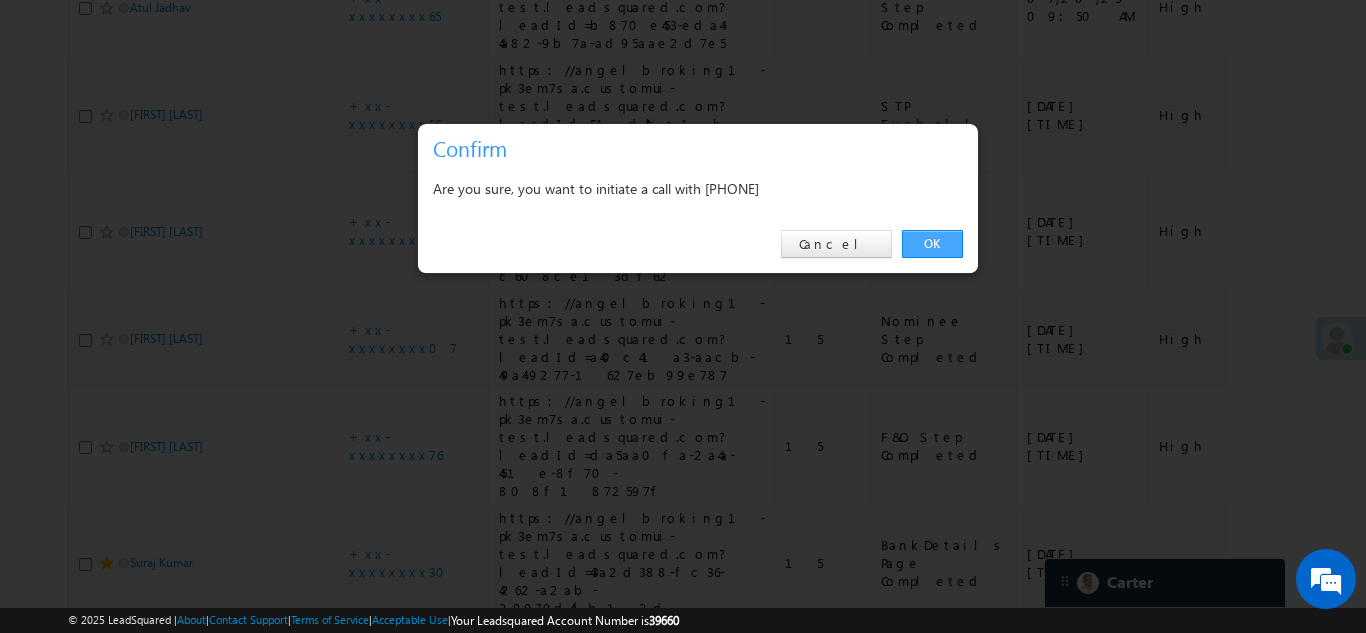 click on "OK" at bounding box center (932, 244) 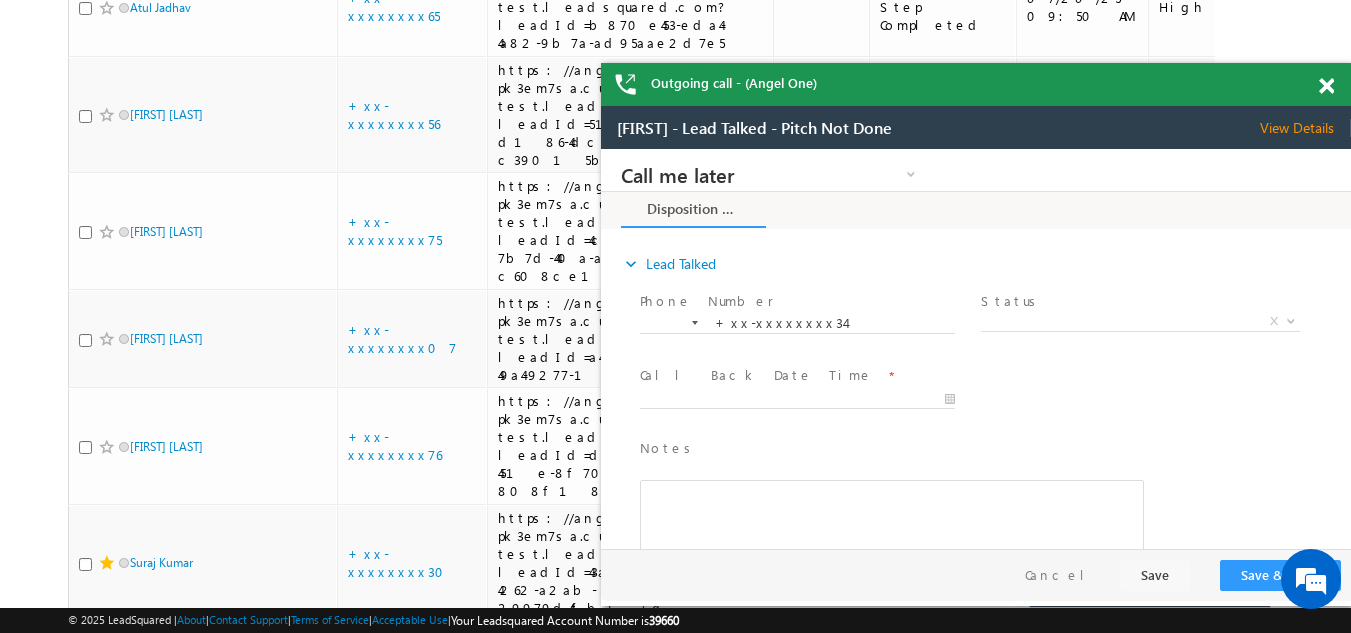 scroll, scrollTop: 0, scrollLeft: 0, axis: both 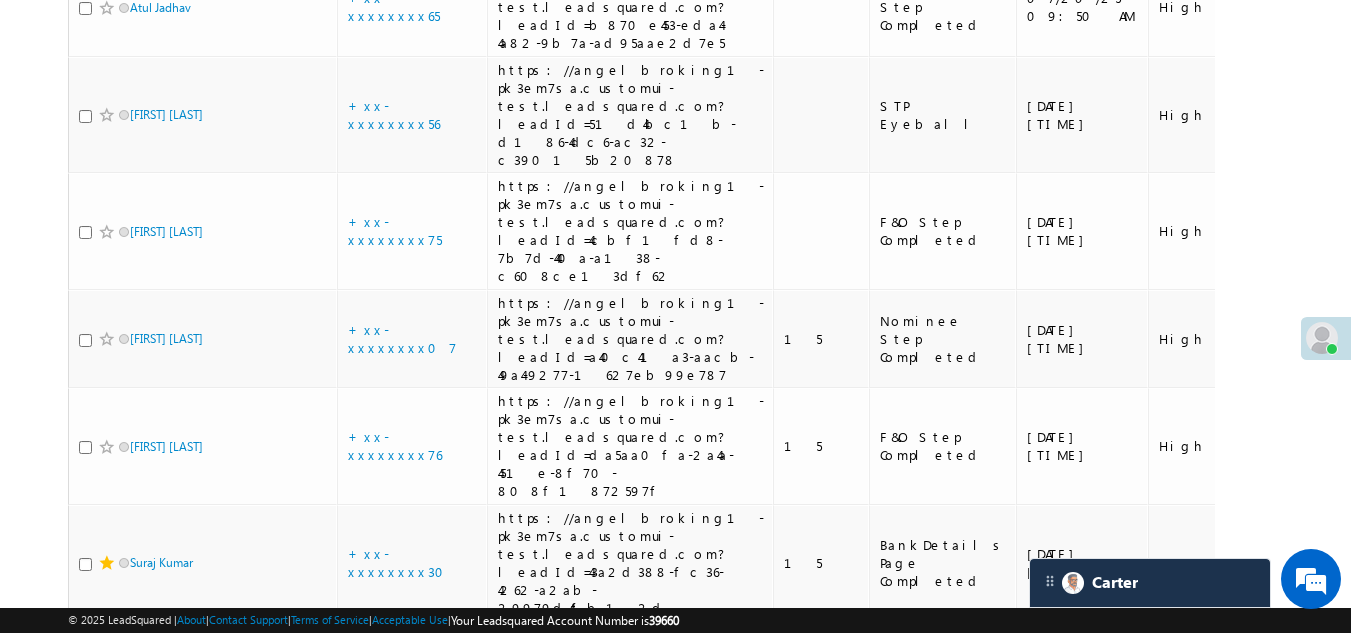 click at bounding box center (85, -99) 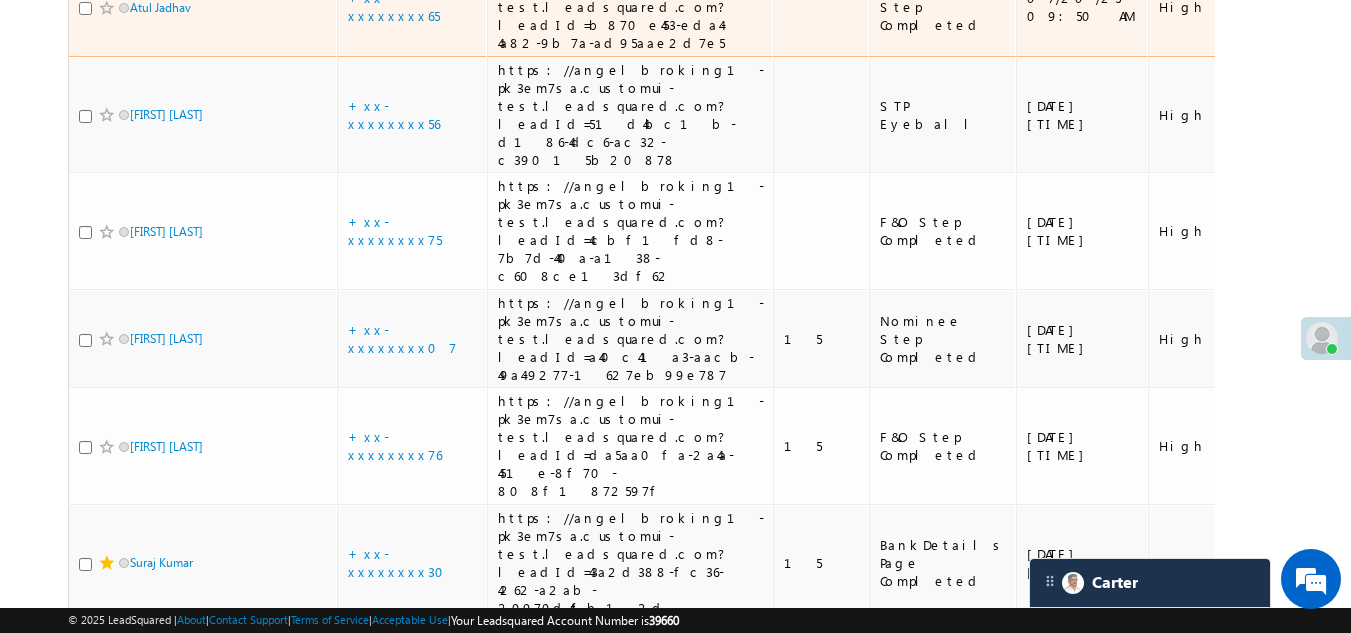 click at bounding box center (85, 8) 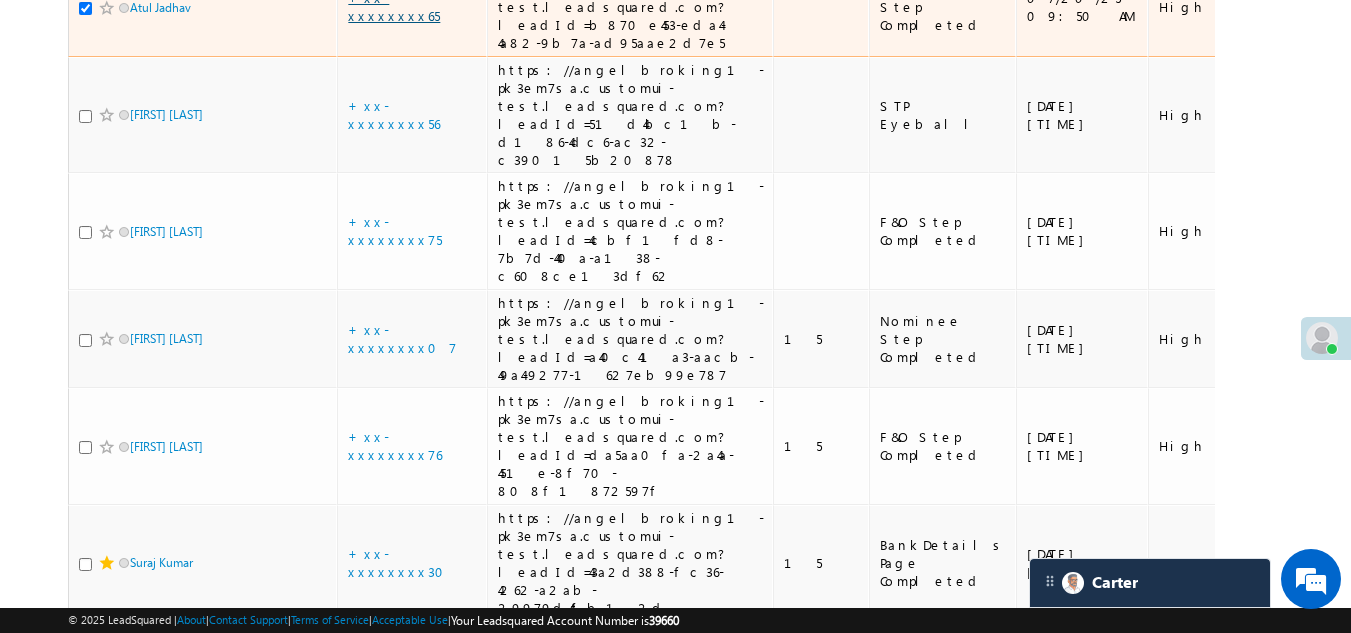 click on "+xx-xxxxxxxx65" at bounding box center (394, 6) 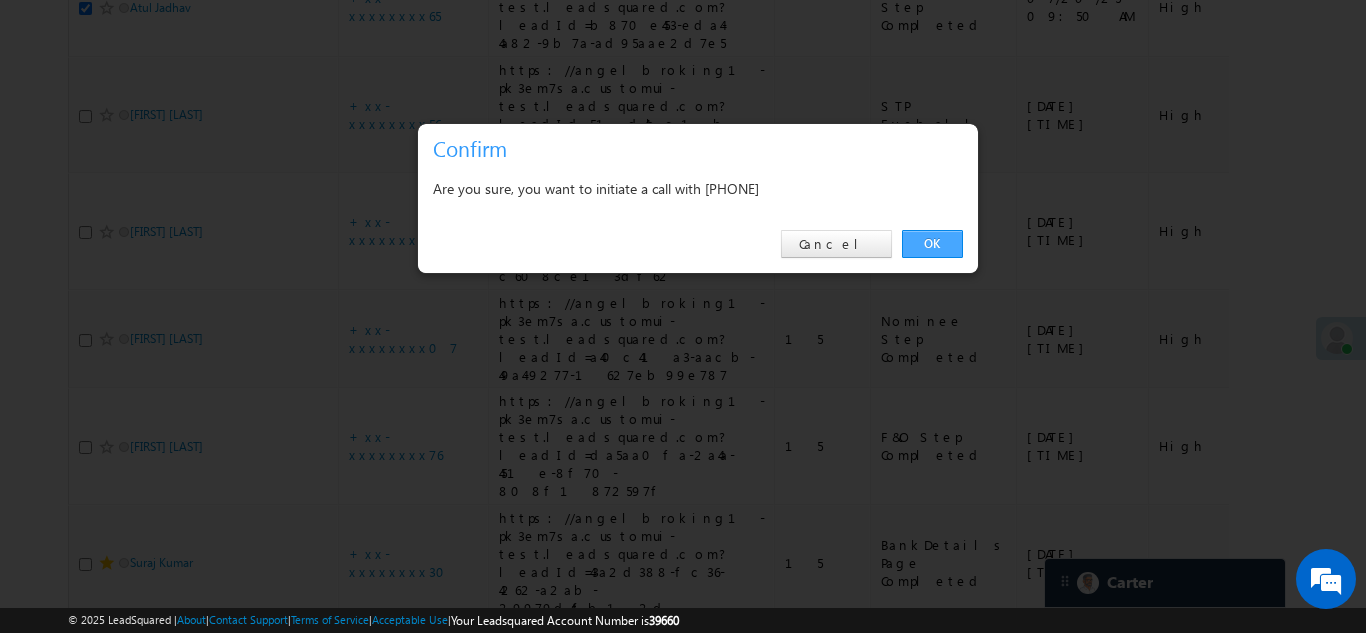click on "OK" at bounding box center [932, 244] 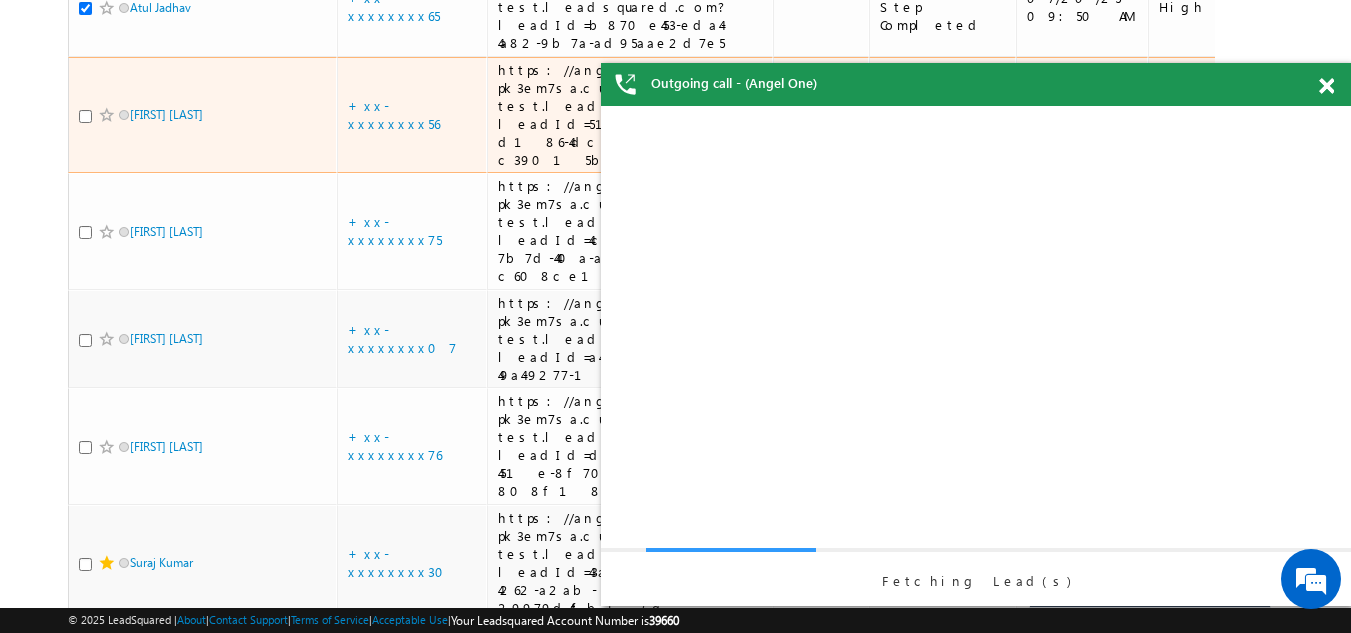 scroll, scrollTop: 0, scrollLeft: 0, axis: both 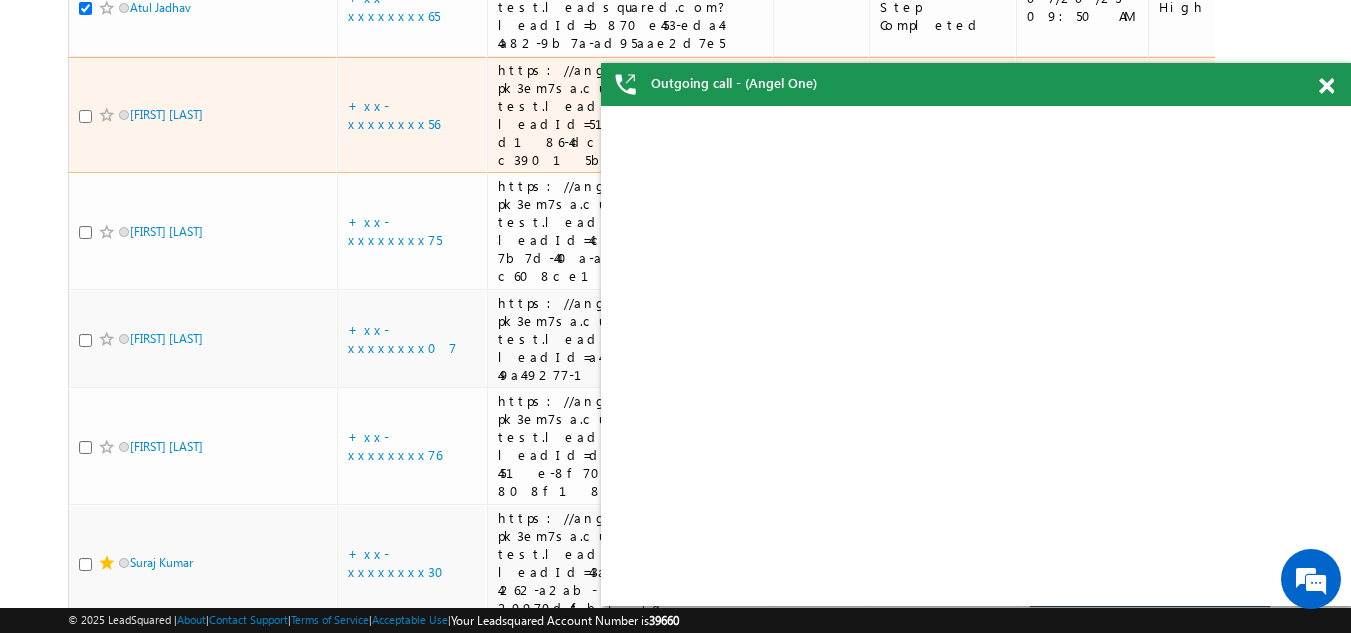 click at bounding box center [85, 116] 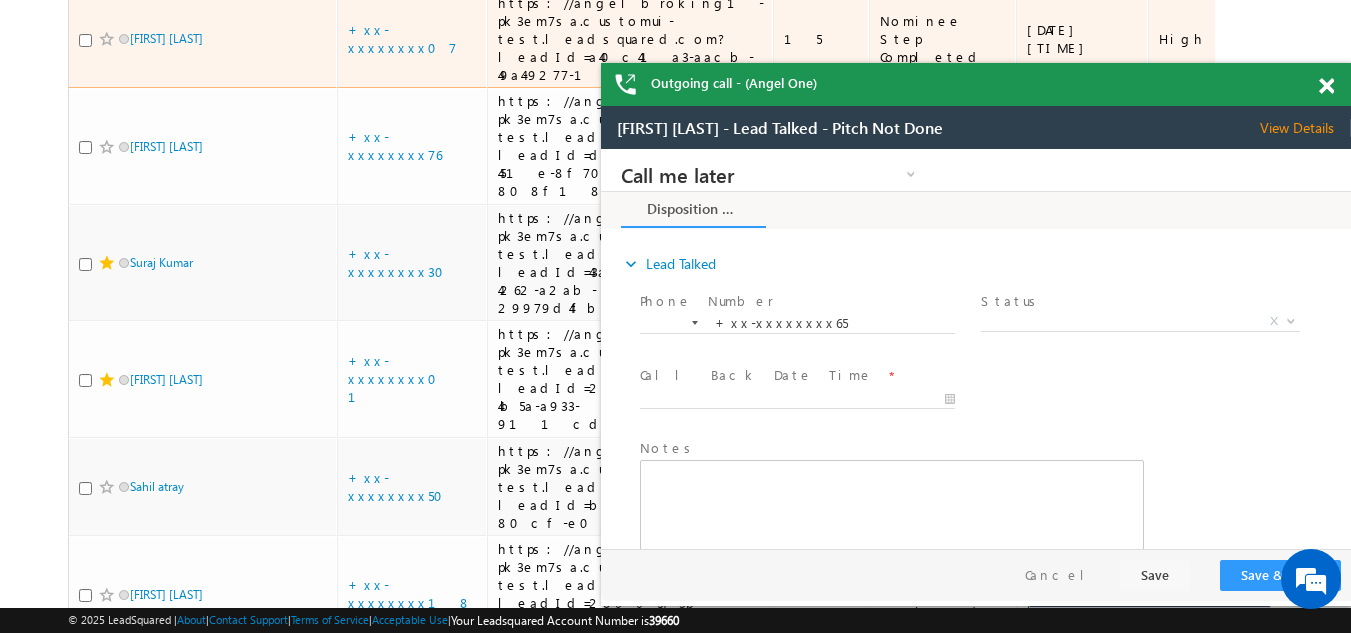 scroll, scrollTop: 0, scrollLeft: 0, axis: both 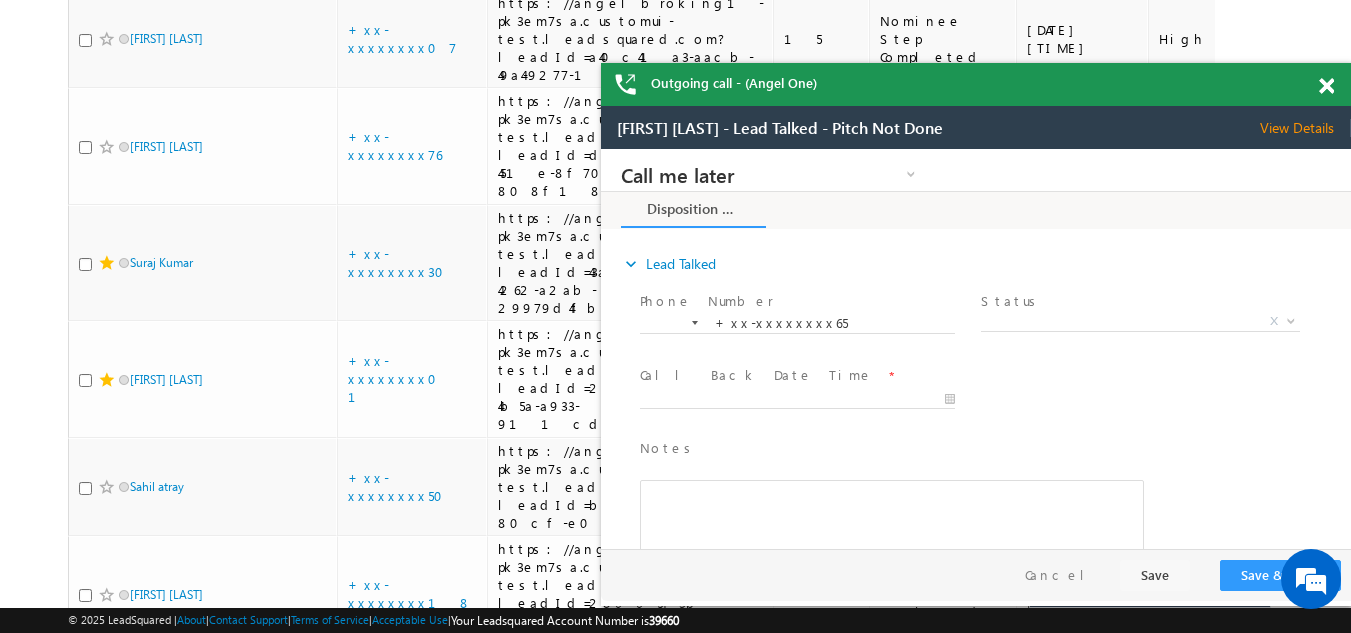 click at bounding box center [1326, 86] 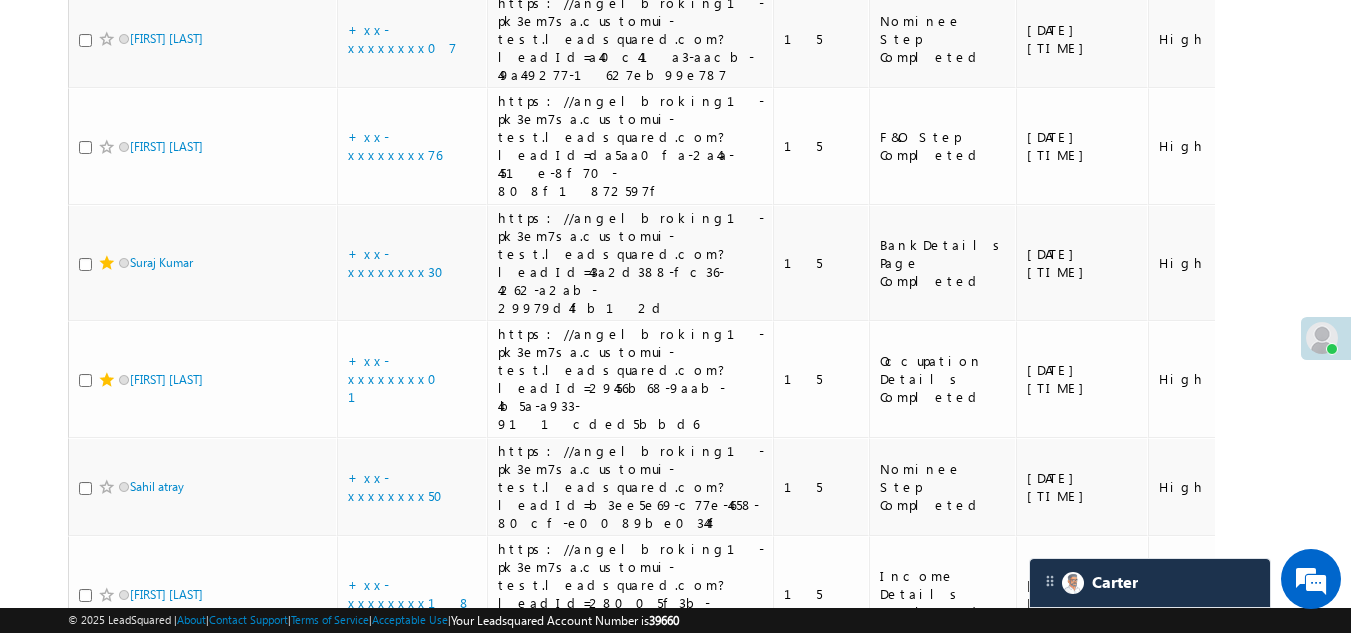 click on "+xx-xxxxxxxx75" at bounding box center [395, -70] 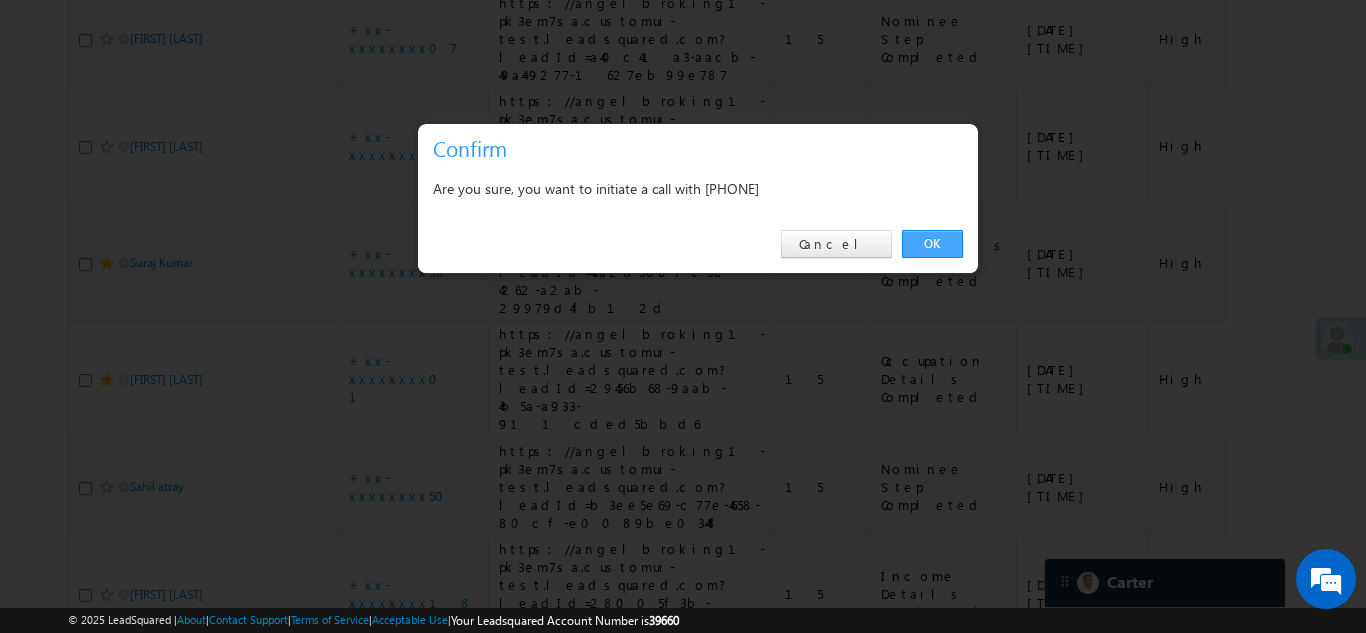 click on "OK" at bounding box center [932, 244] 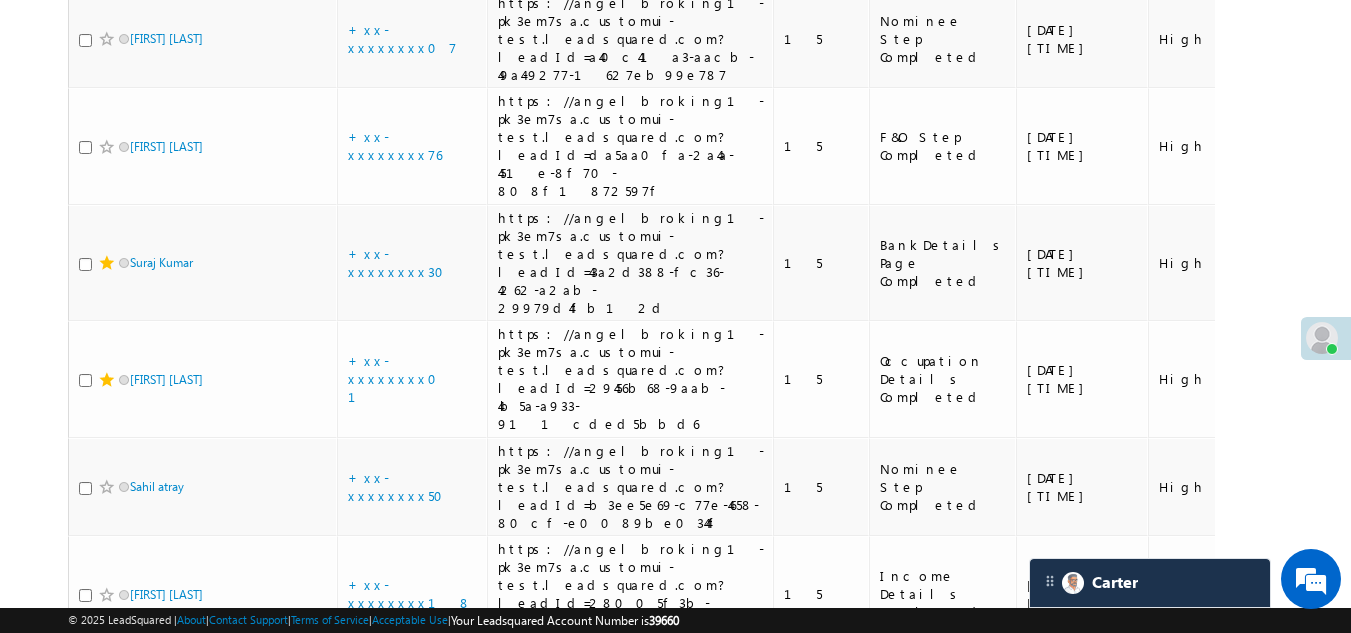 click at bounding box center (85, -68) 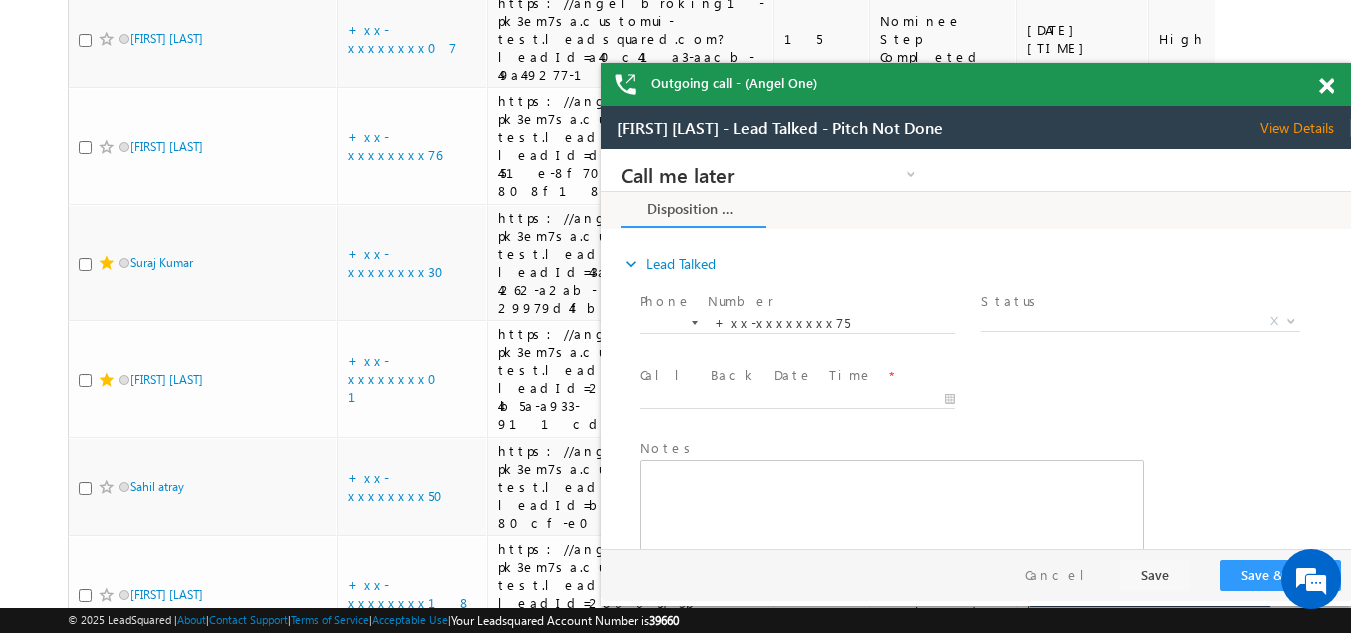 scroll, scrollTop: 0, scrollLeft: 0, axis: both 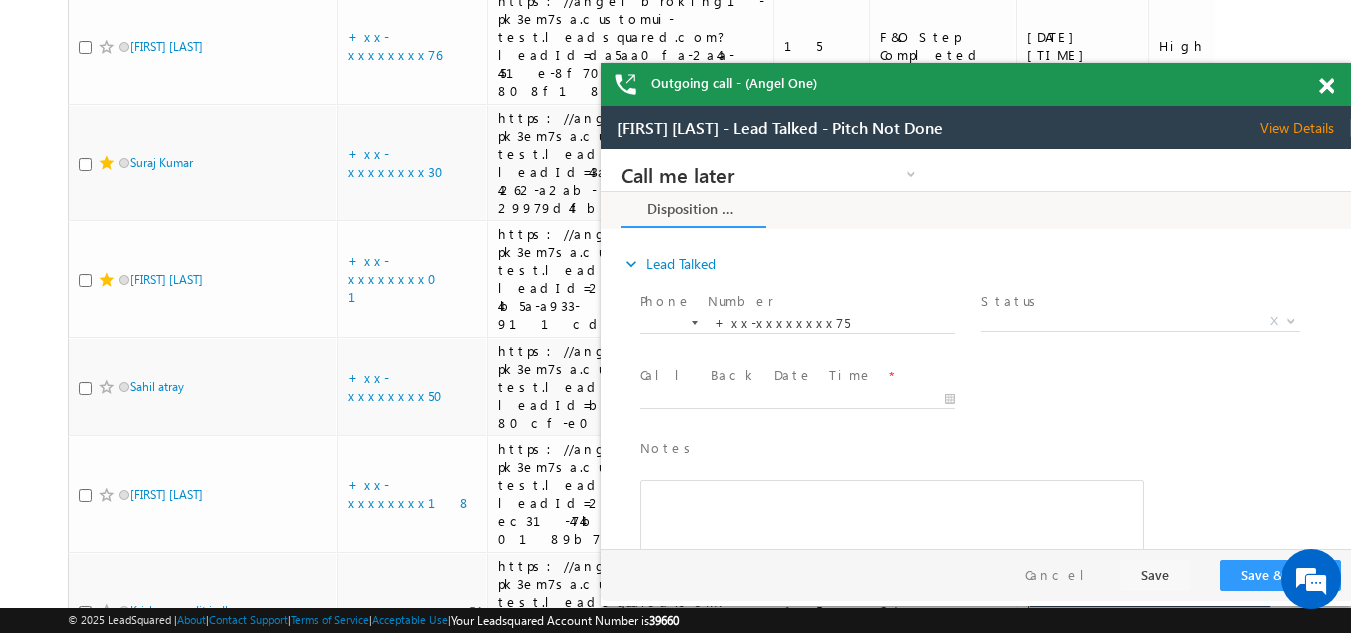 click on "+xx-xxxxxxxx07" at bounding box center [402, -62] 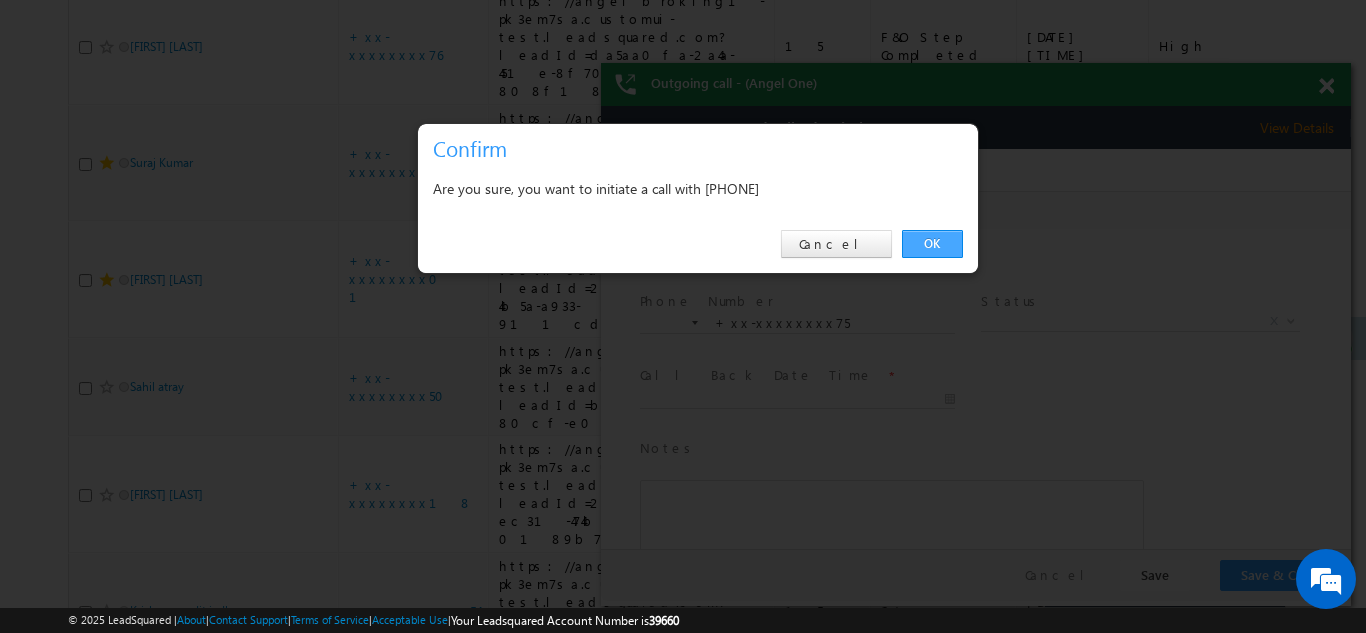 drag, startPoint x: 924, startPoint y: 238, endPoint x: 333, endPoint y: 85, distance: 610.4834 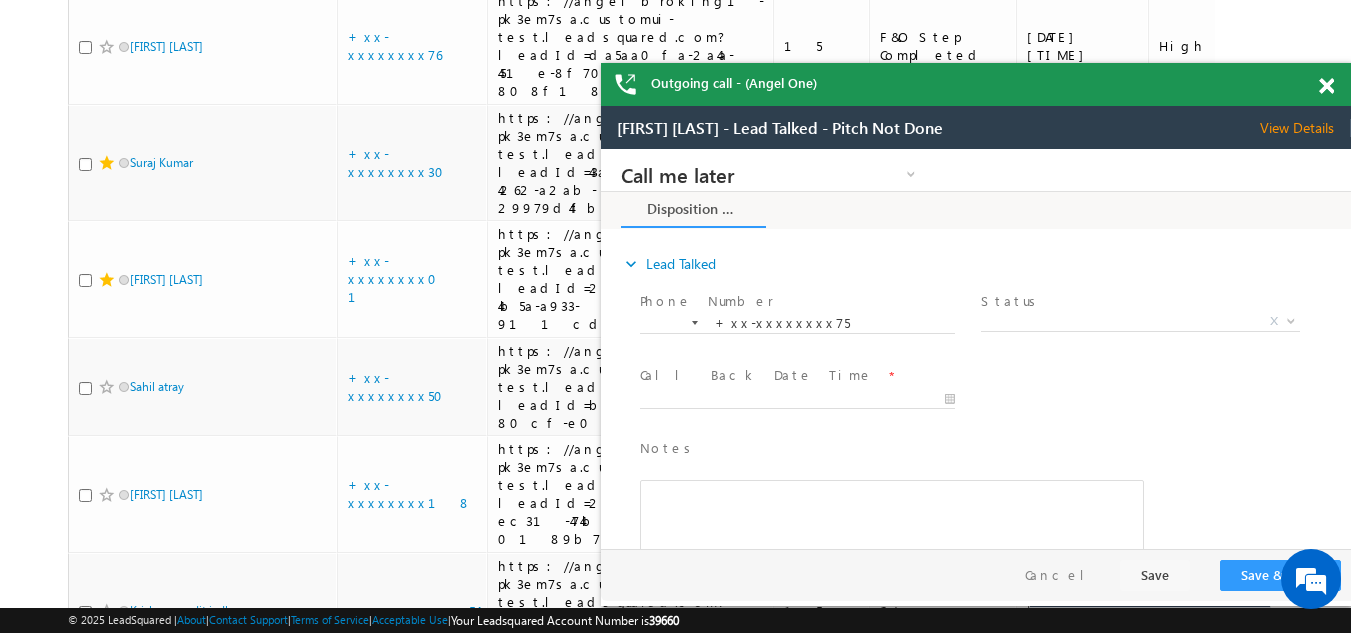 click at bounding box center [1326, 86] 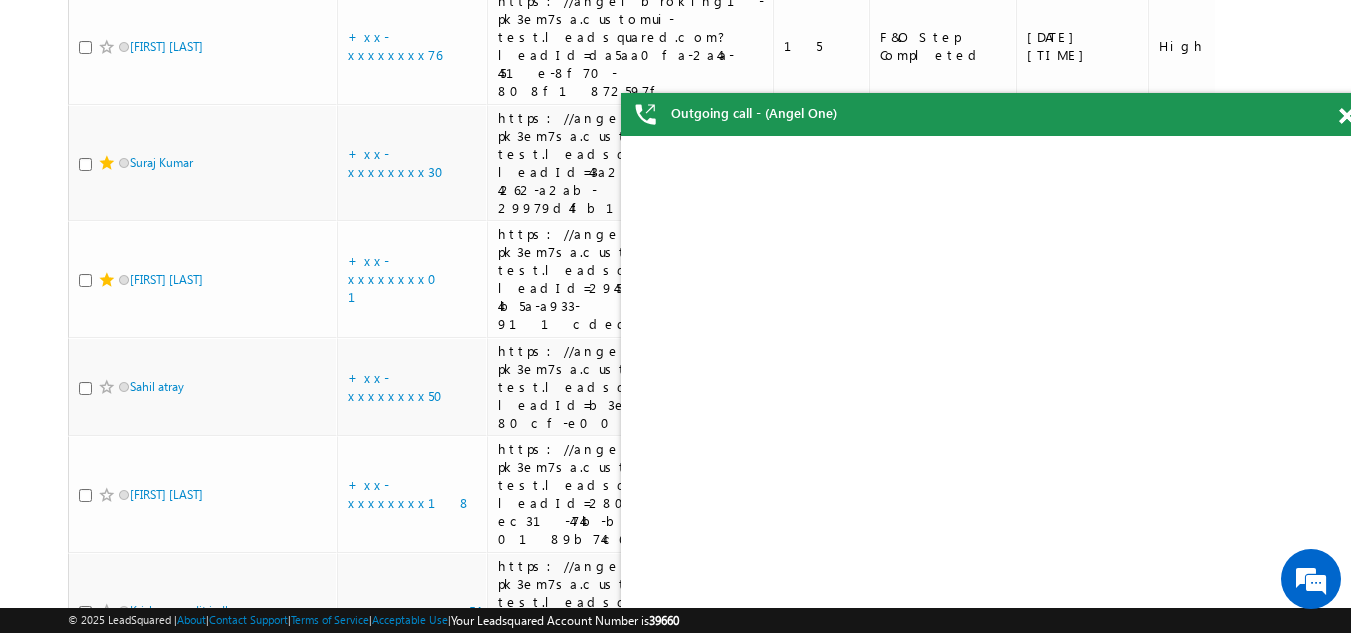 click at bounding box center [85, -60] 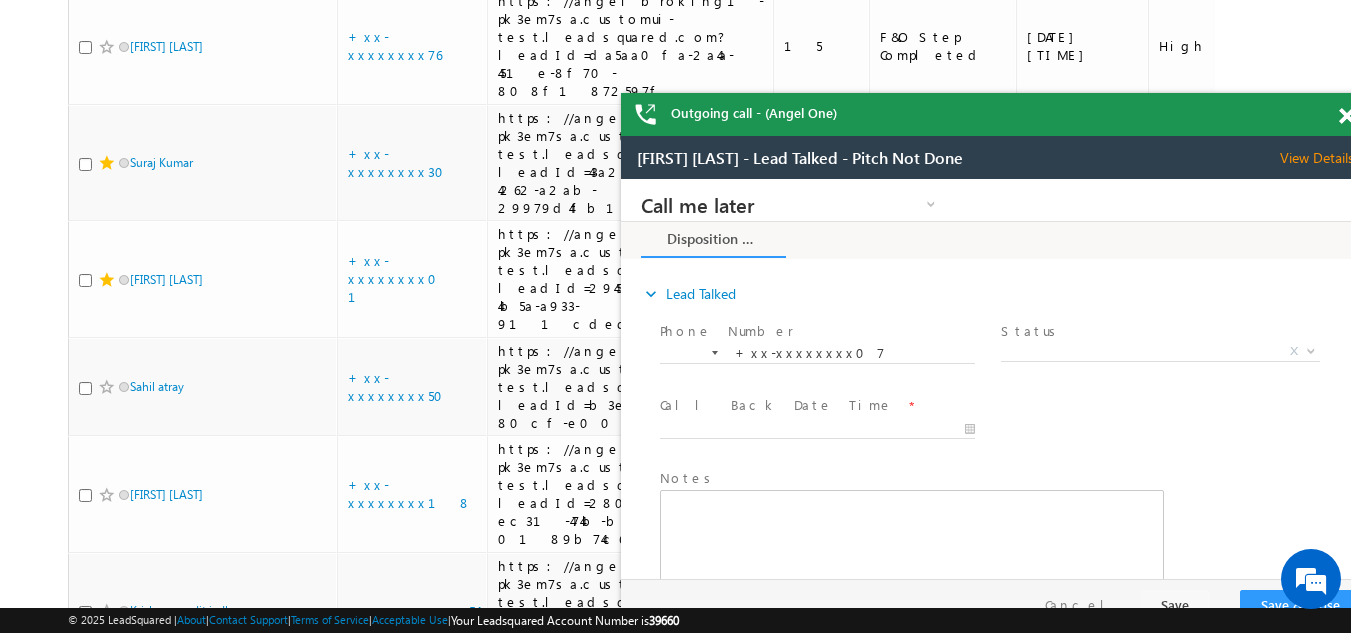 scroll, scrollTop: 0, scrollLeft: 0, axis: both 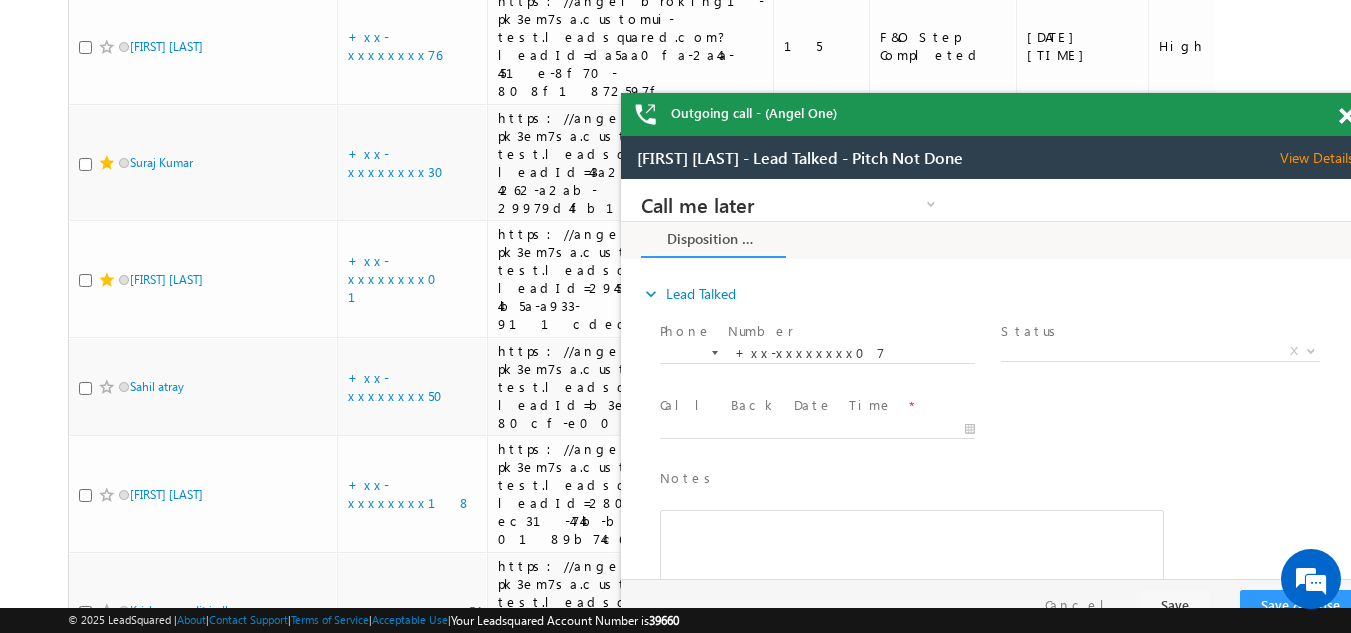 click at bounding box center (1346, 116) 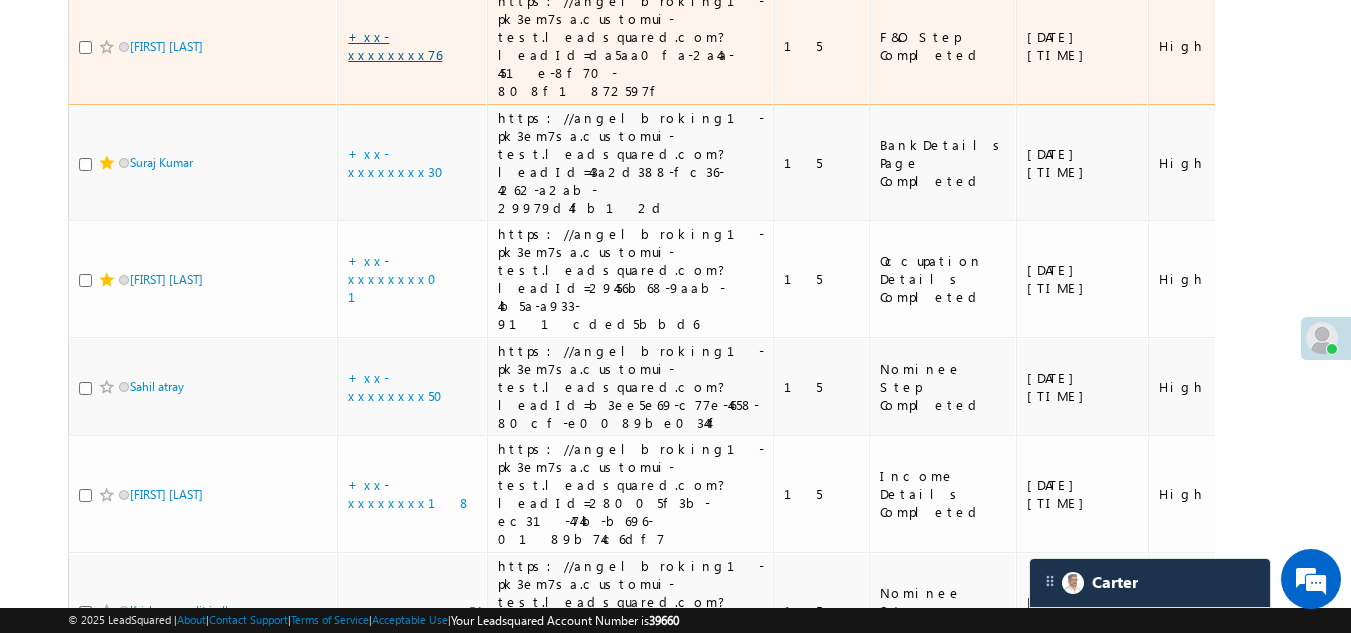 click on "+xx-xxxxxxxx76" at bounding box center [395, 45] 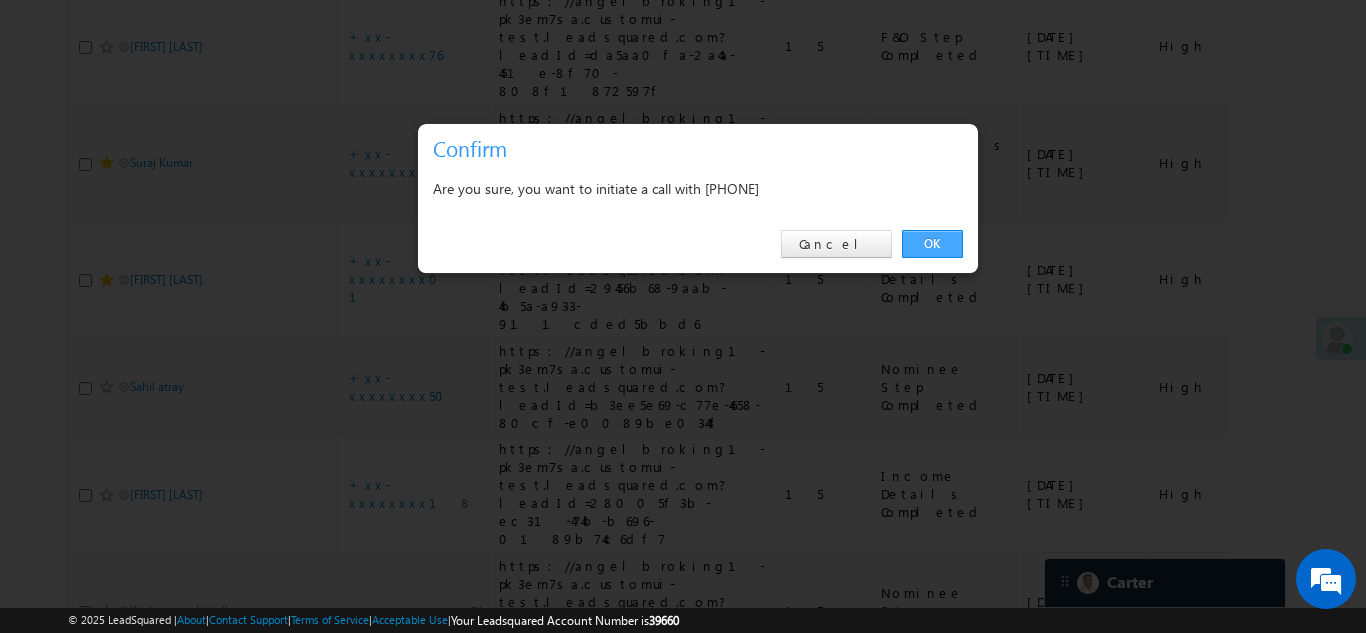 click on "OK" at bounding box center (932, 244) 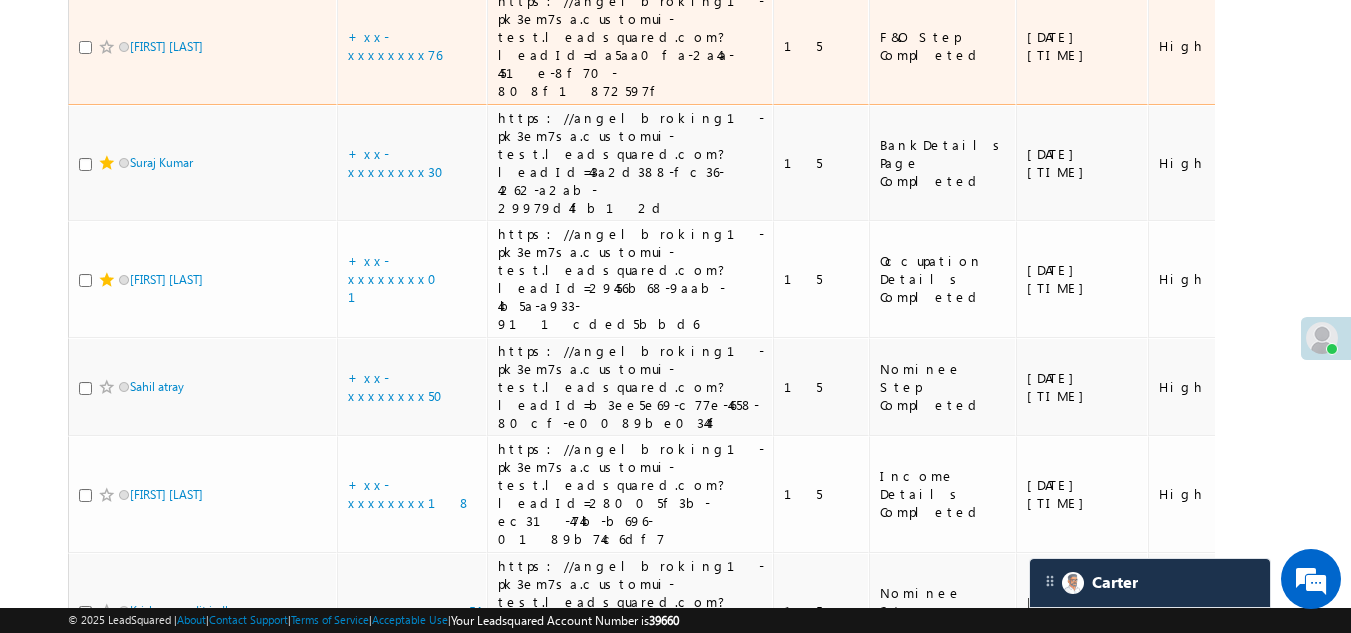 click at bounding box center [85, 47] 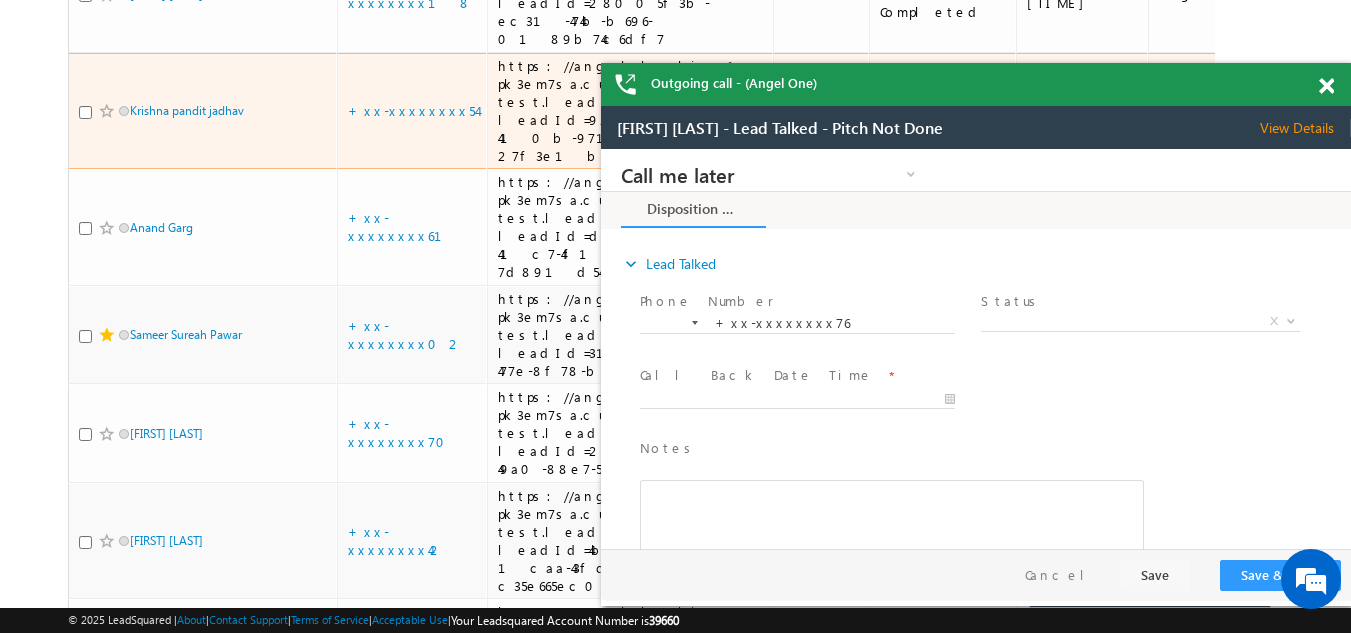 scroll, scrollTop: 6354, scrollLeft: 0, axis: vertical 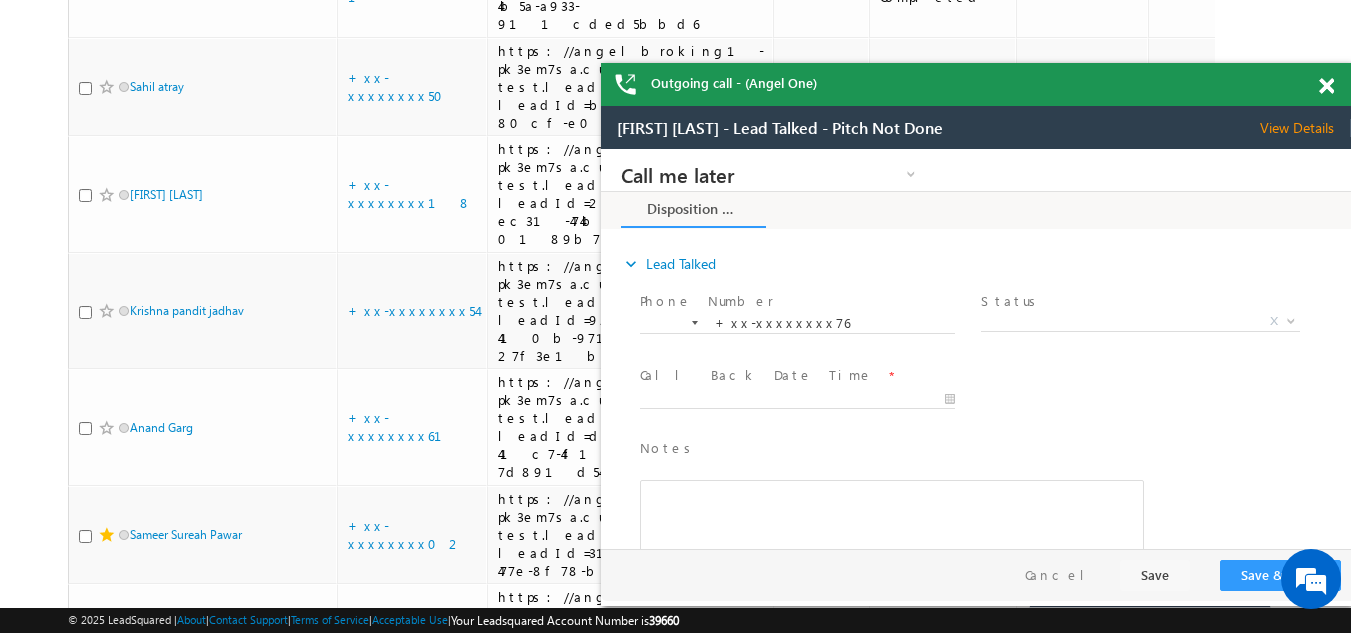 click at bounding box center [1326, 86] 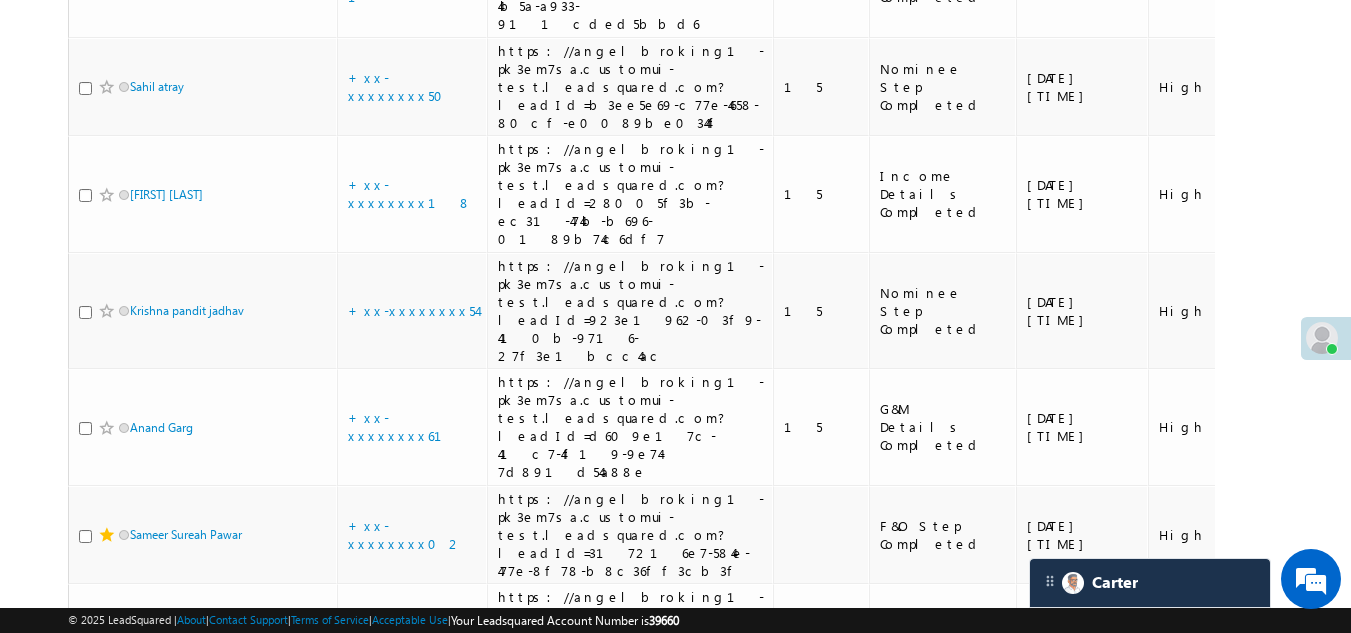 click on "+xx-xxxxxxxx30" at bounding box center (402, -138) 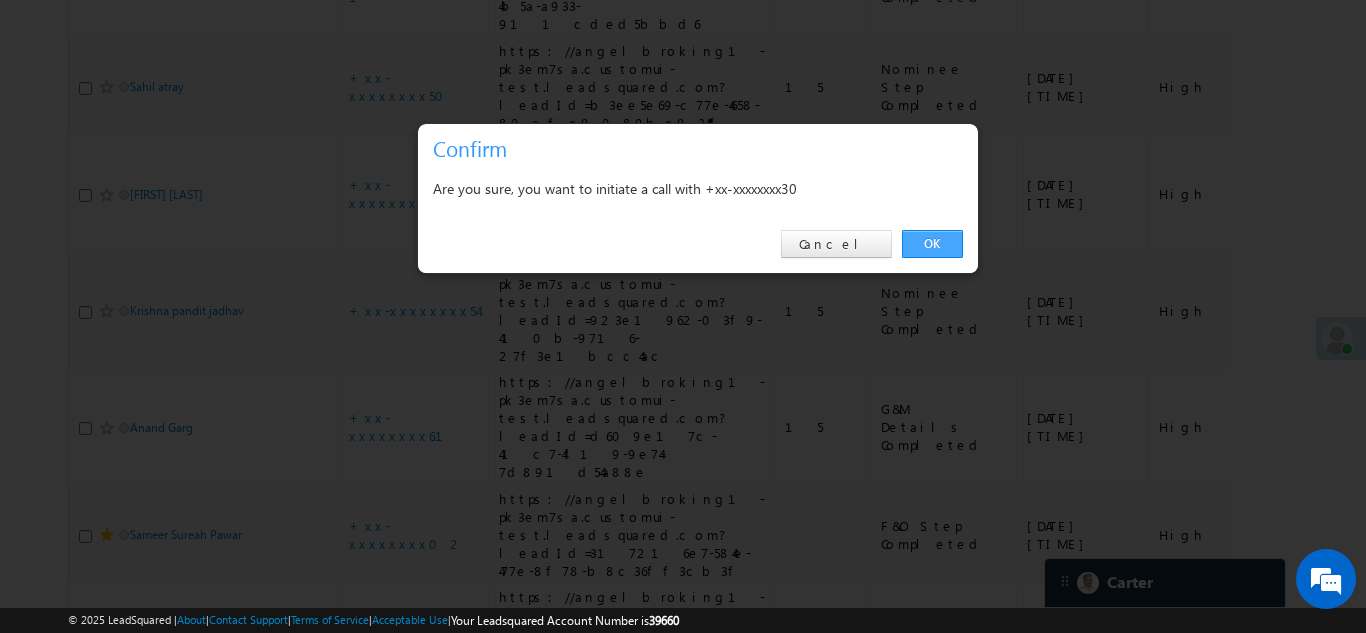 click on "OK" at bounding box center [932, 244] 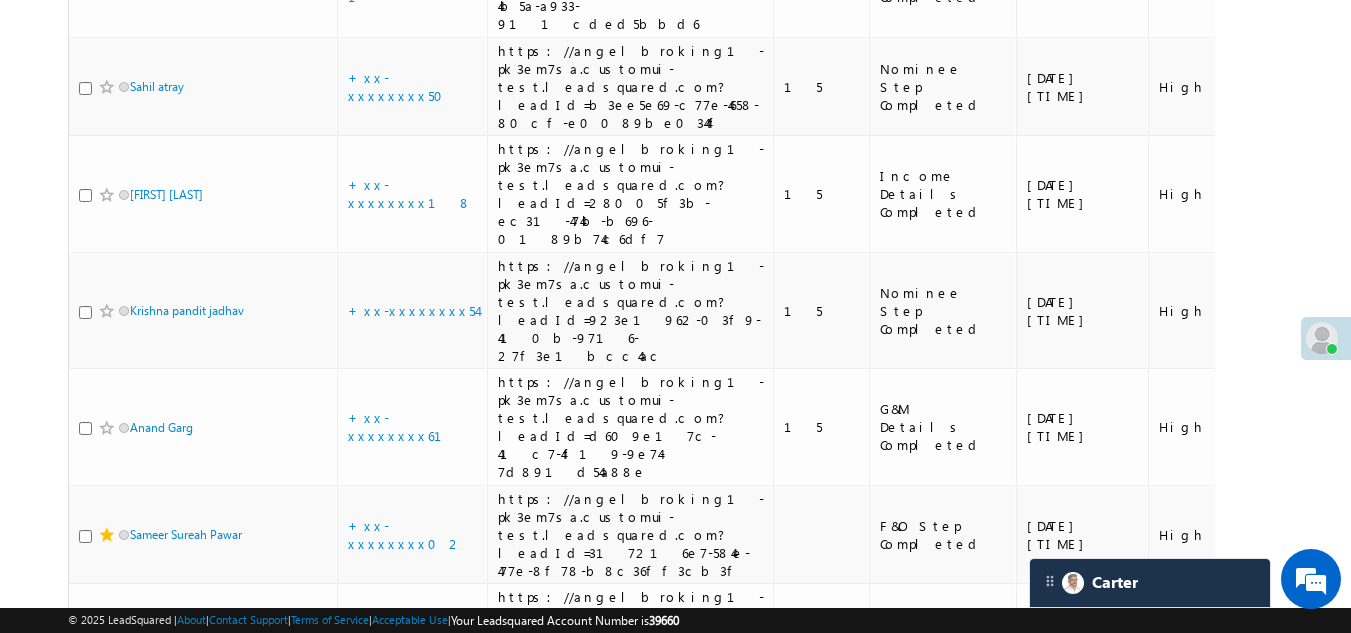 click at bounding box center [85, -136] 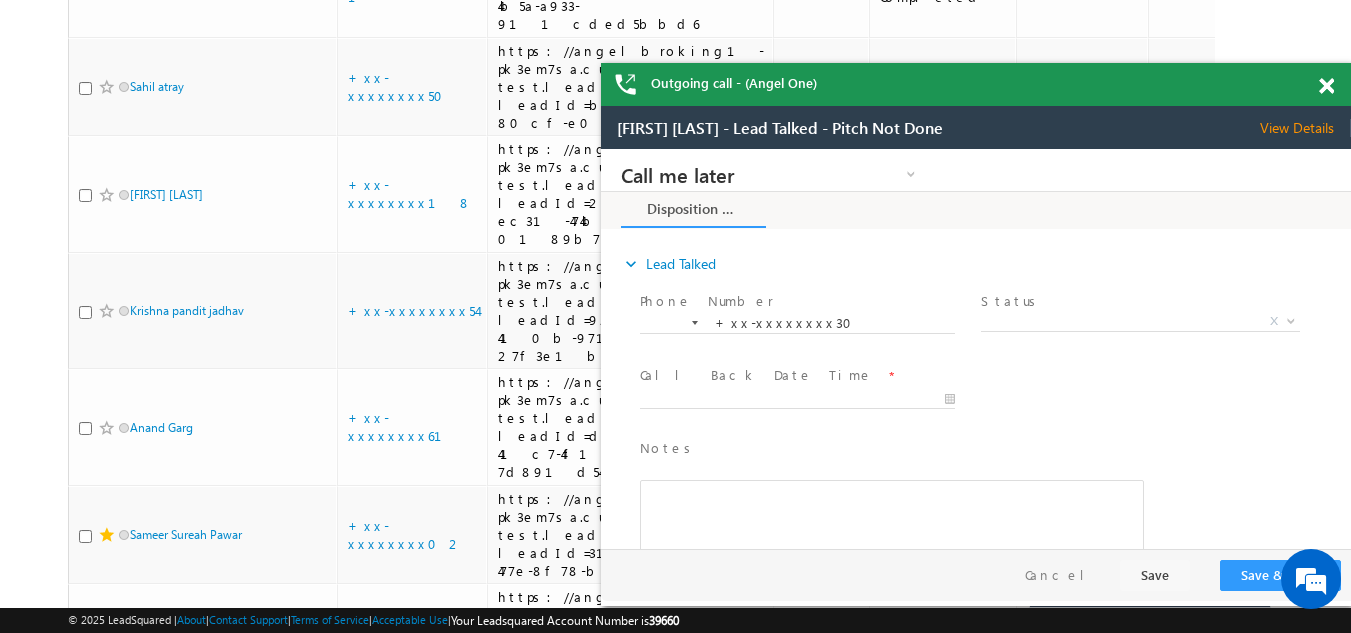 scroll, scrollTop: 0, scrollLeft: 0, axis: both 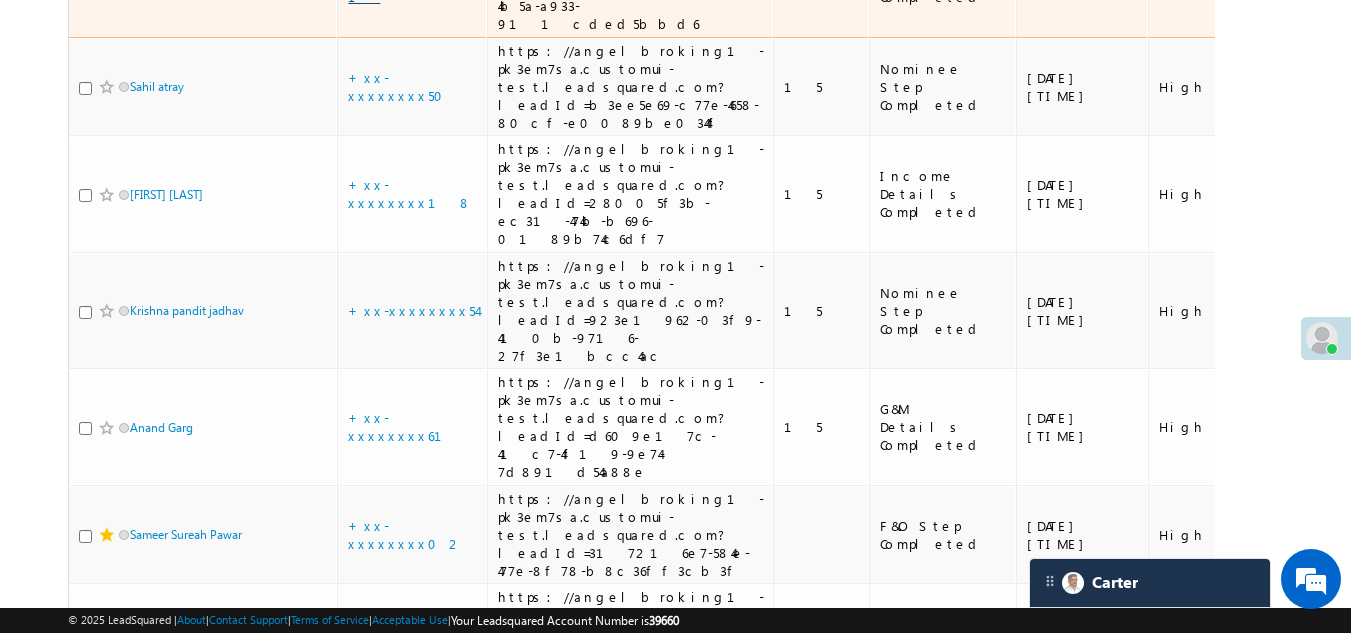 click on "+xx-xxxxxxxx01" at bounding box center [398, -22] 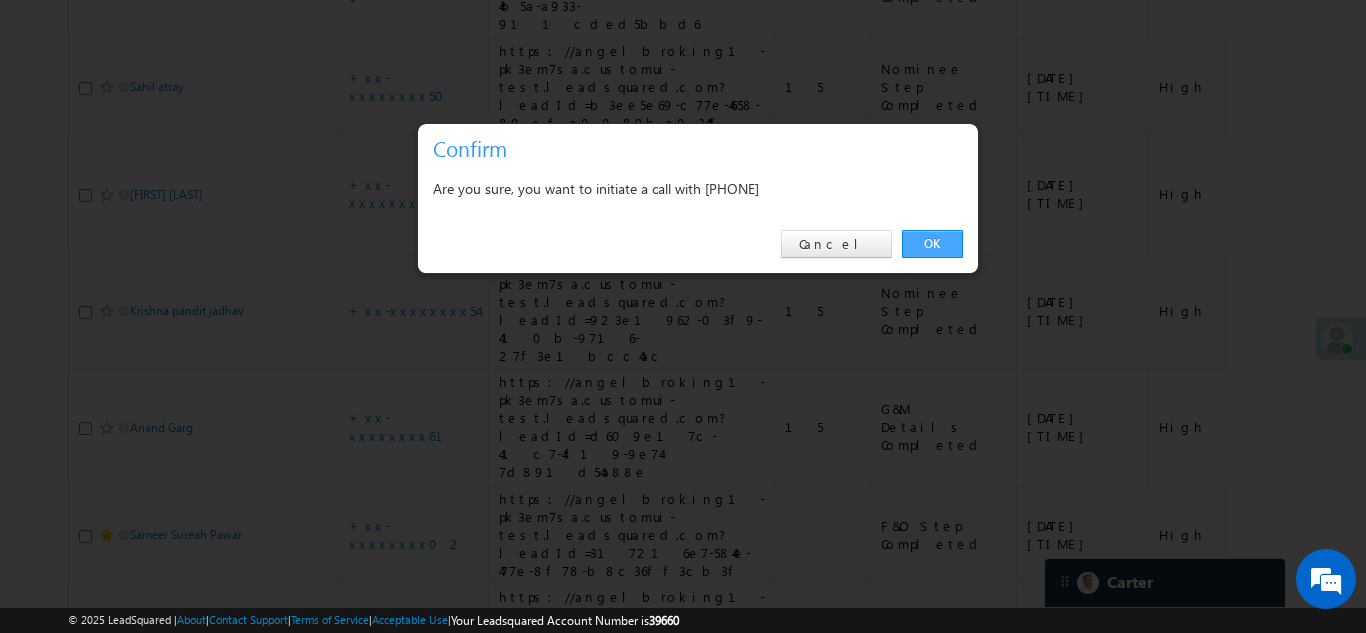 click on "OK" at bounding box center [932, 244] 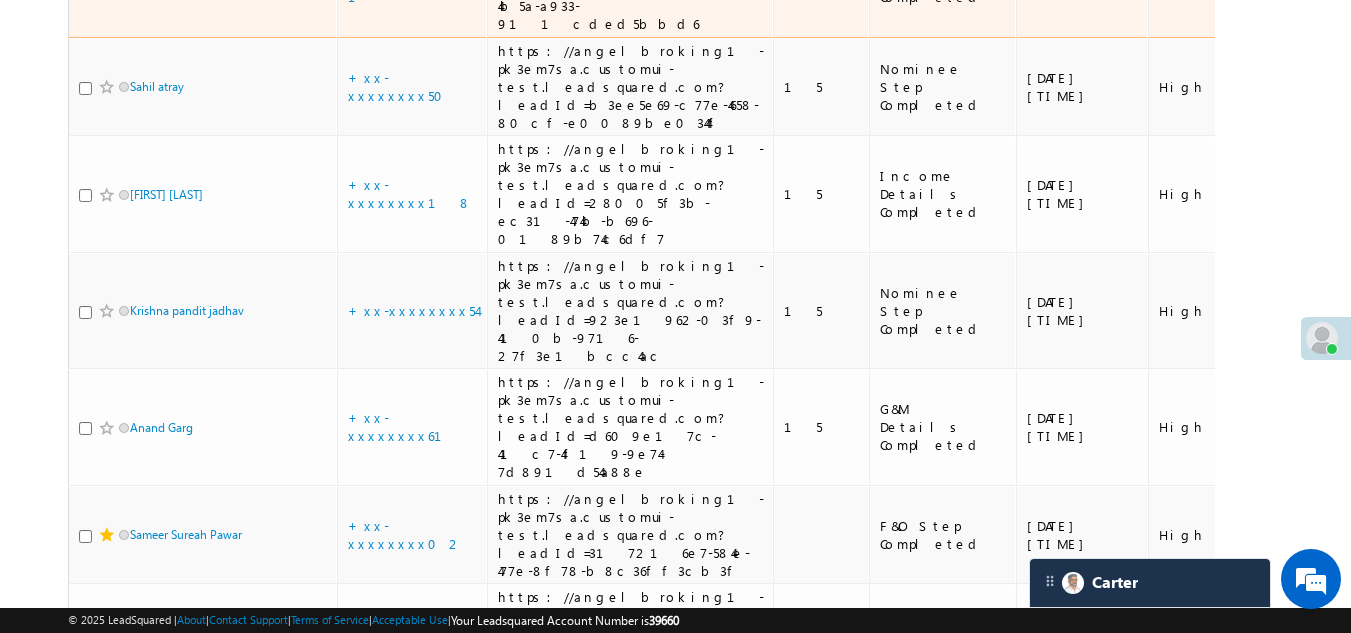 click at bounding box center [85, -20] 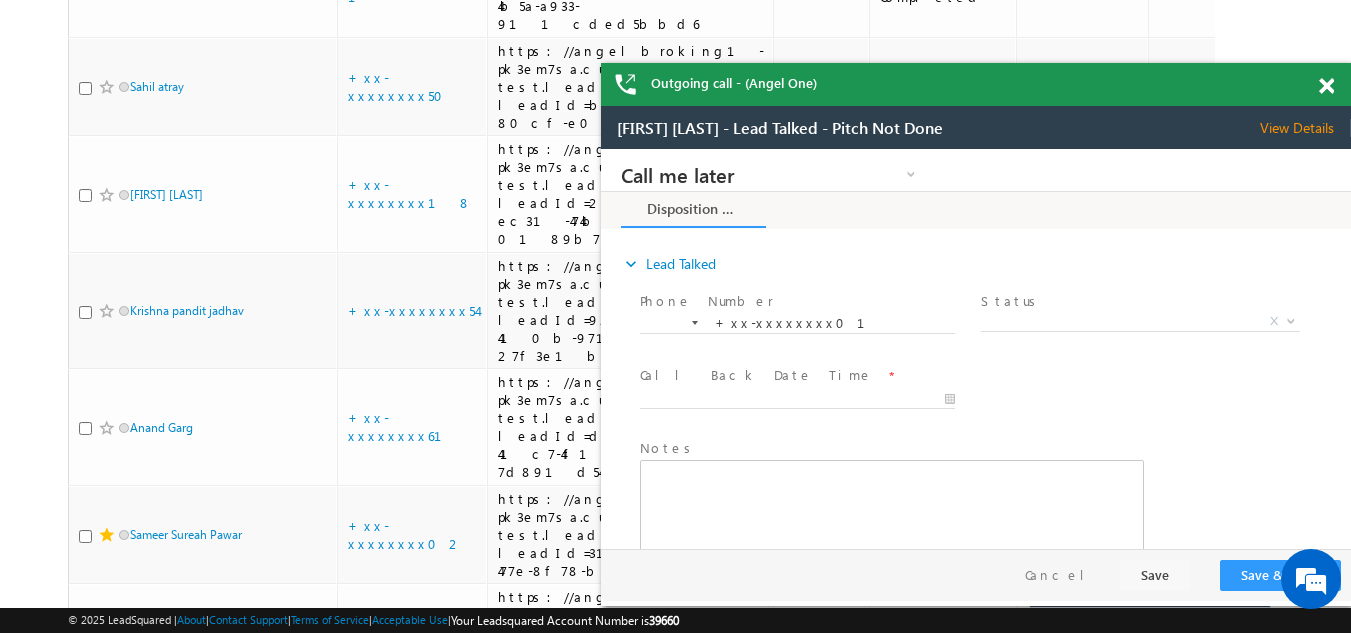 scroll, scrollTop: 0, scrollLeft: 0, axis: both 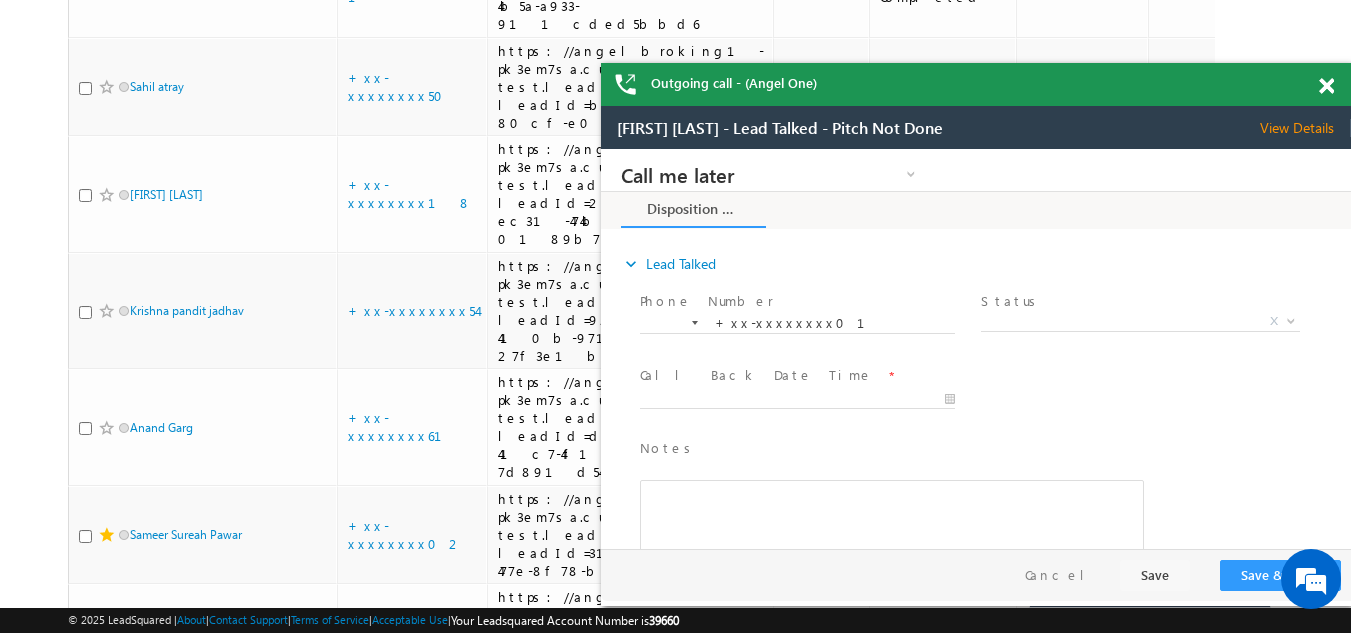 click at bounding box center (1326, 86) 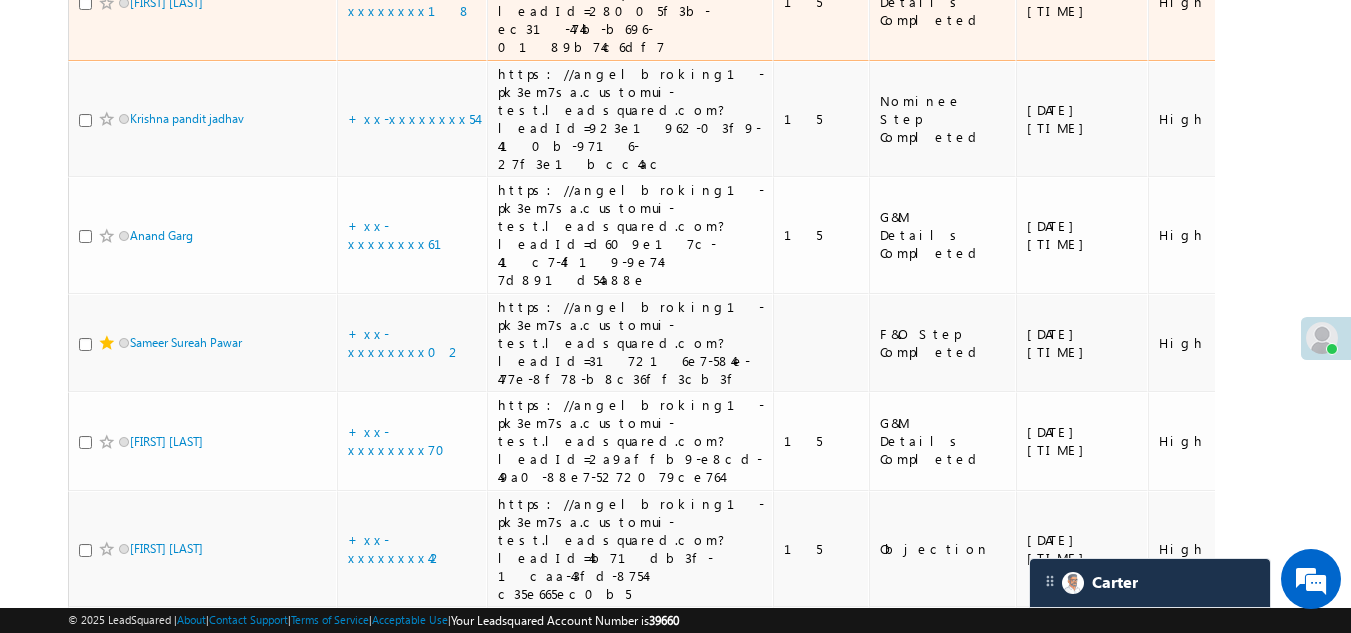 scroll, scrollTop: 6554, scrollLeft: 0, axis: vertical 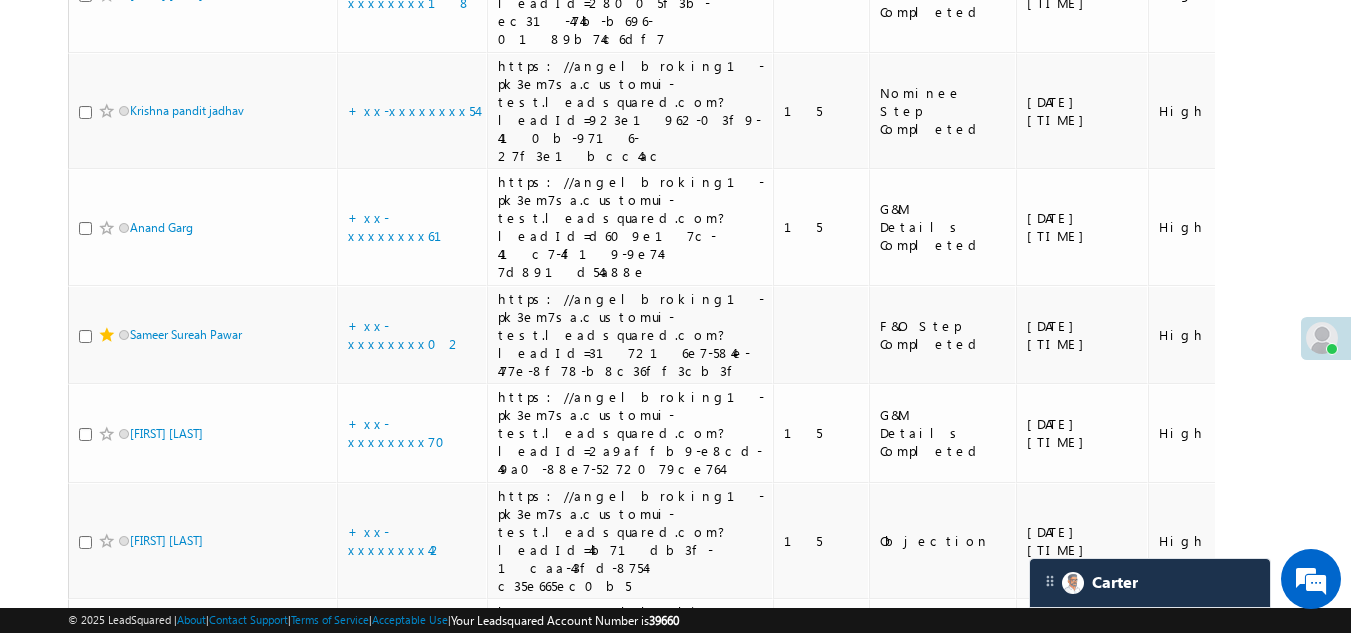 click on "+xx-xxxxxxxx50" at bounding box center [401, -114] 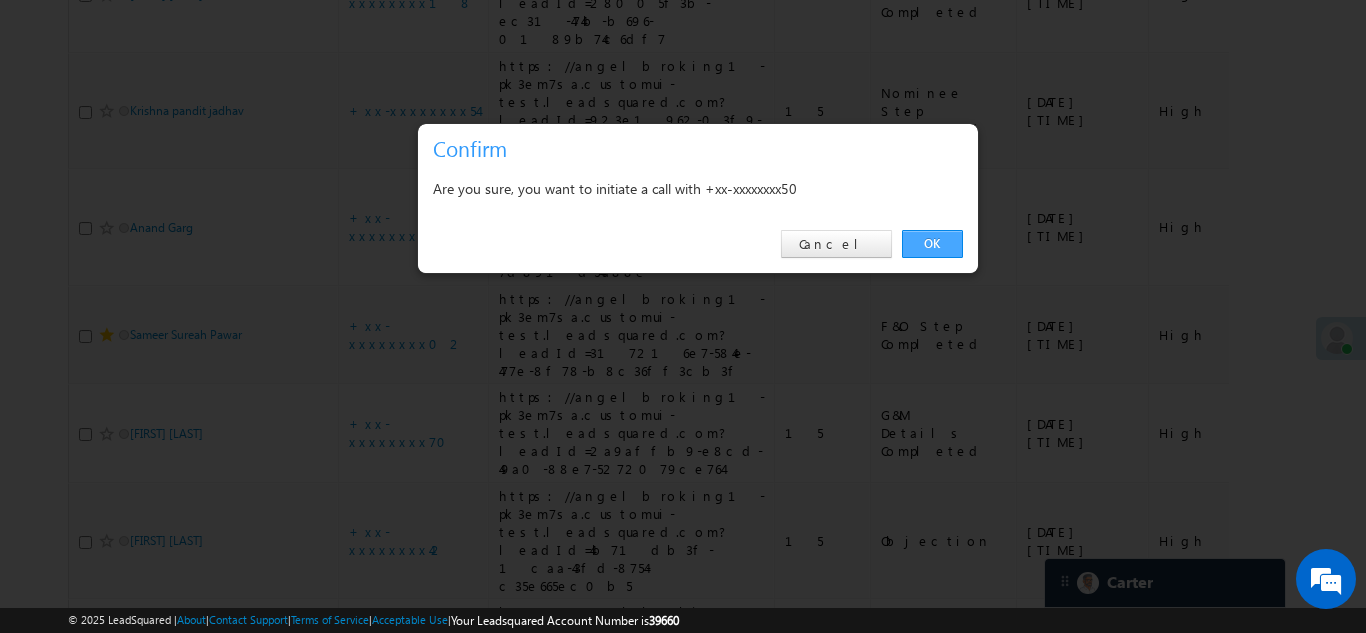 click on "OK" at bounding box center [932, 244] 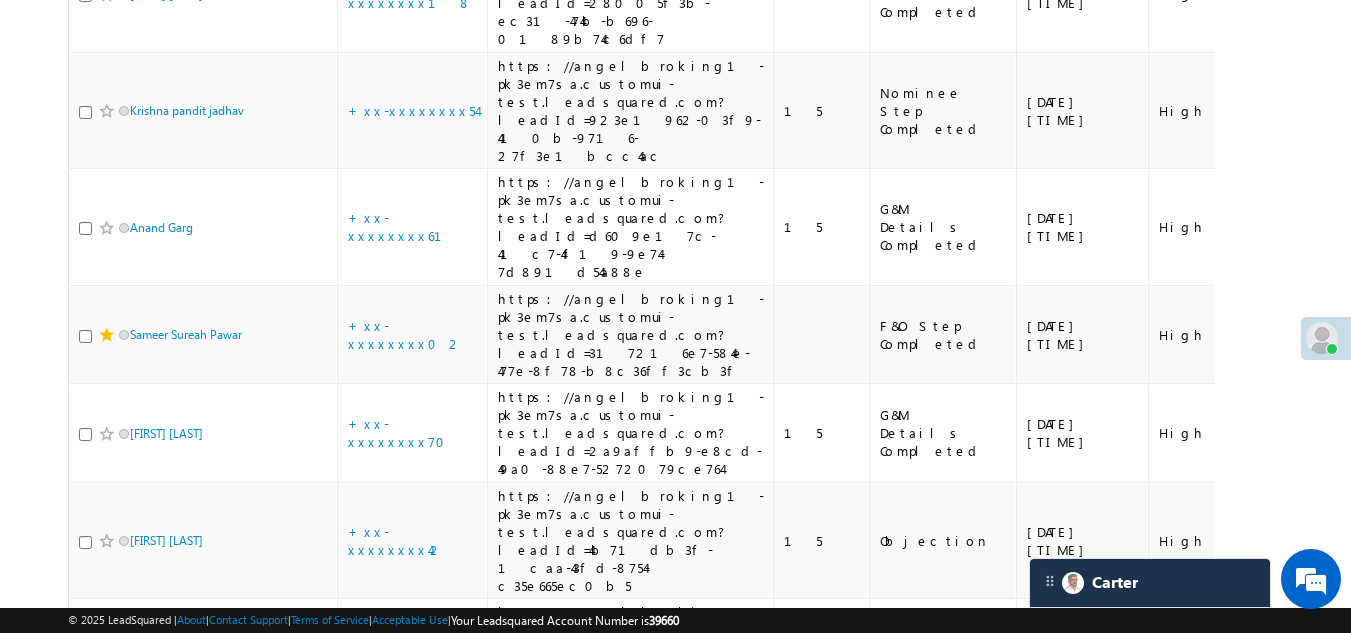 click at bounding box center (85, -112) 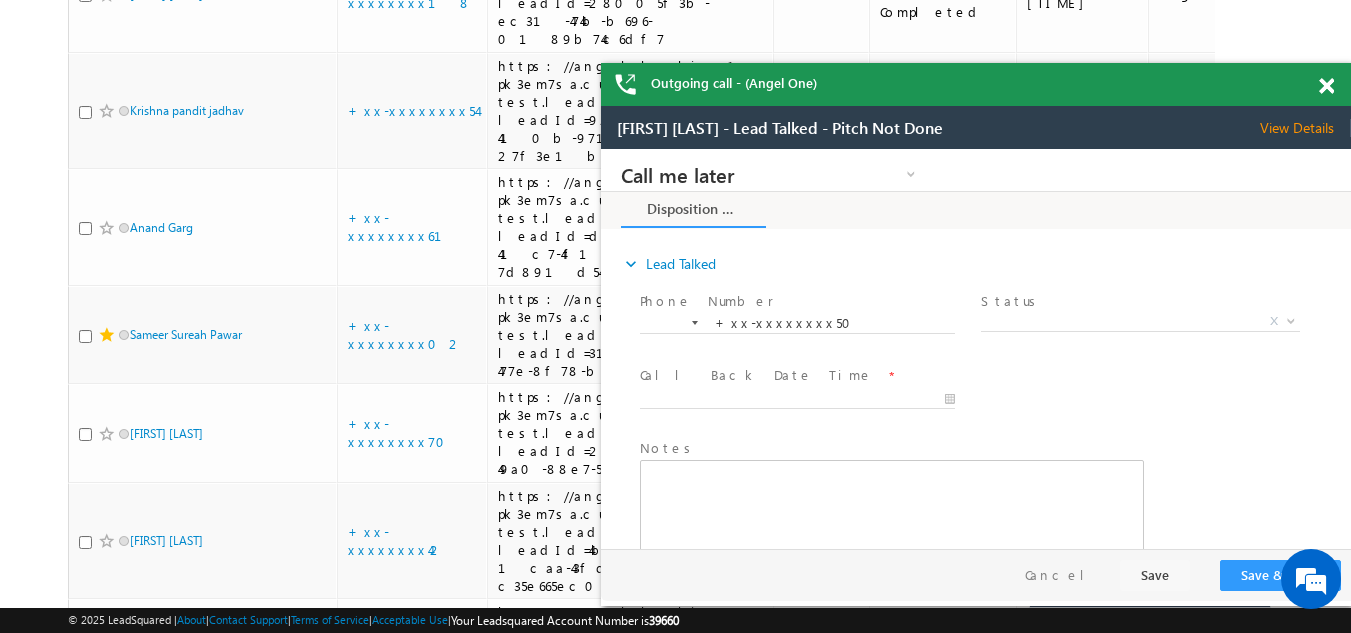 scroll, scrollTop: 0, scrollLeft: 0, axis: both 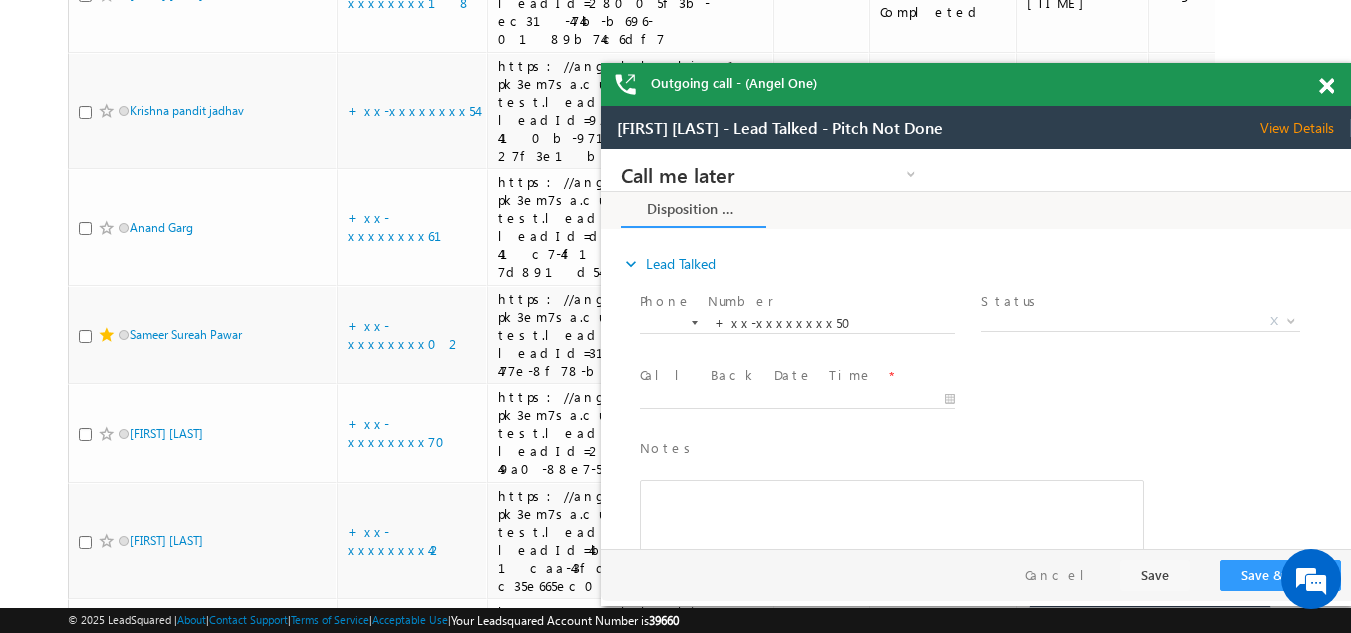 click on "View Details" at bounding box center (1305, 128) 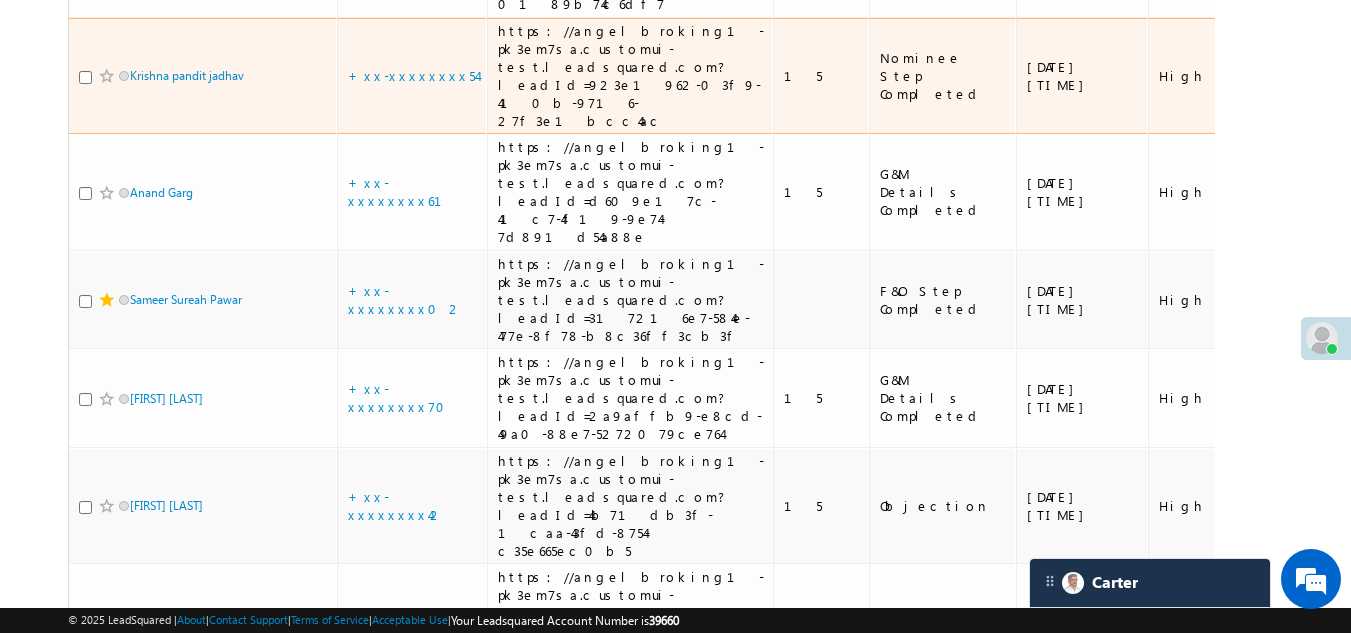 scroll, scrollTop: 6554, scrollLeft: 0, axis: vertical 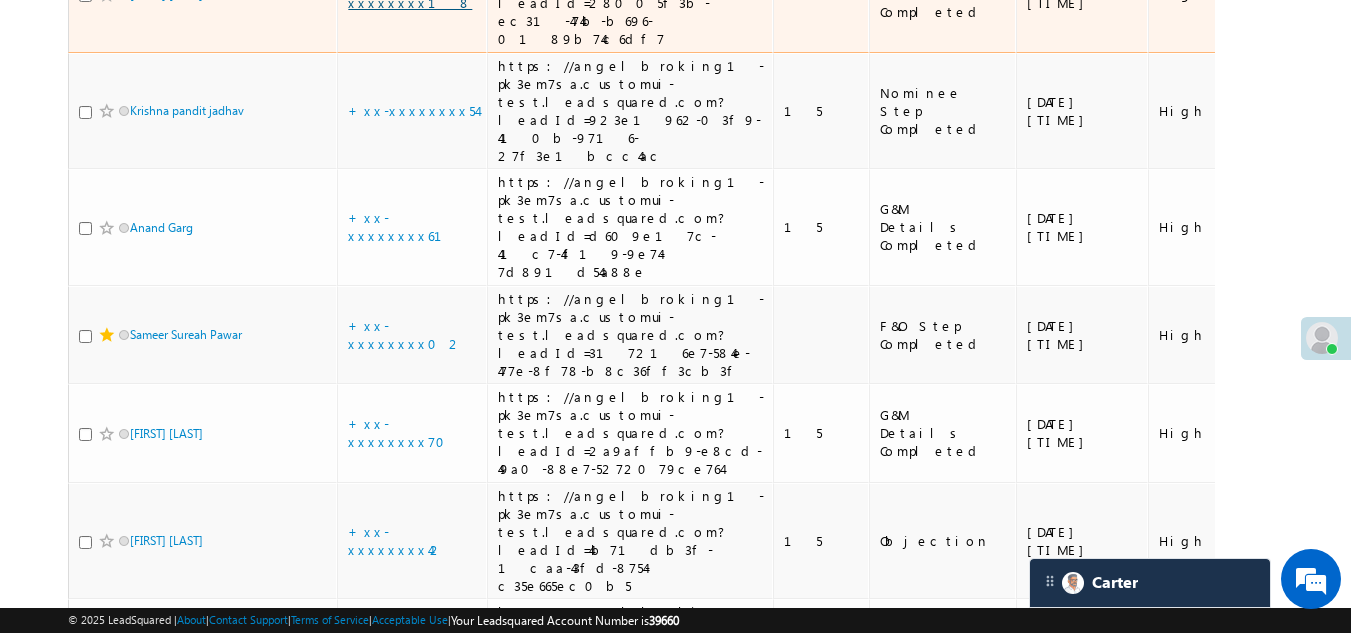 click on "+xx-xxxxxxxx18" at bounding box center [410, -7] 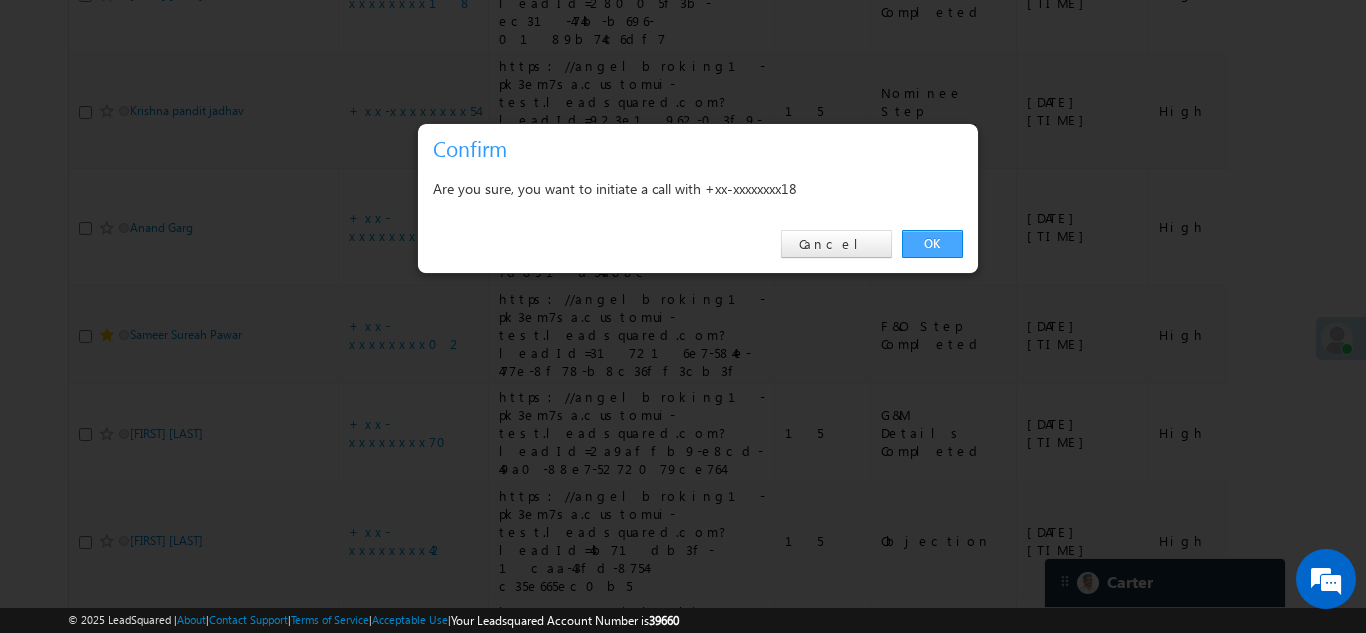 click on "OK" at bounding box center (932, 244) 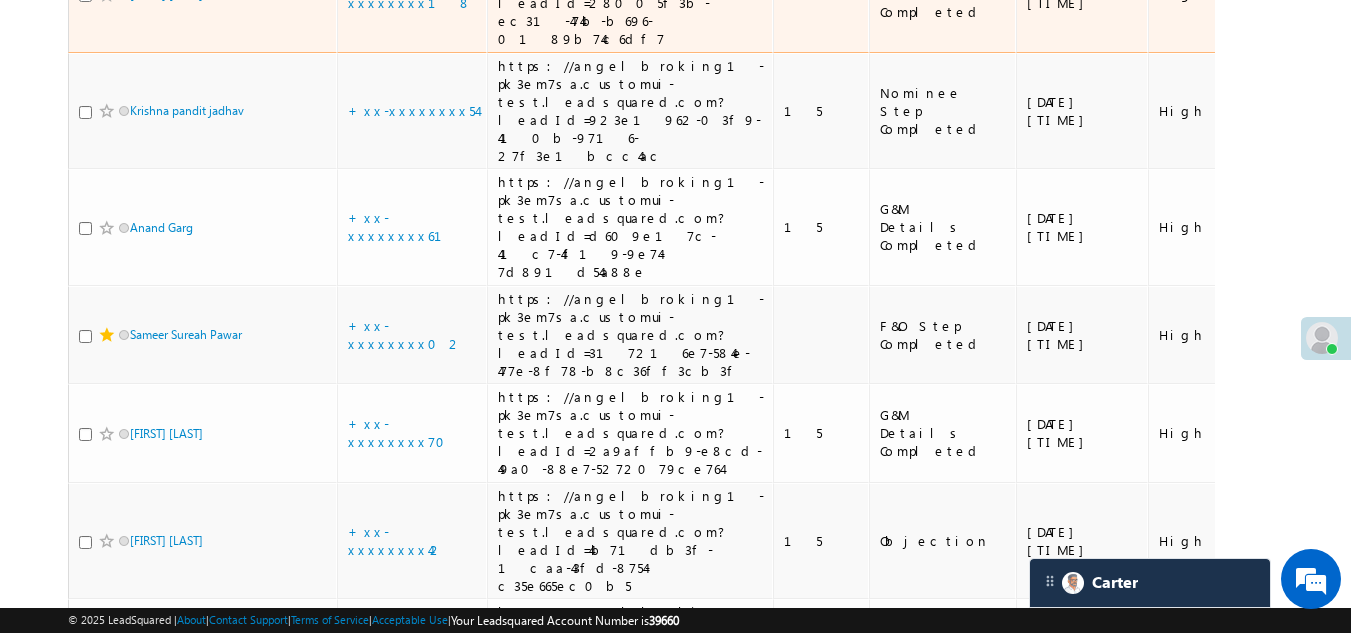 click at bounding box center (85, -5) 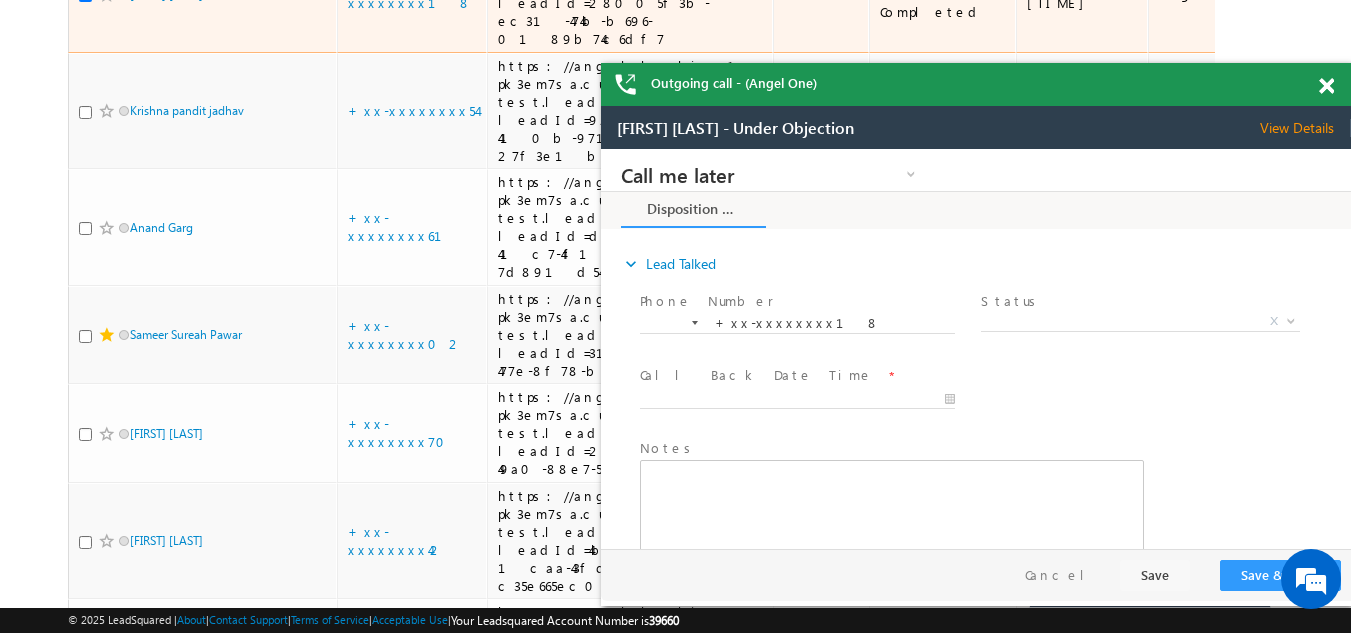 scroll, scrollTop: 0, scrollLeft: 0, axis: both 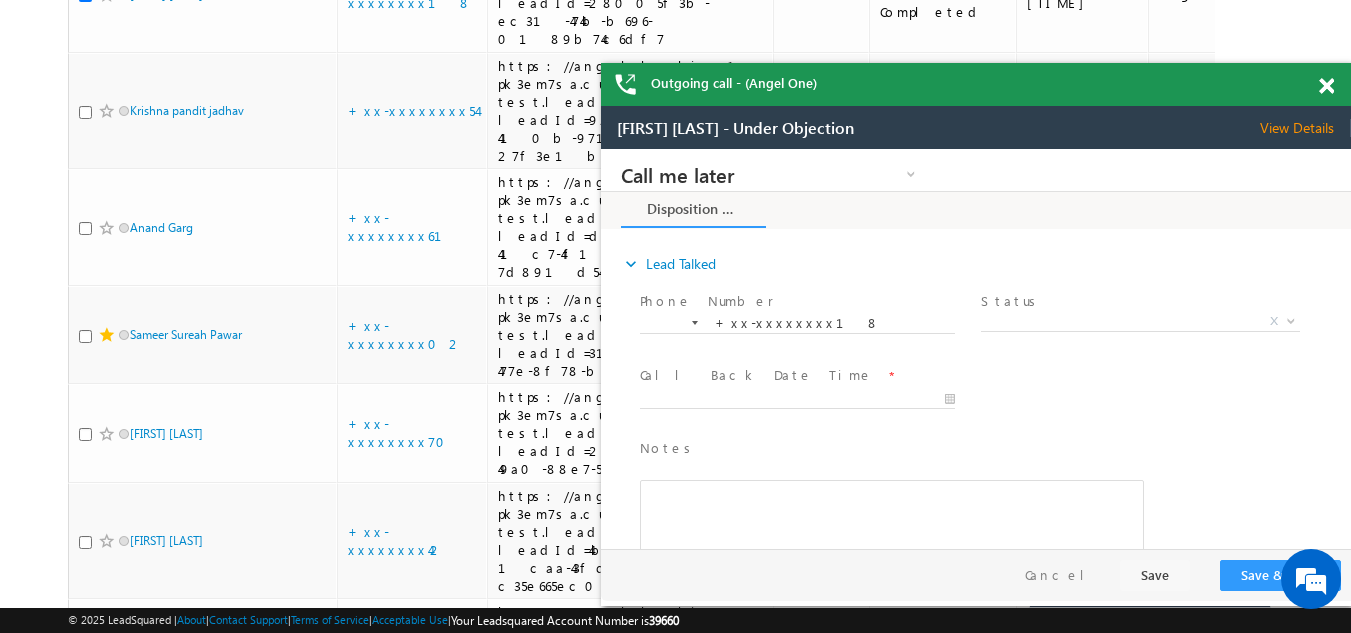 click at bounding box center [1326, 86] 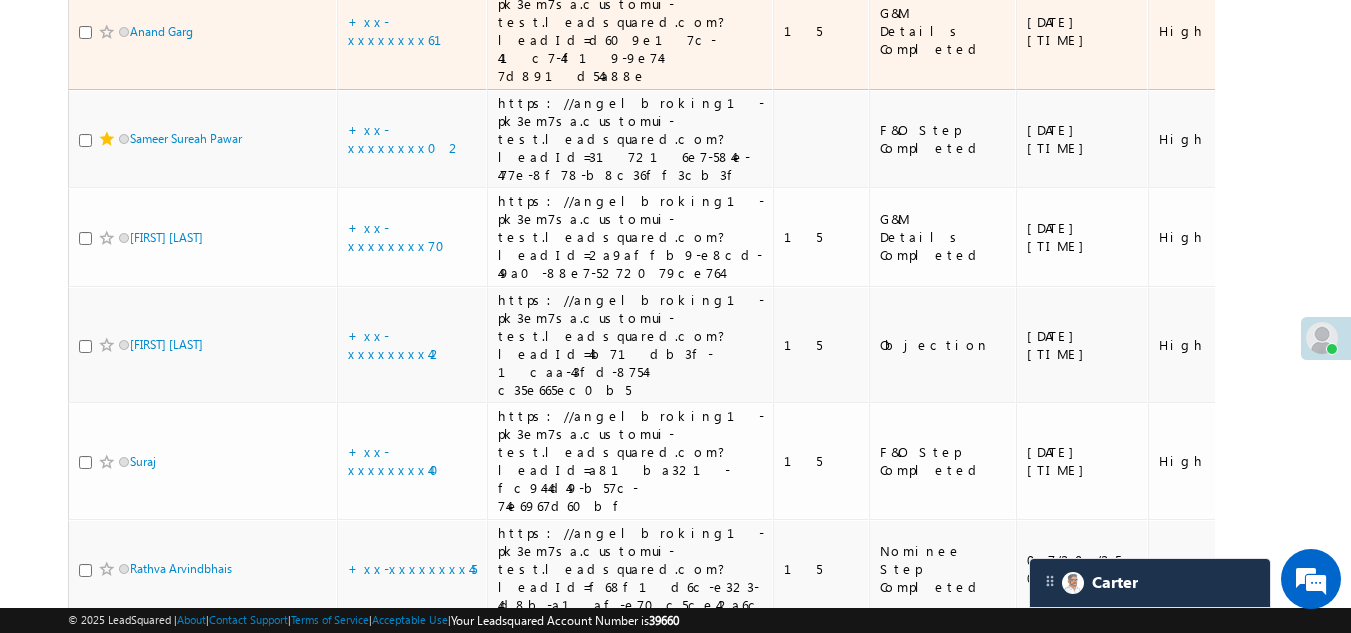 scroll, scrollTop: 6754, scrollLeft: 0, axis: vertical 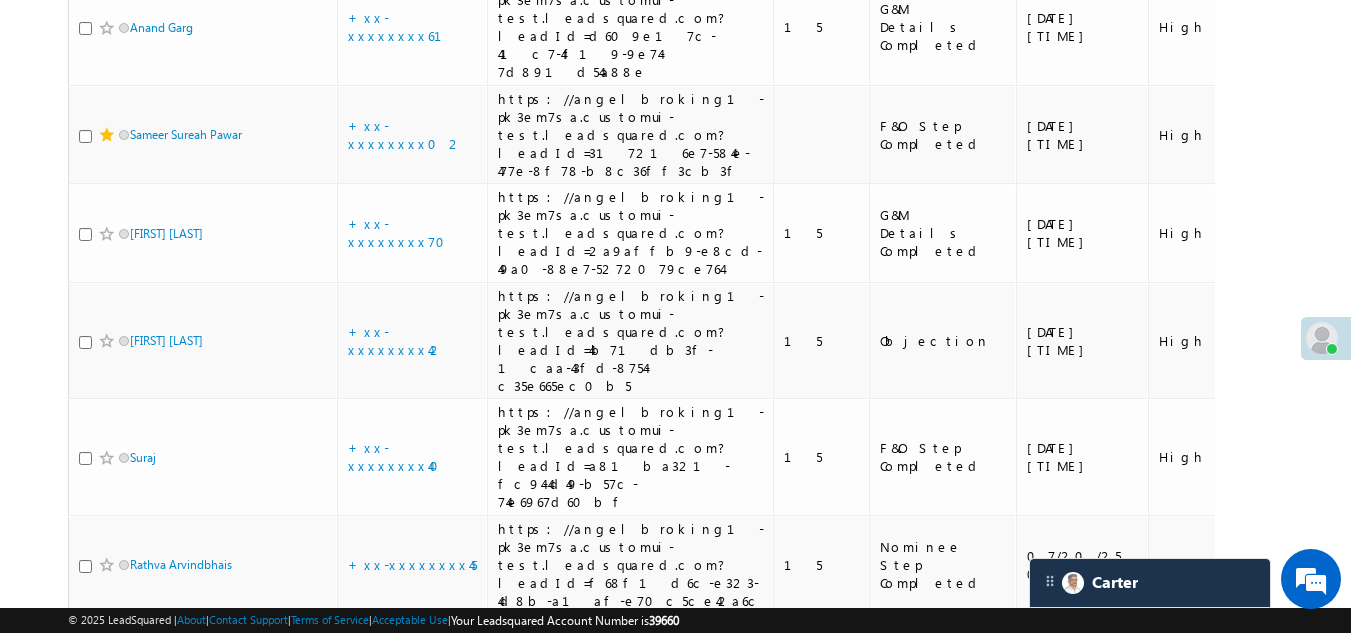 click on "+xx-xxxxxxxx54" at bounding box center [412, -90] 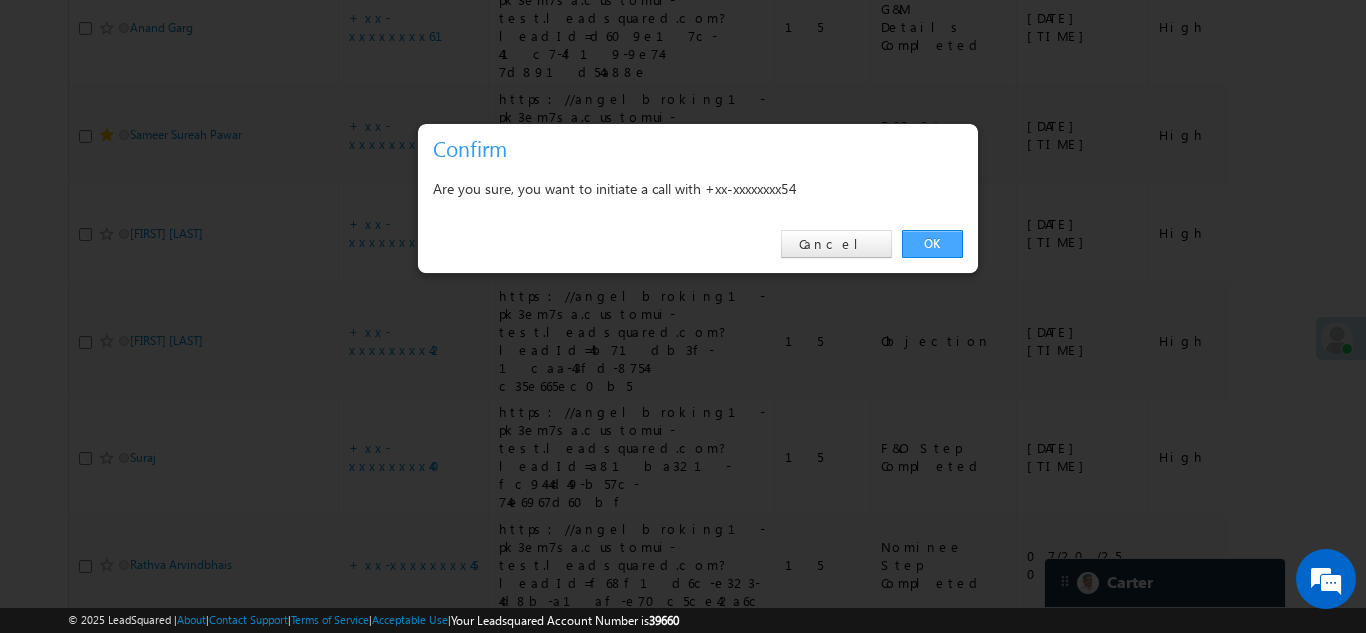 click on "OK" at bounding box center [932, 244] 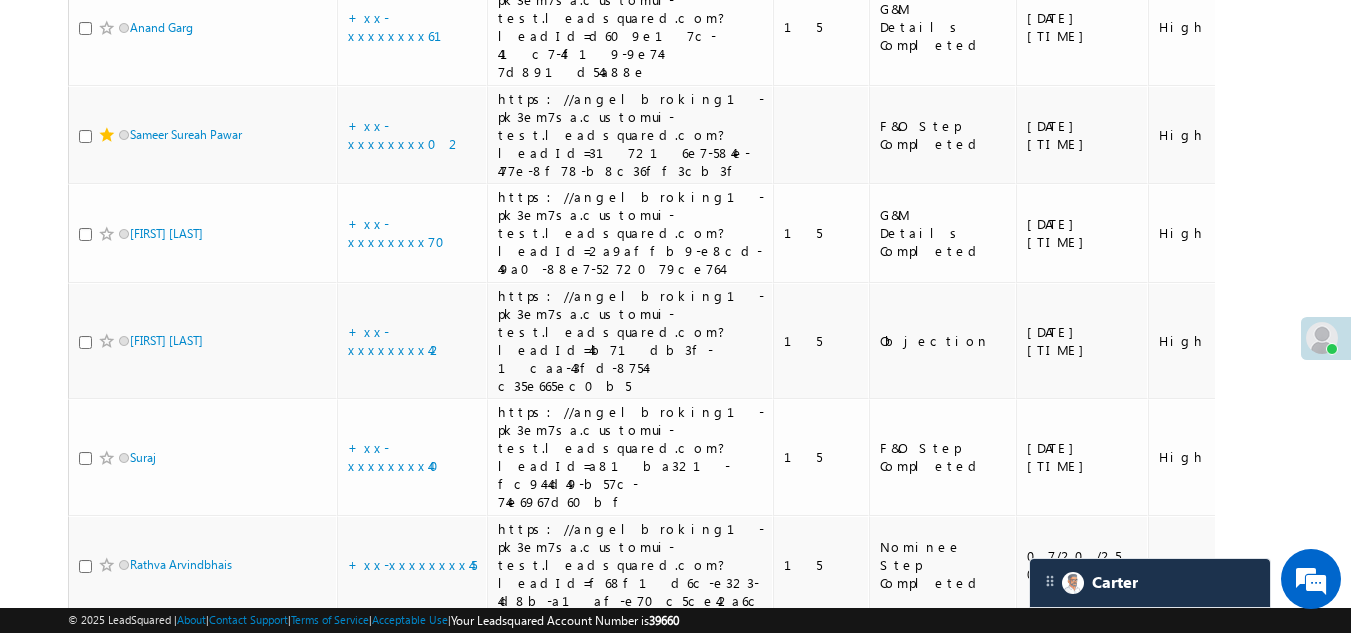 click at bounding box center [85, -88] 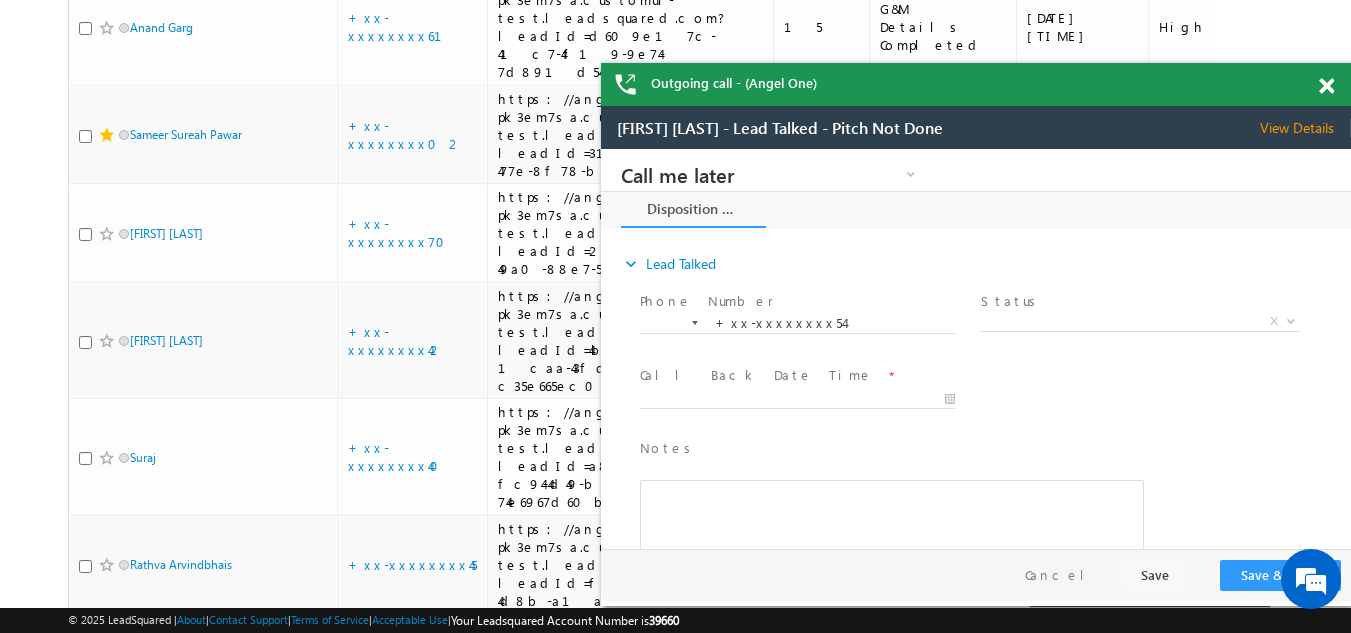 scroll, scrollTop: 0, scrollLeft: 0, axis: both 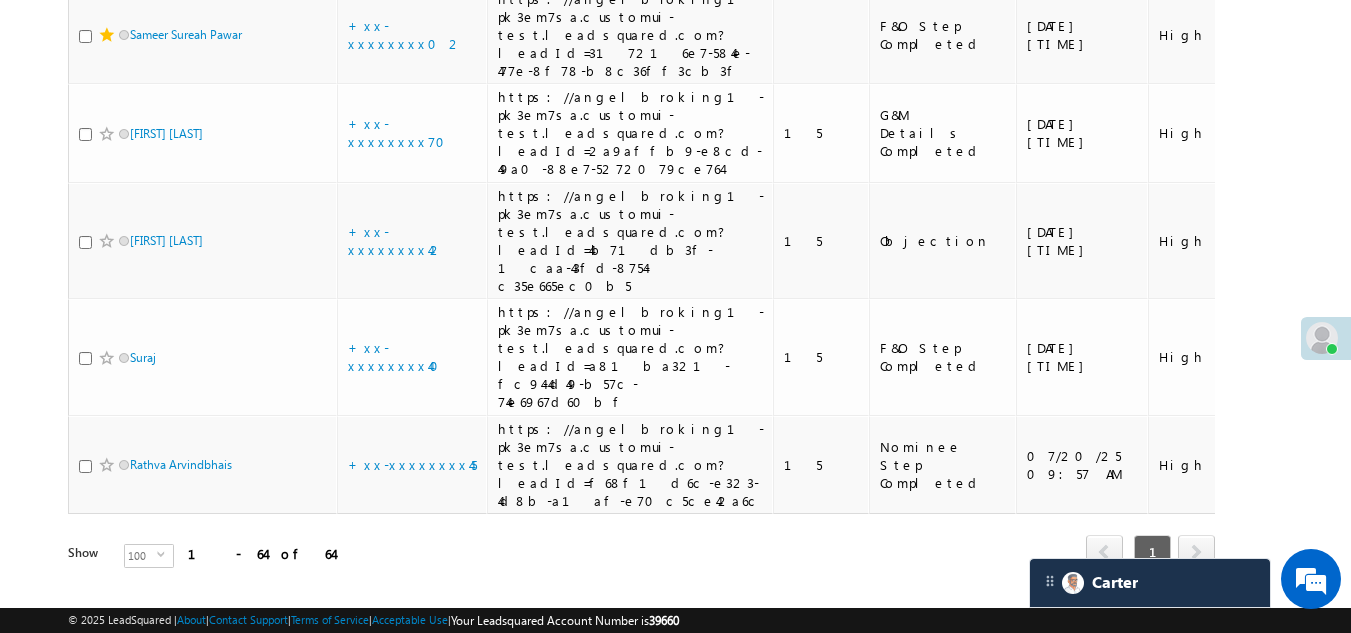 click on "+xx-xxxxxxxx61" at bounding box center (407, -74) 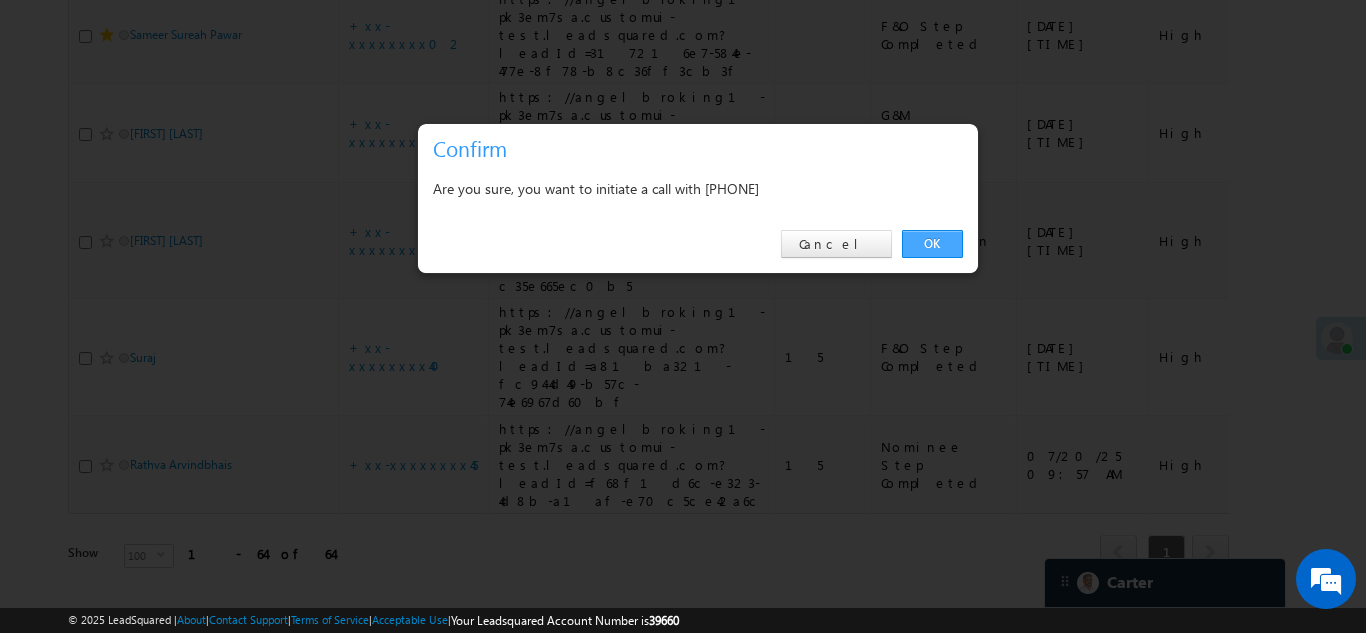 click on "OK" at bounding box center [932, 244] 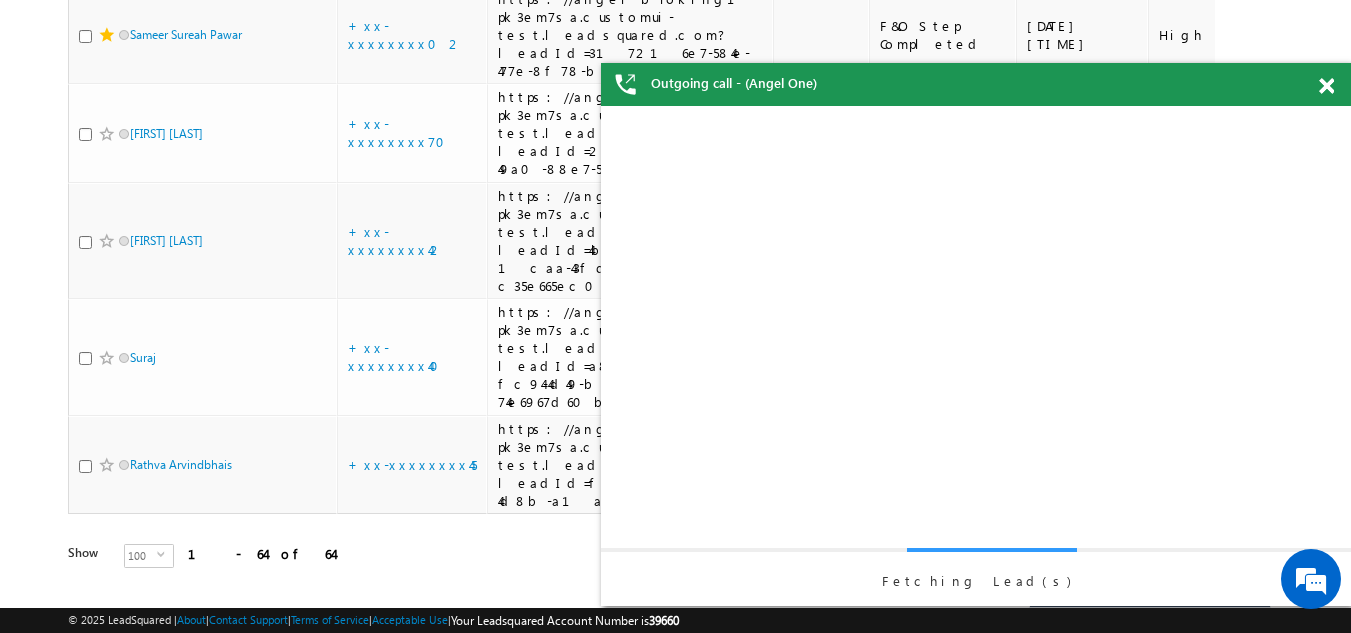 scroll, scrollTop: 0, scrollLeft: 0, axis: both 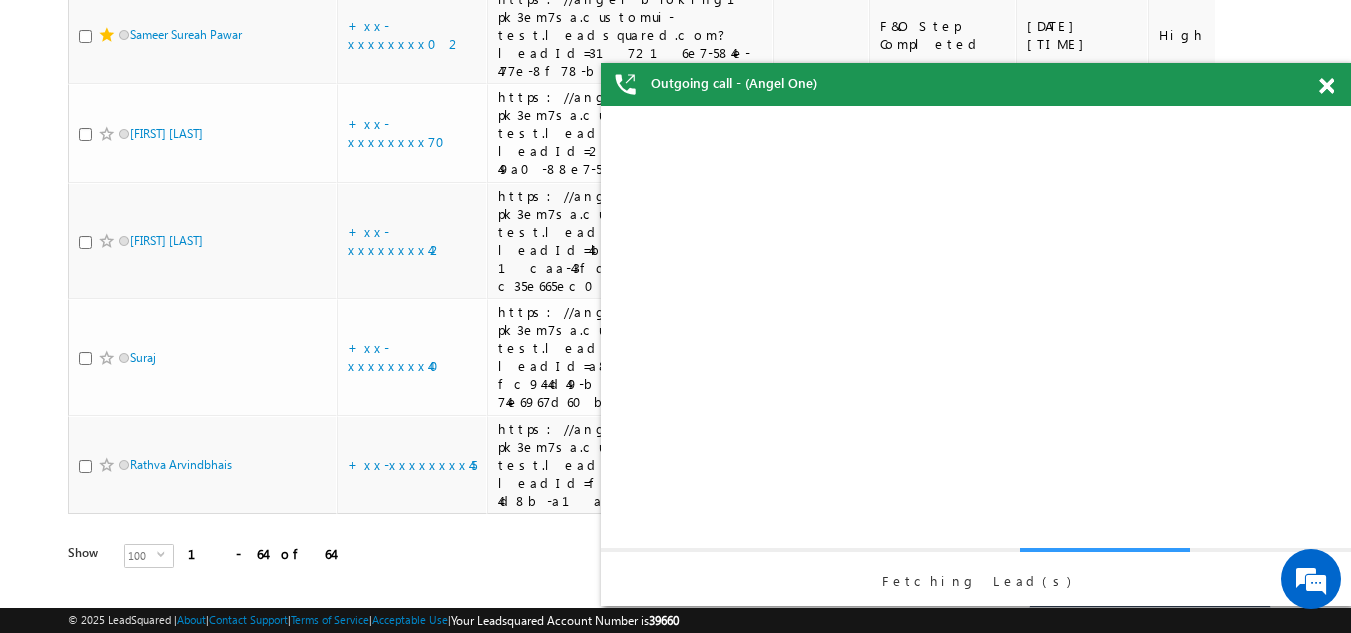 click at bounding box center [85, -72] 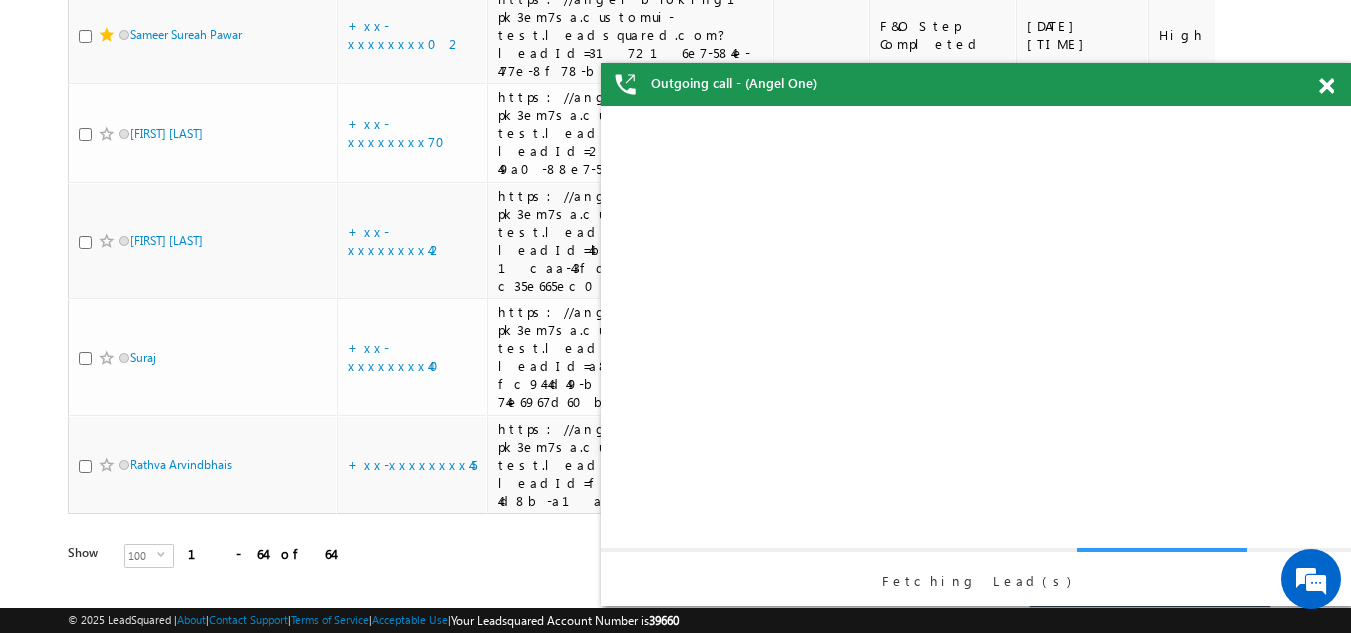 checkbox on "true" 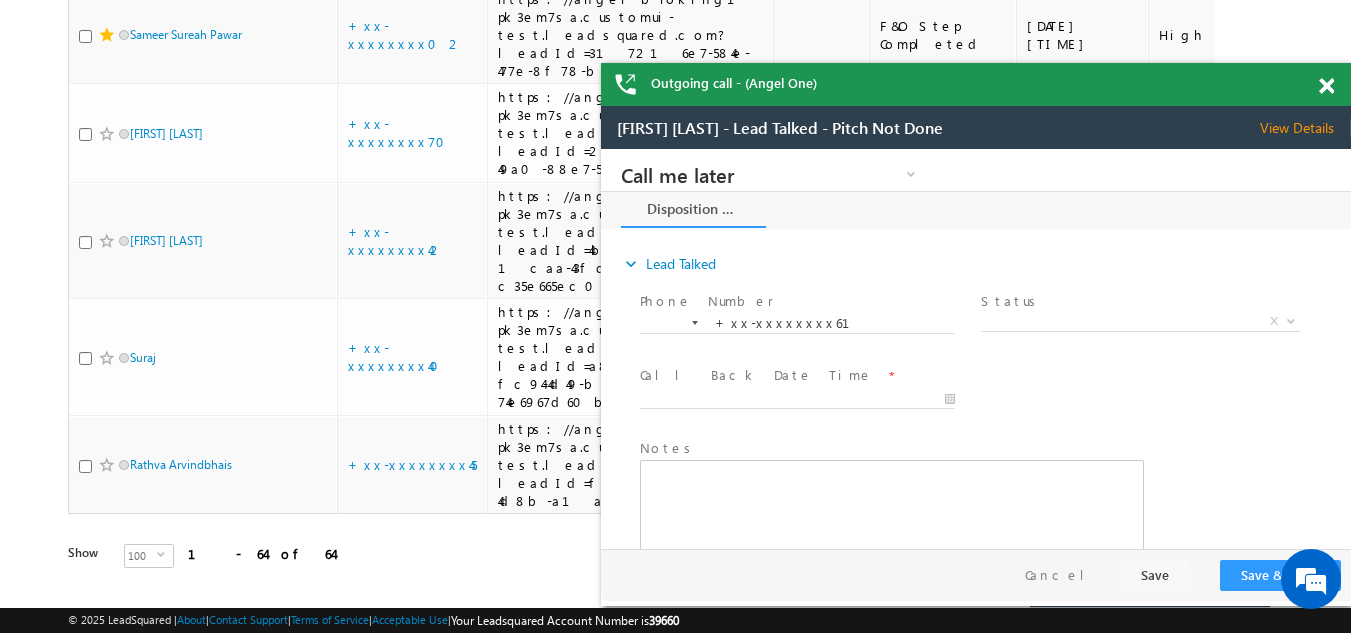 scroll, scrollTop: 0, scrollLeft: 0, axis: both 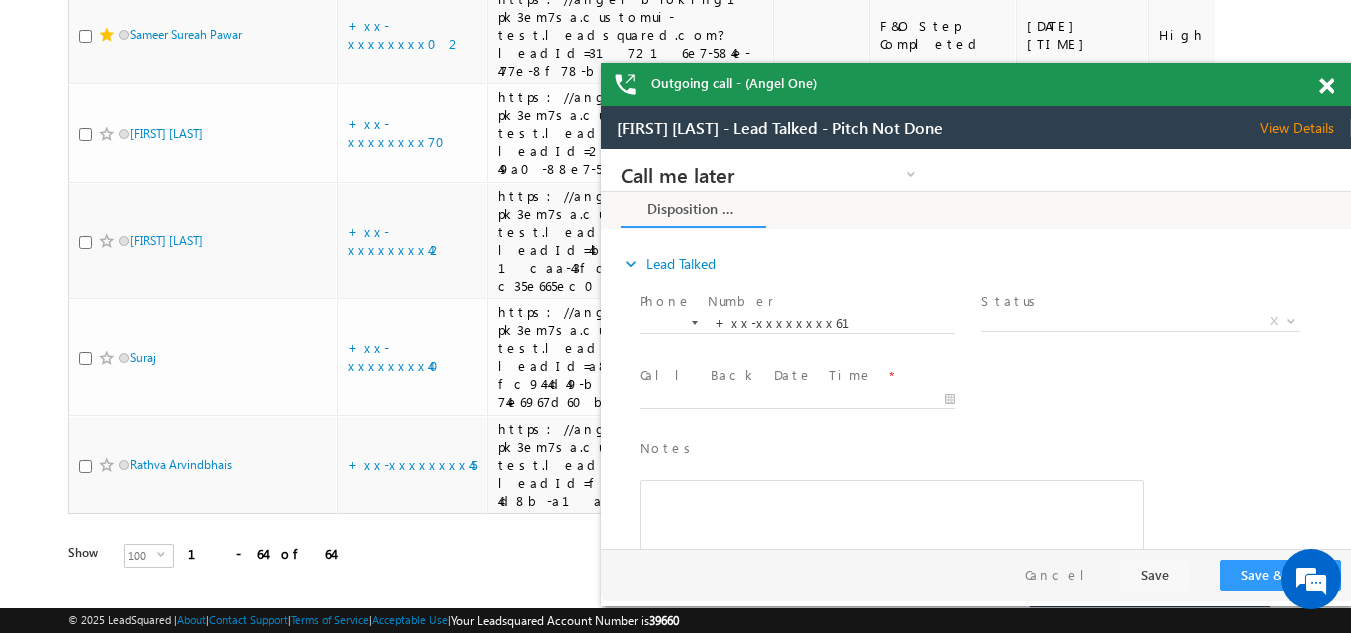 click at bounding box center [1326, 86] 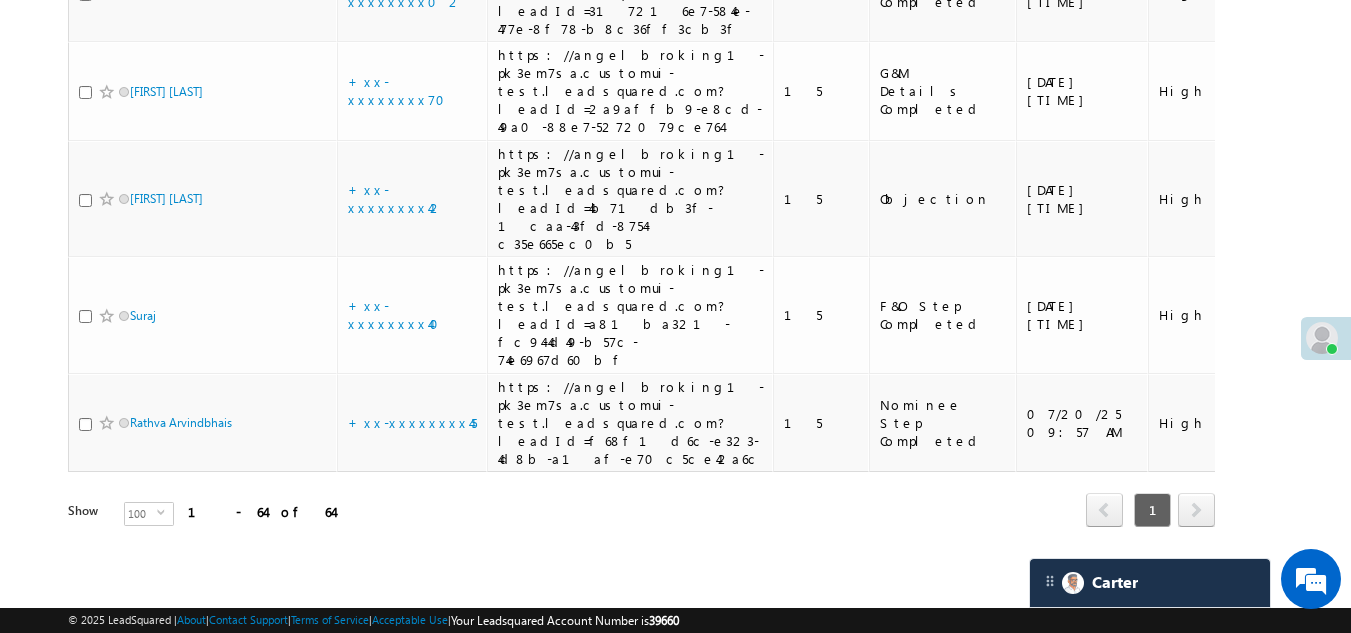 scroll, scrollTop: 6954, scrollLeft: 0, axis: vertical 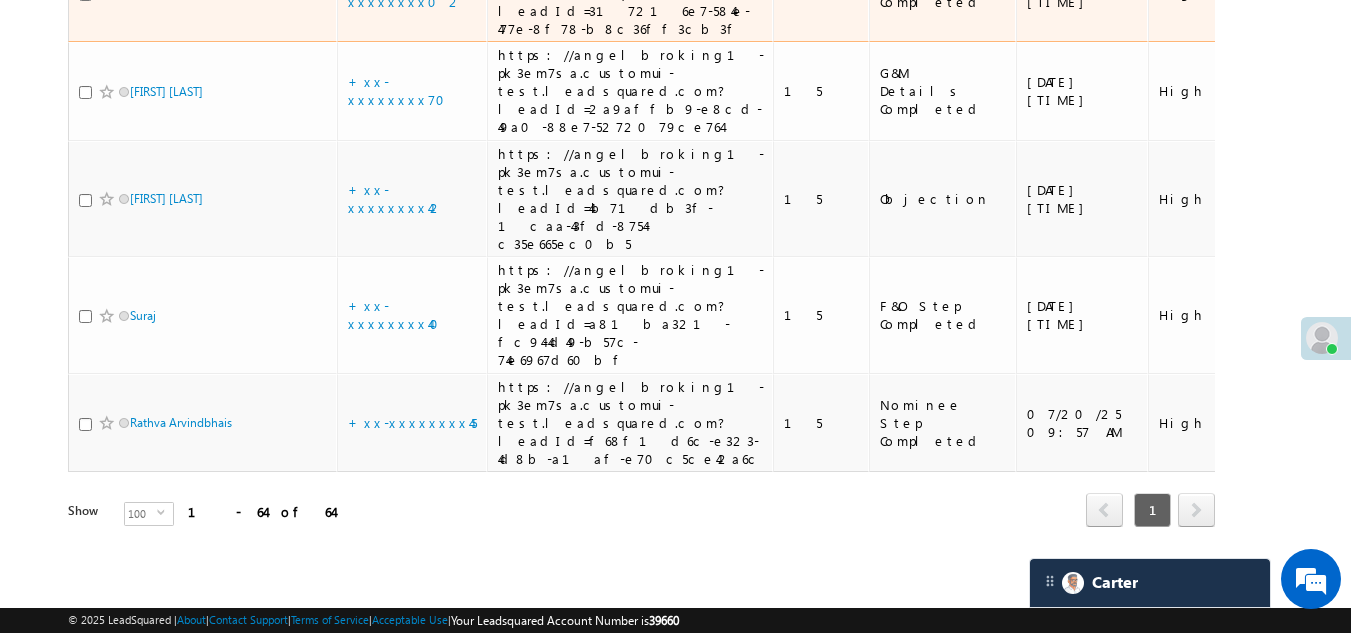 click at bounding box center (85, -6) 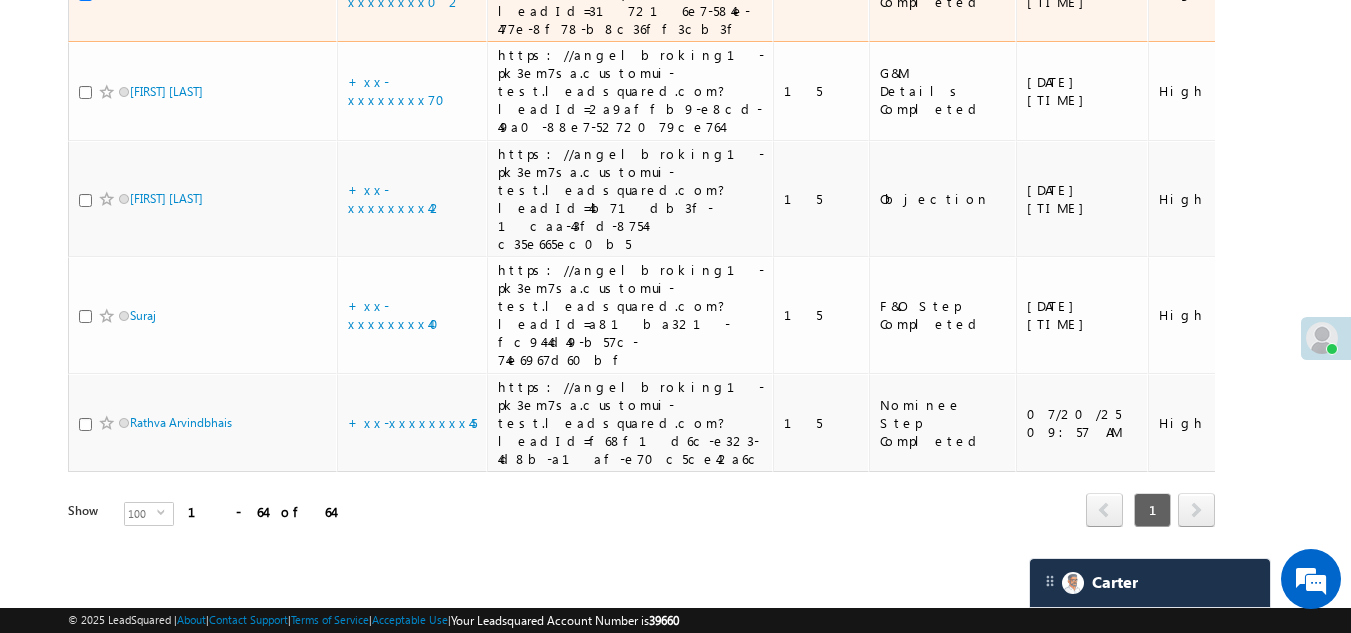scroll, scrollTop: 7154, scrollLeft: 0, axis: vertical 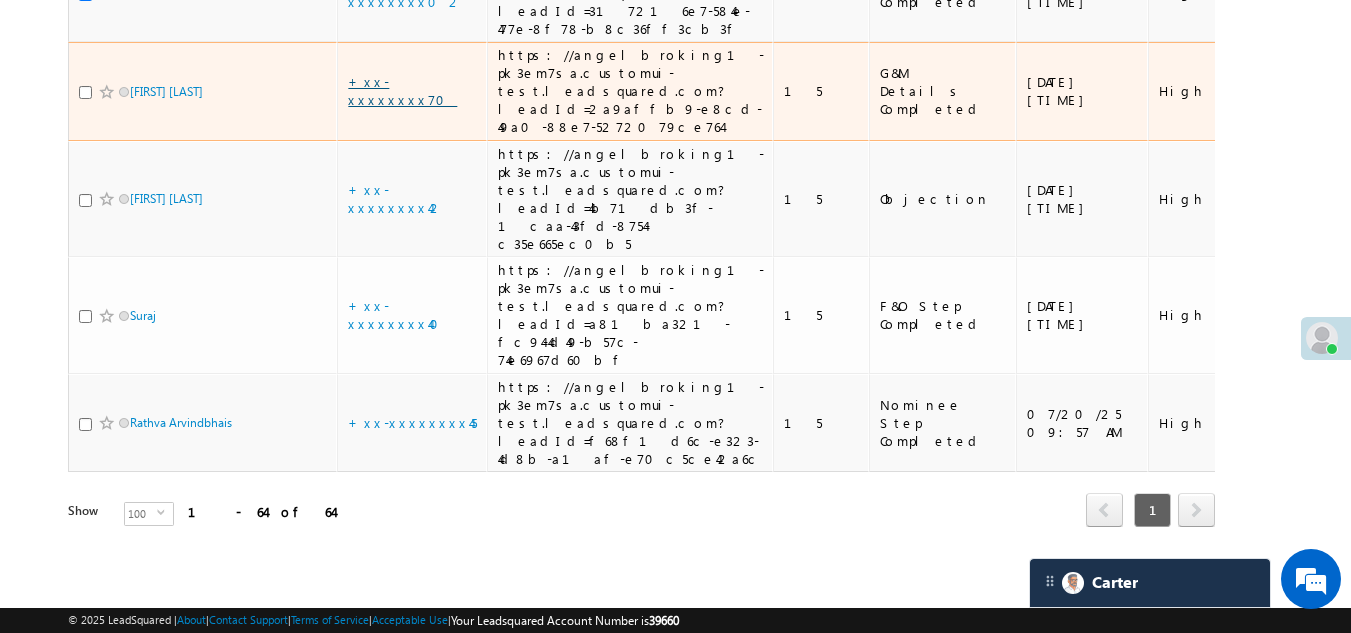 click on "+xx-xxxxxxxx70" at bounding box center [402, 90] 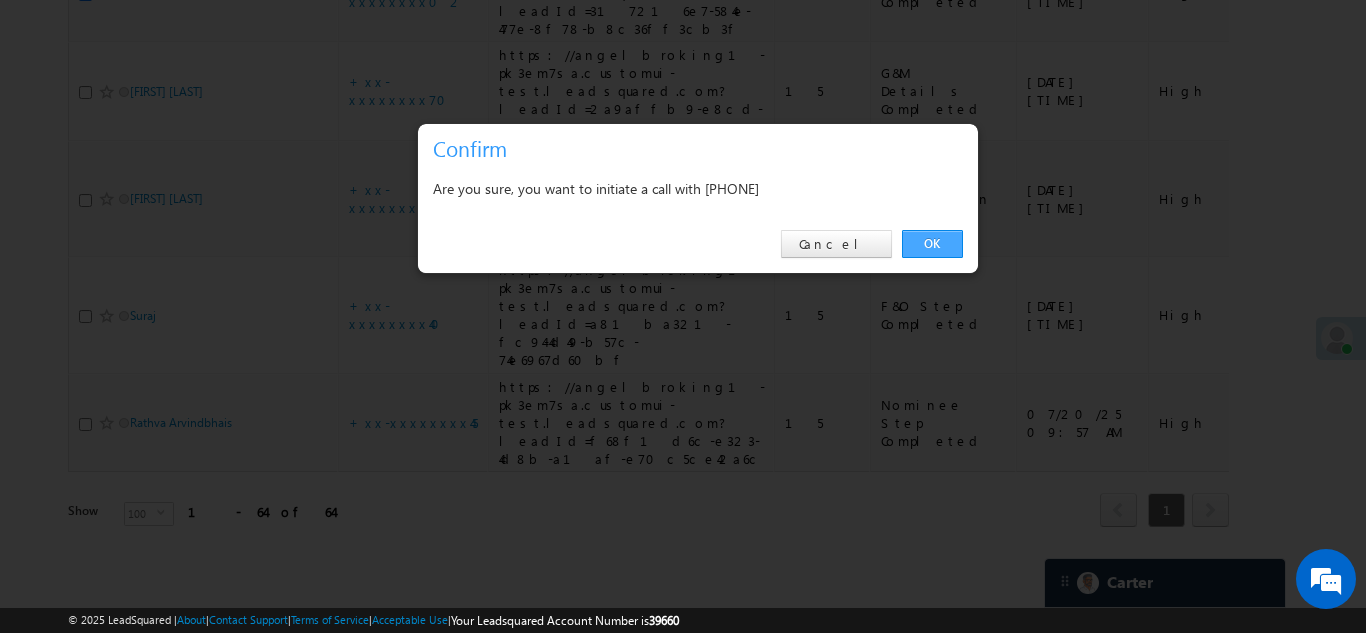 click on "OK" at bounding box center (932, 244) 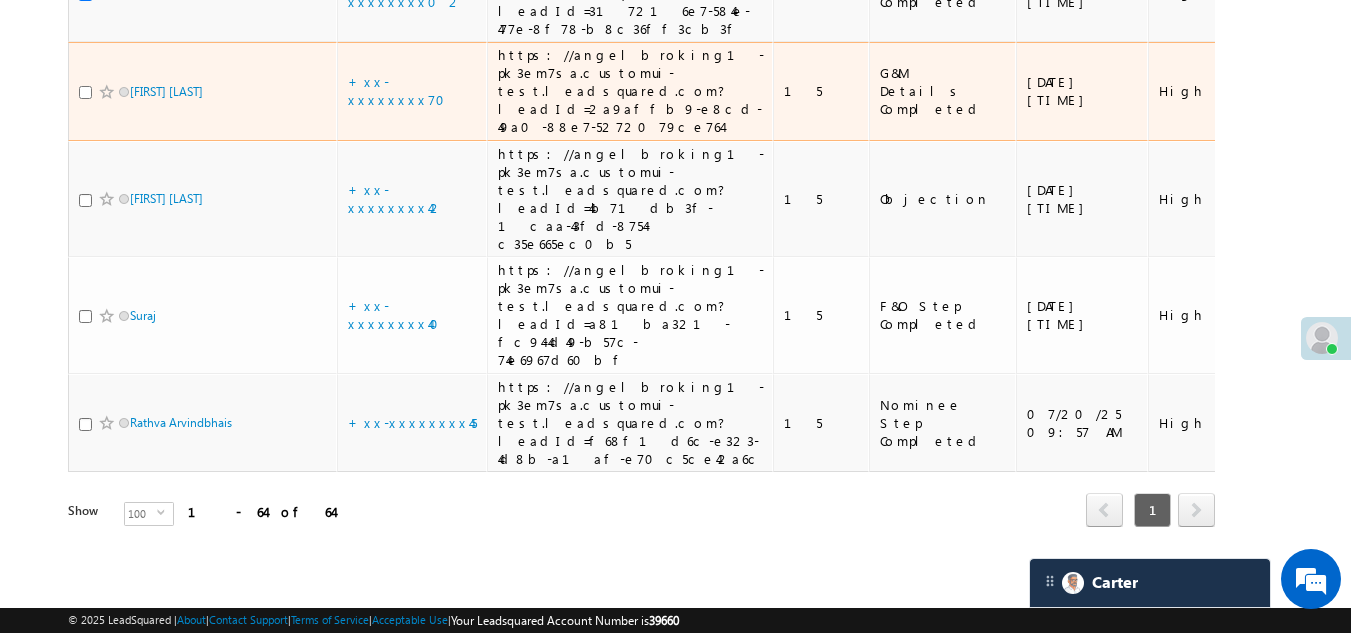 click at bounding box center [85, 92] 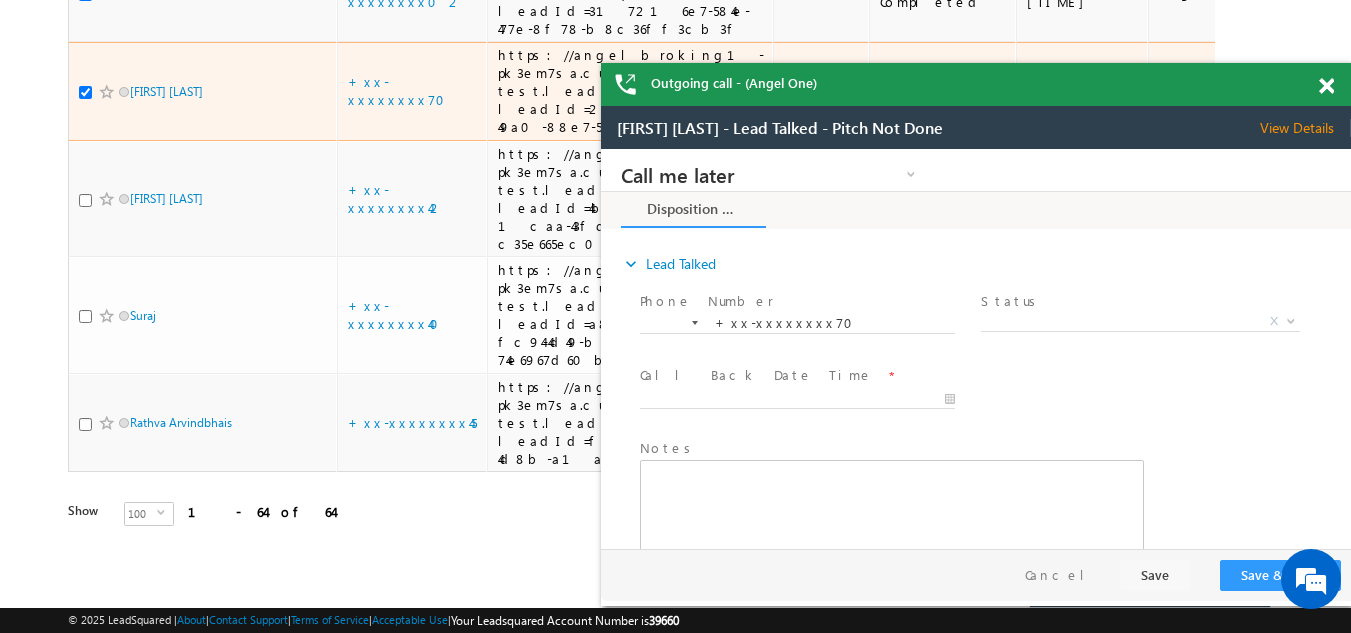 scroll, scrollTop: 0, scrollLeft: 0, axis: both 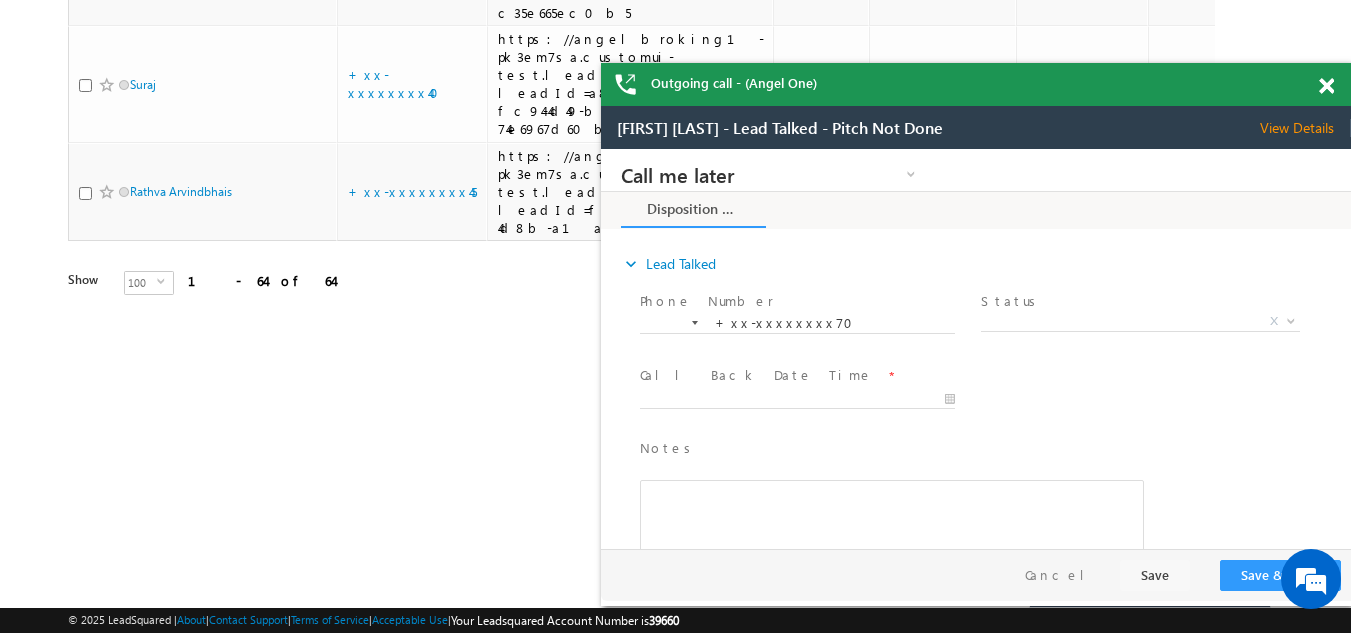 click at bounding box center [1326, 86] 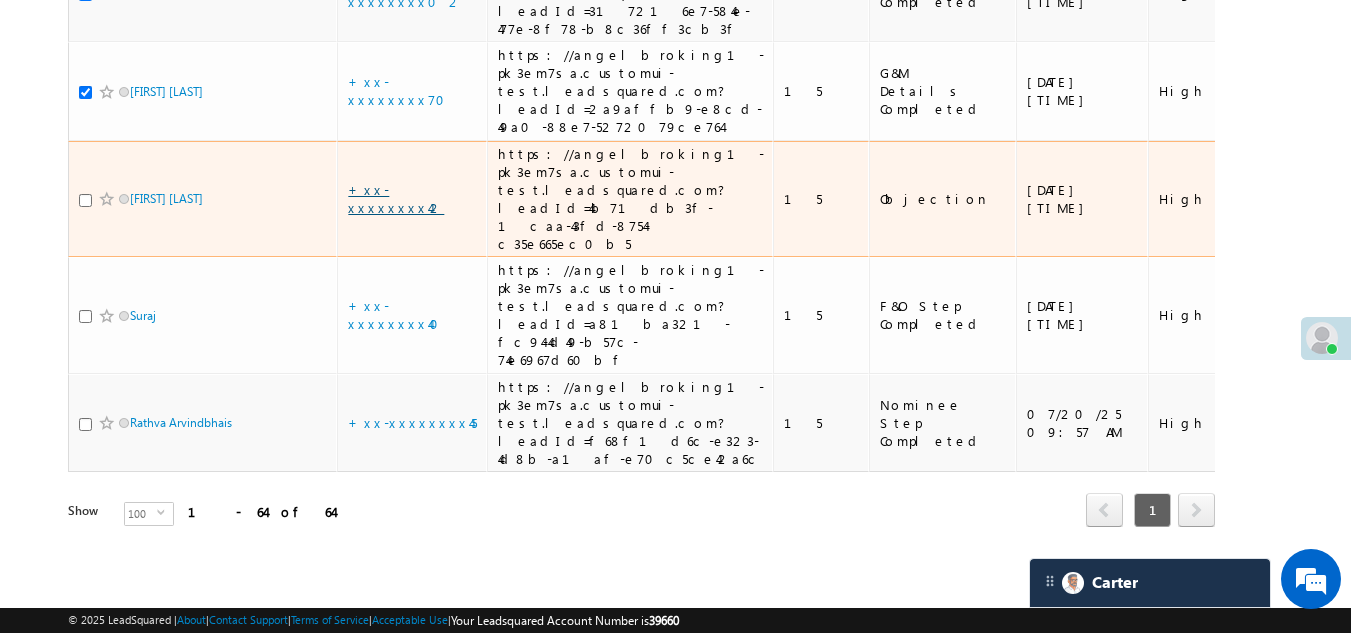 click on "+xx-xxxxxxxx42" at bounding box center (396, 198) 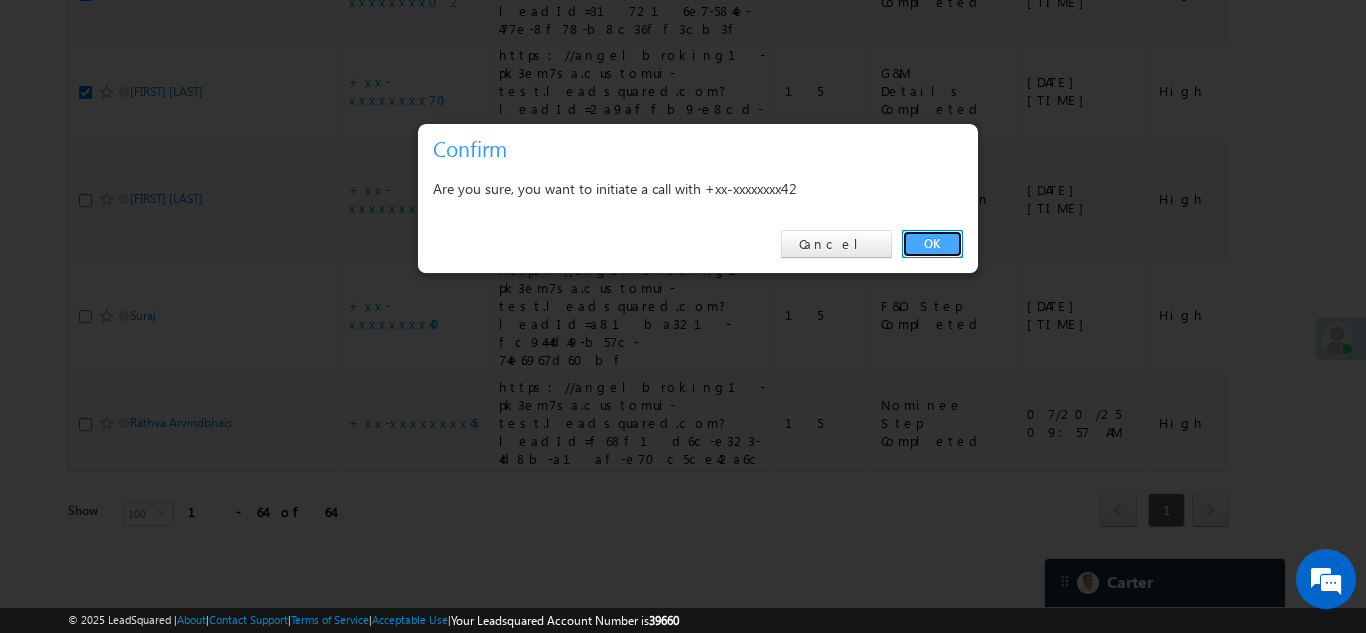 click on "OK" at bounding box center (932, 244) 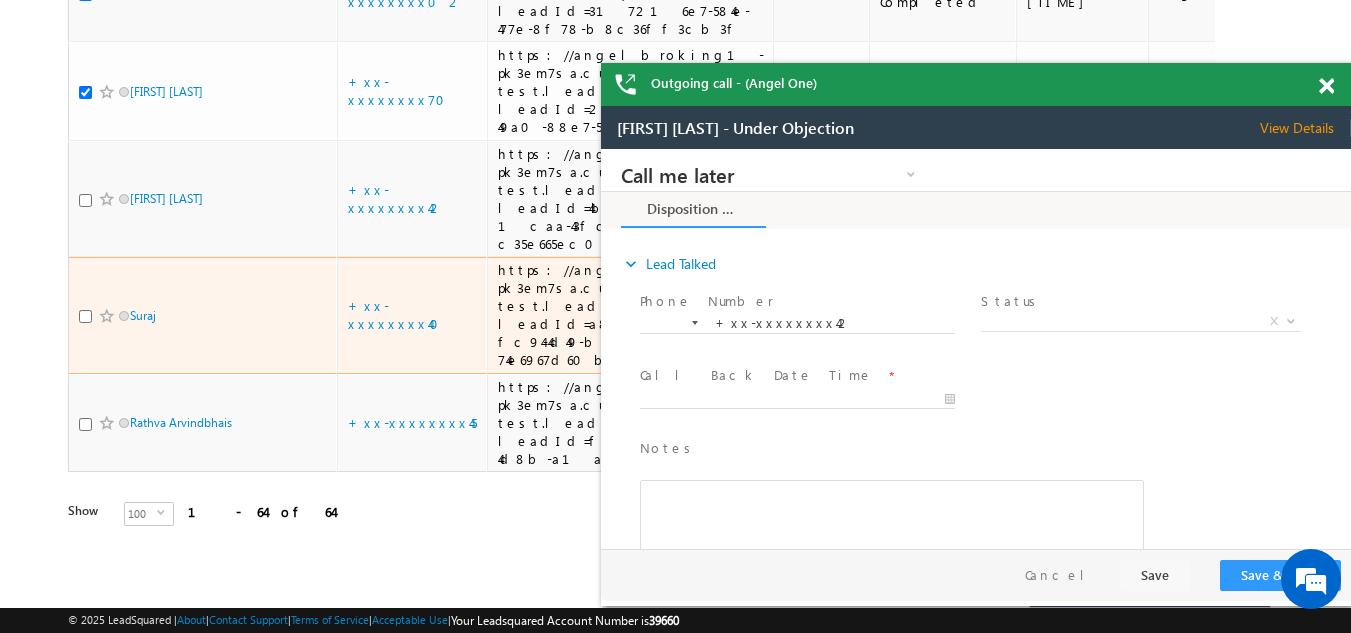 scroll, scrollTop: 0, scrollLeft: 0, axis: both 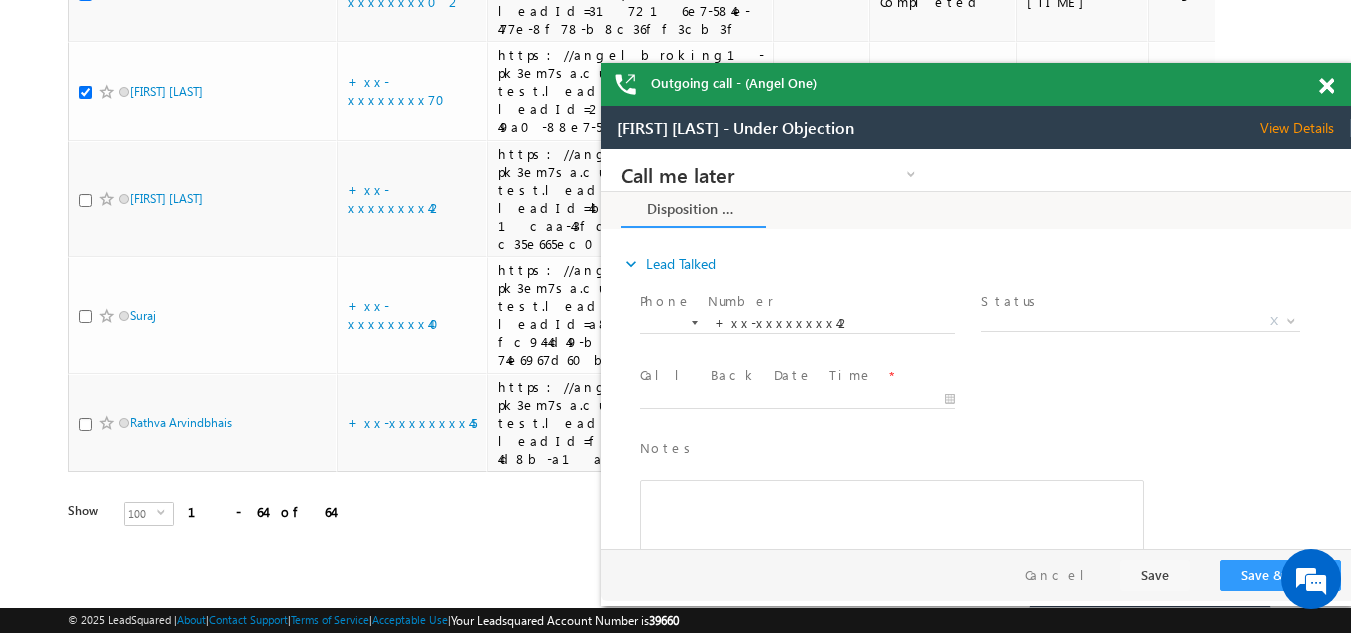 click at bounding box center [1326, 86] 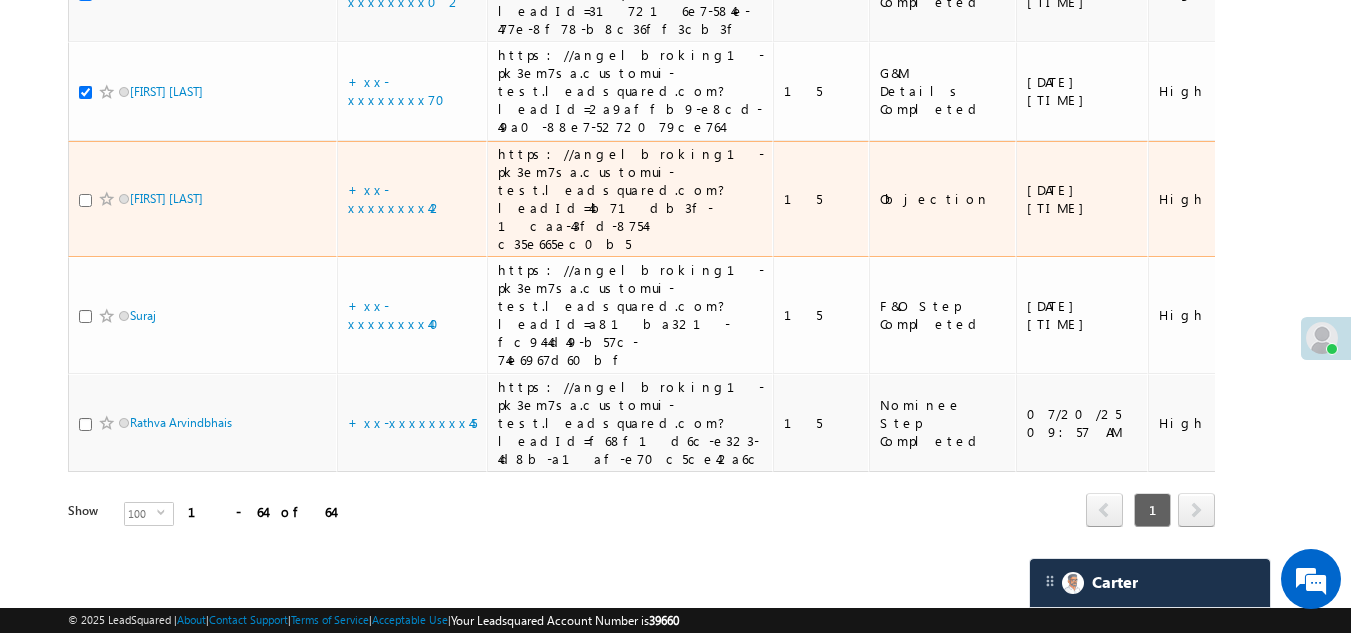 click at bounding box center [85, 200] 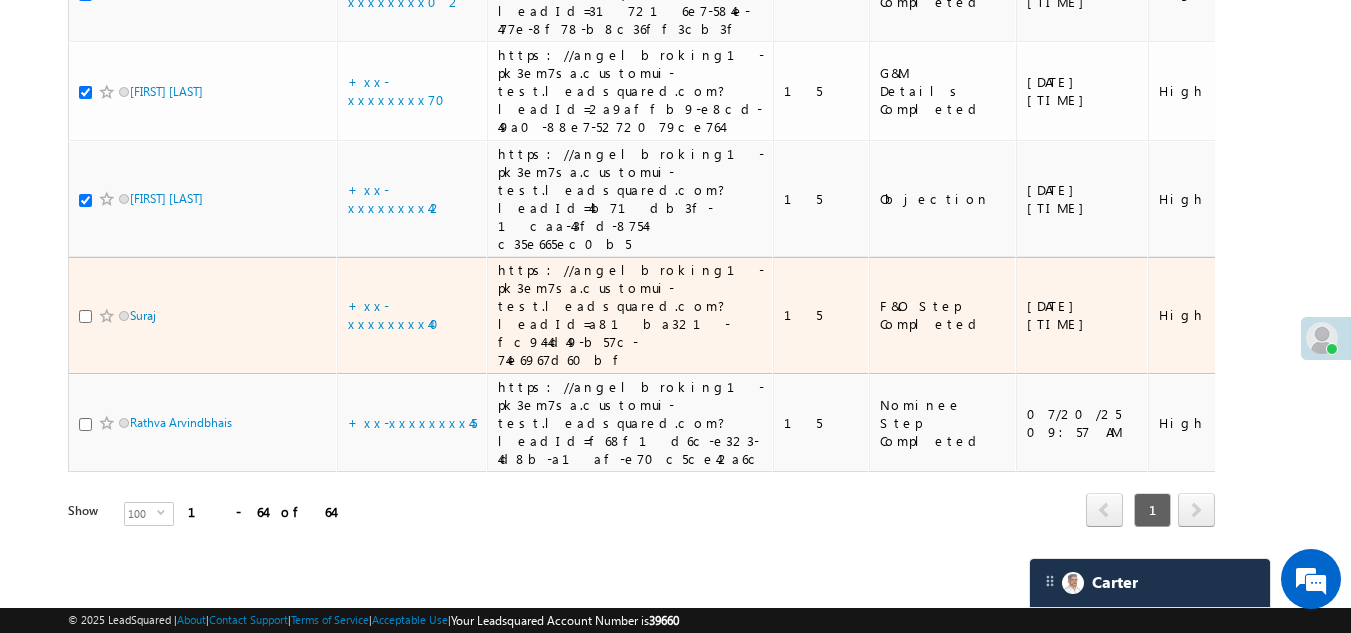 scroll, scrollTop: 7295, scrollLeft: 0, axis: vertical 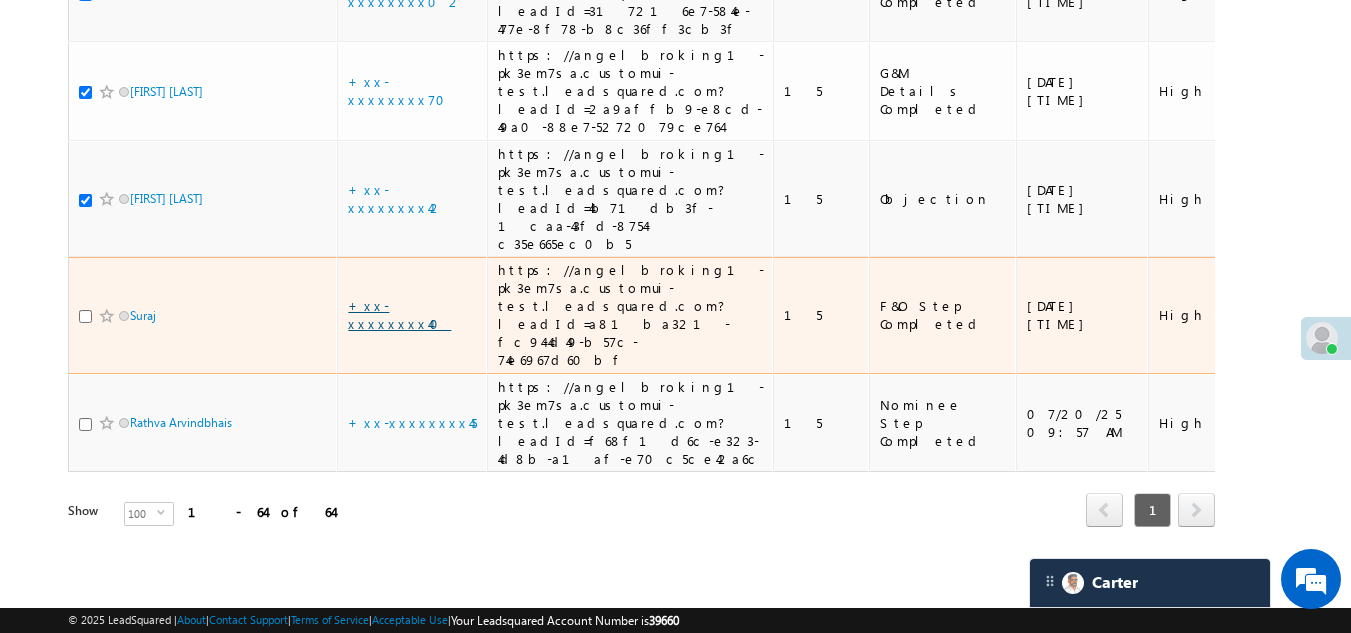 click on "+xx-xxxxxxxx40" at bounding box center (399, 314) 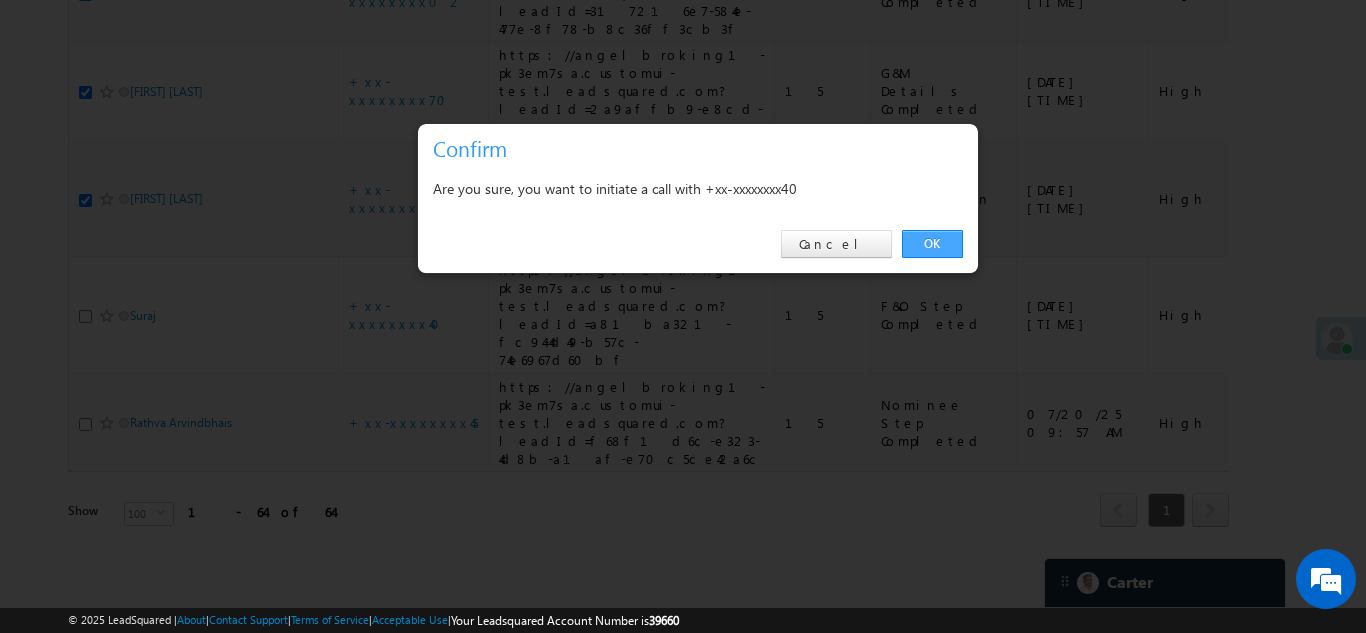 click on "OK" at bounding box center [932, 244] 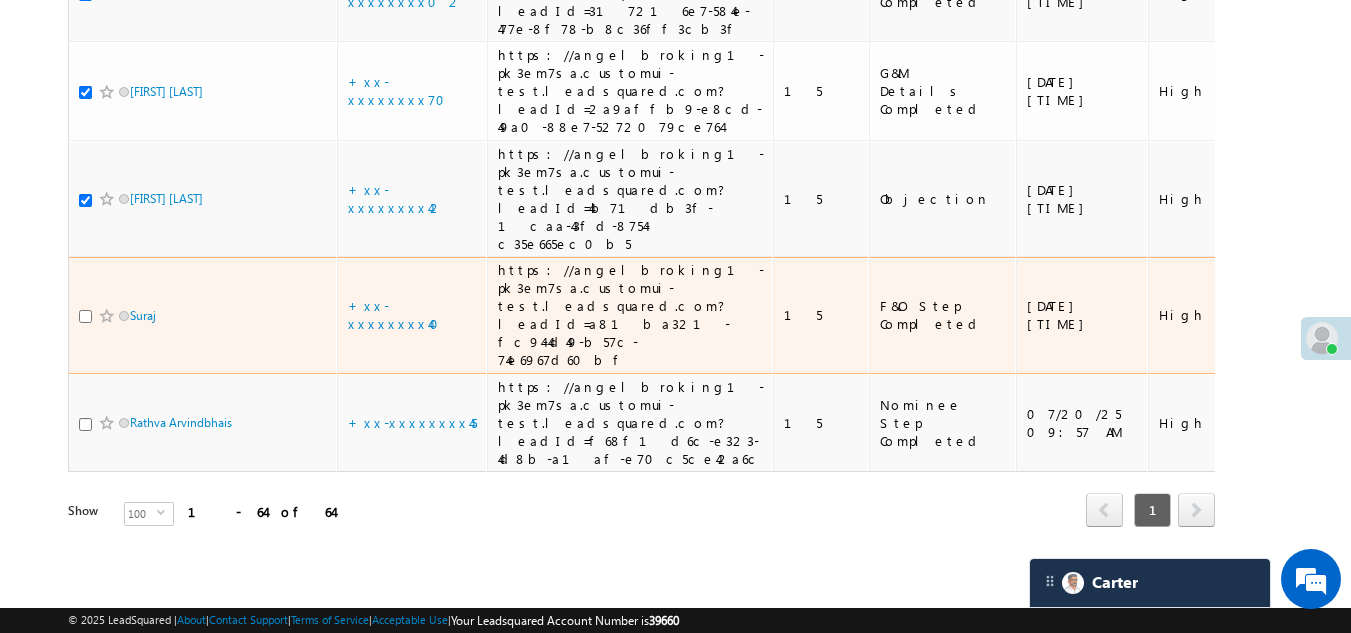 click at bounding box center (85, 316) 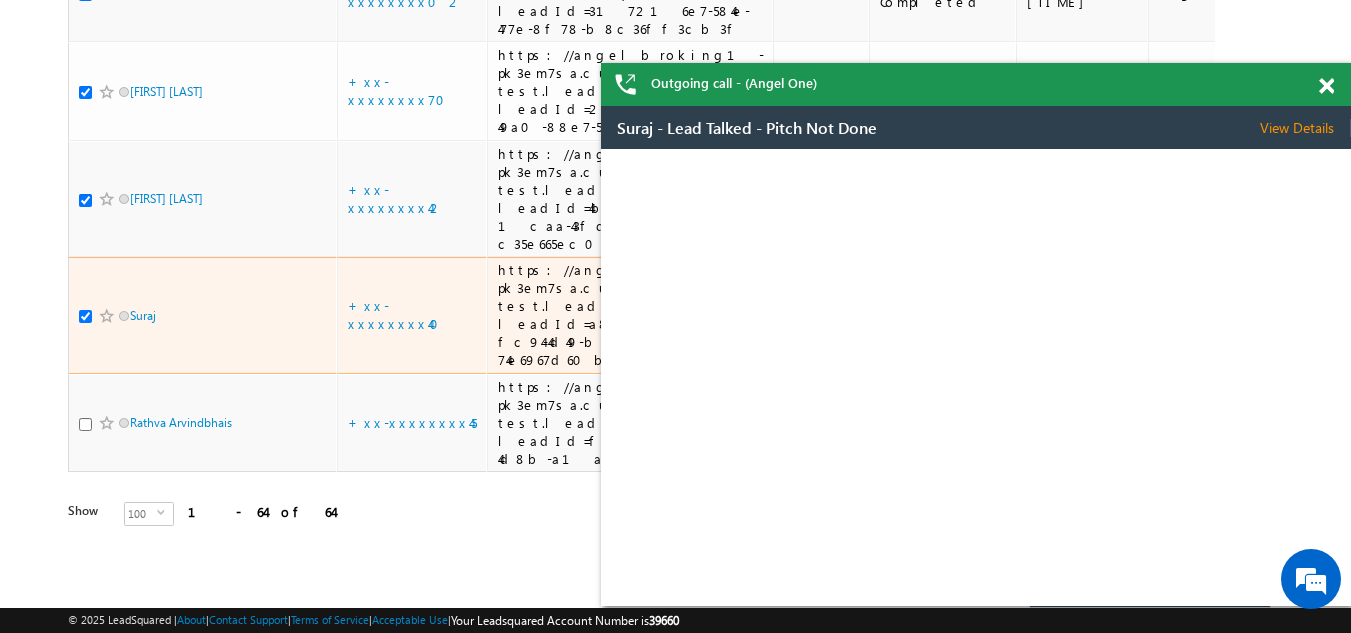 scroll, scrollTop: 7295, scrollLeft: 0, axis: vertical 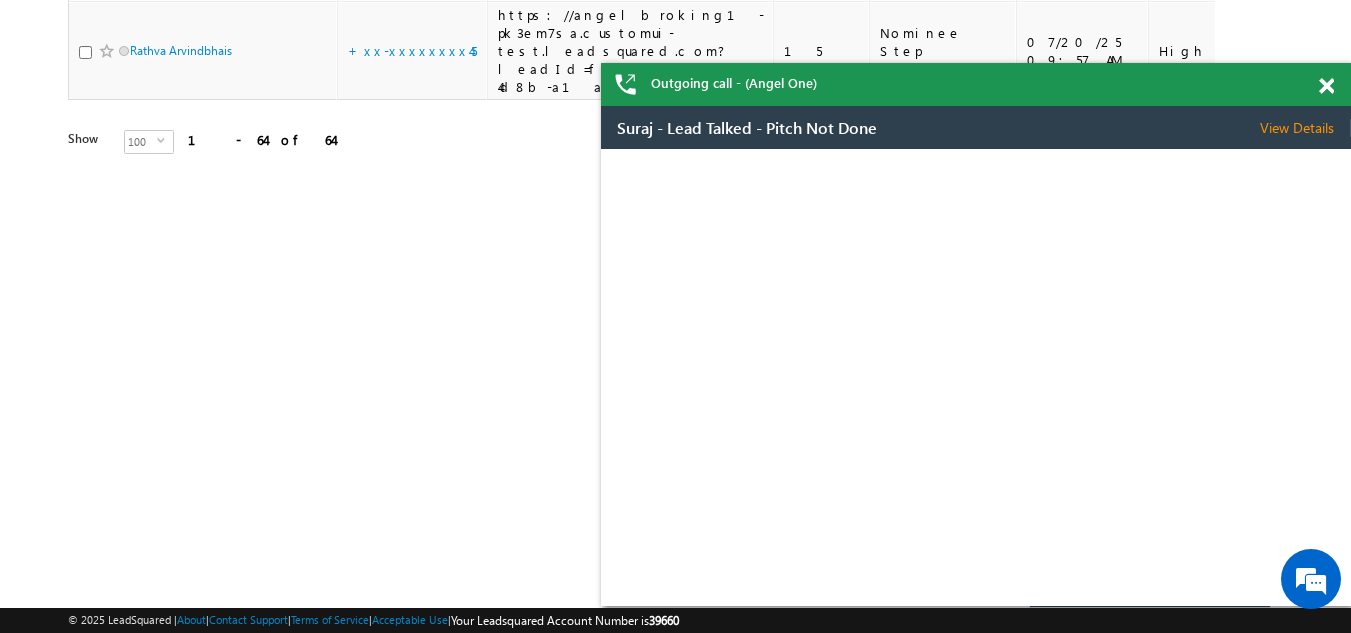 click at bounding box center [1326, 86] 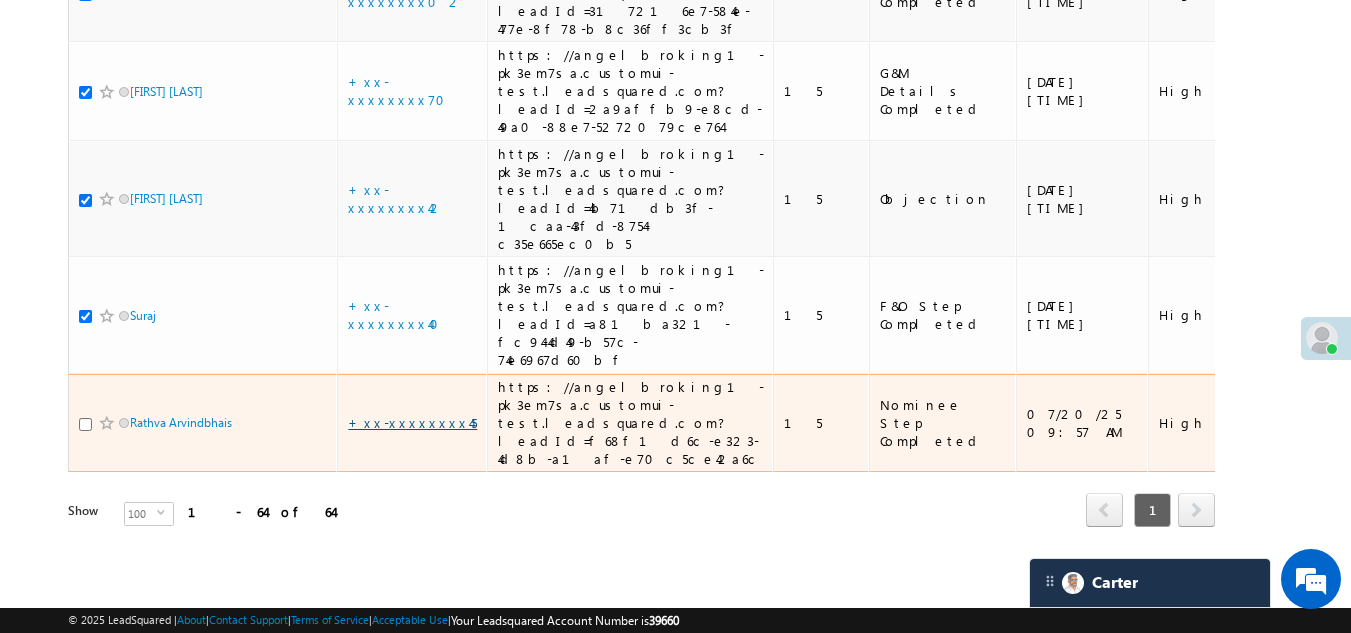 click on "+xx-xxxxxxxx45" at bounding box center (412, 422) 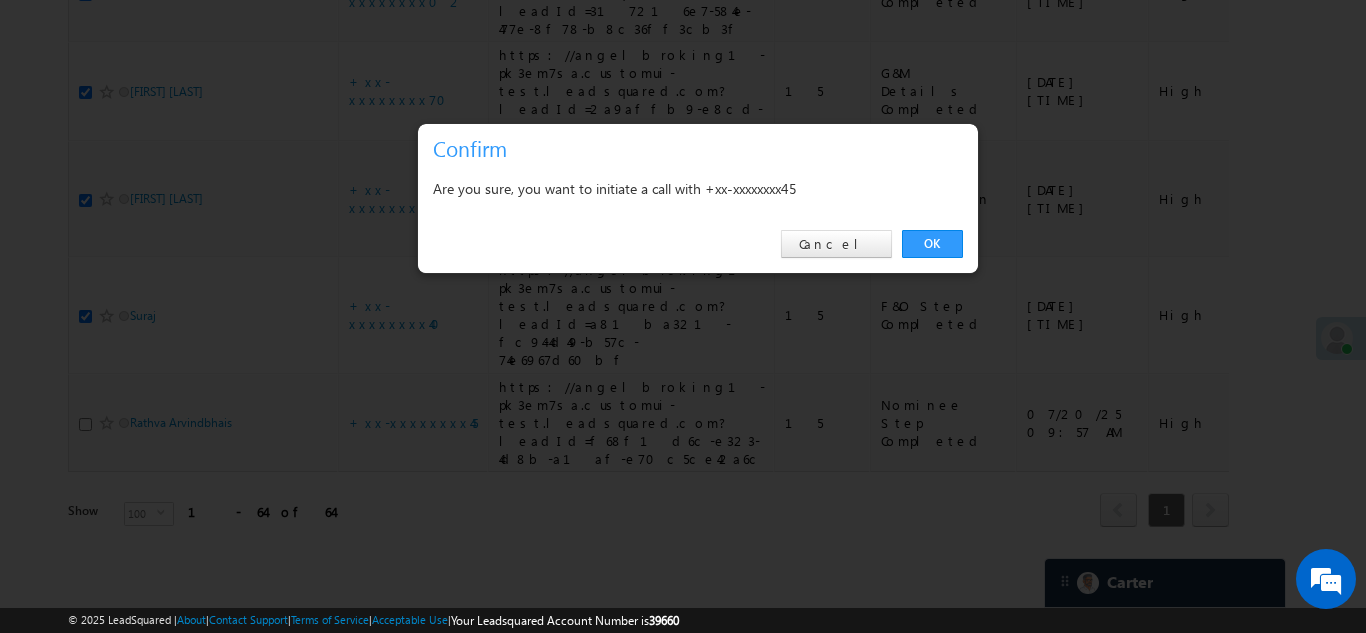 click on "OK" at bounding box center (932, 244) 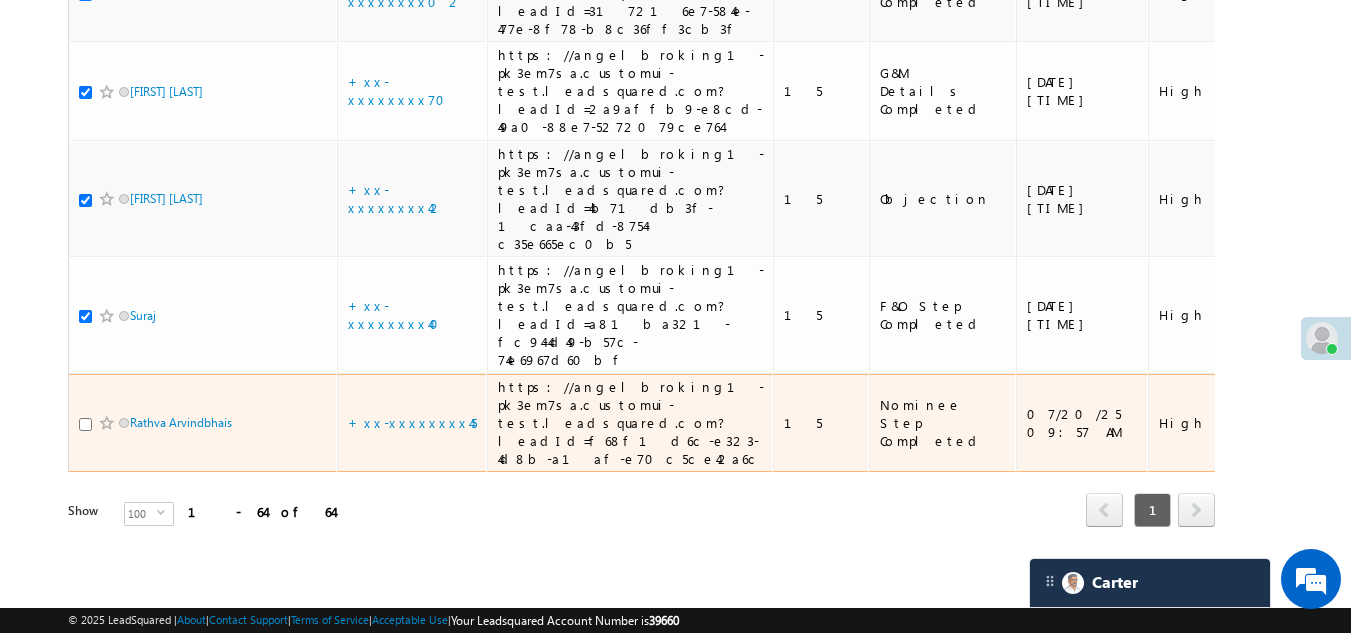click at bounding box center [85, 424] 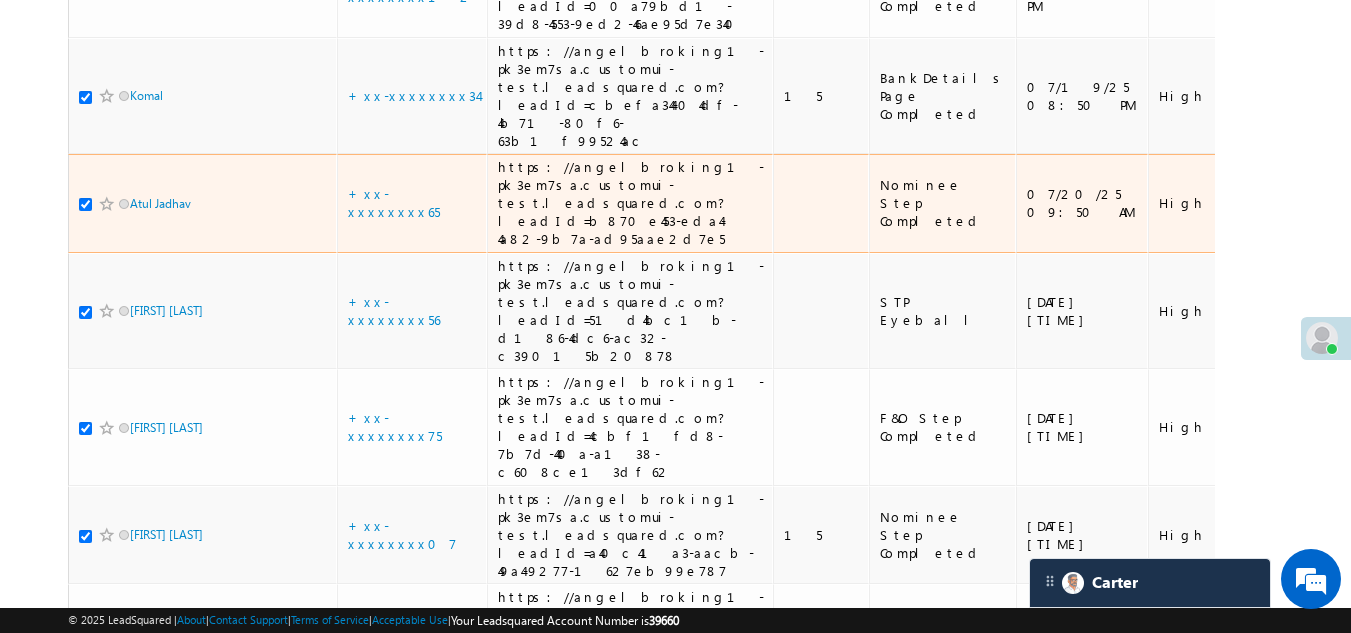 scroll, scrollTop: 5395, scrollLeft: 0, axis: vertical 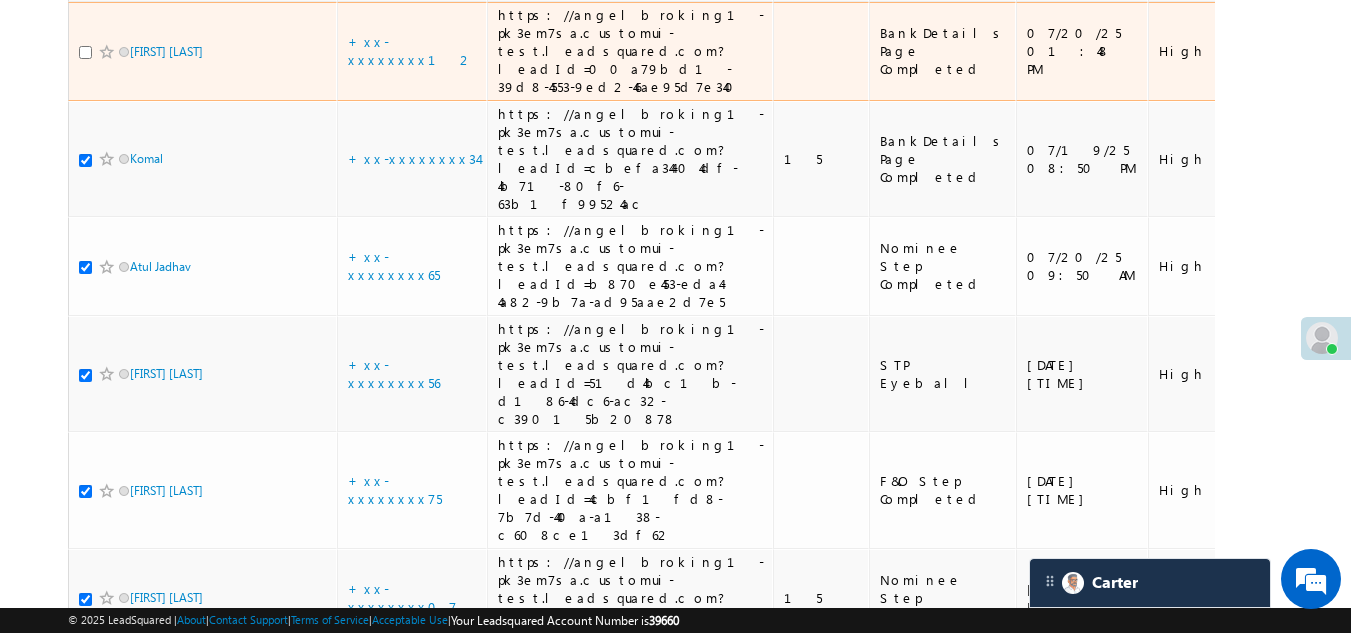 click at bounding box center [85, 52] 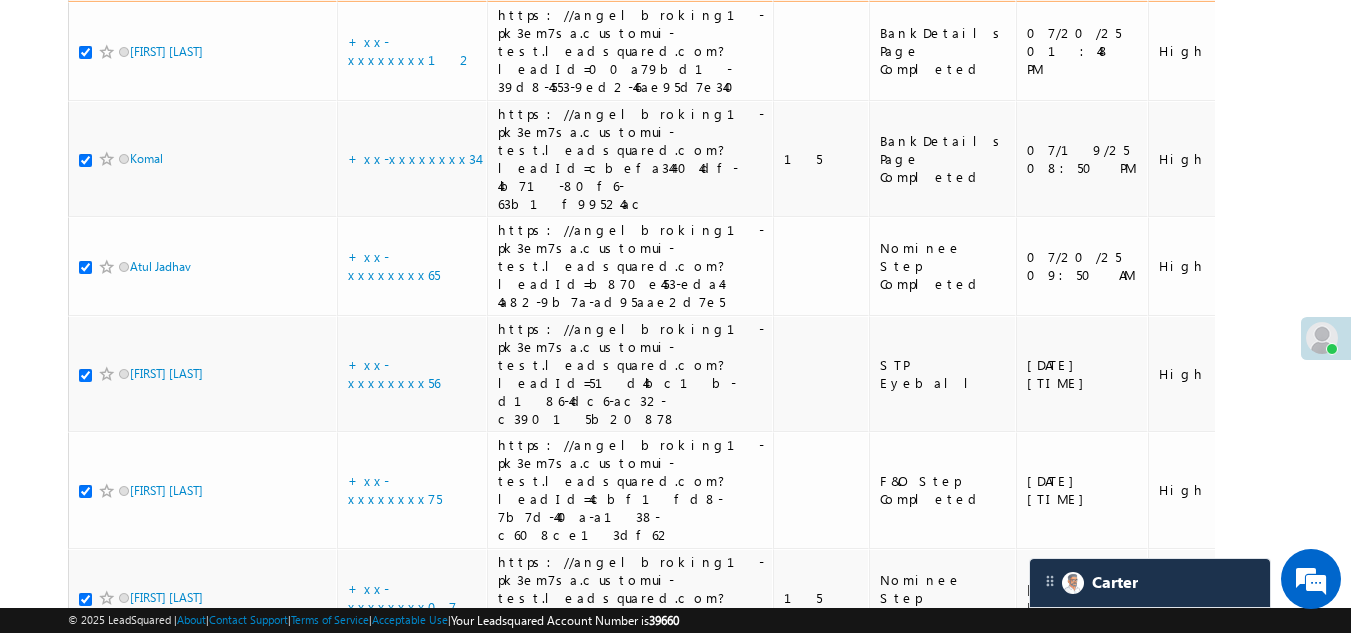 click on "Adi Tech" at bounding box center (203, -56) 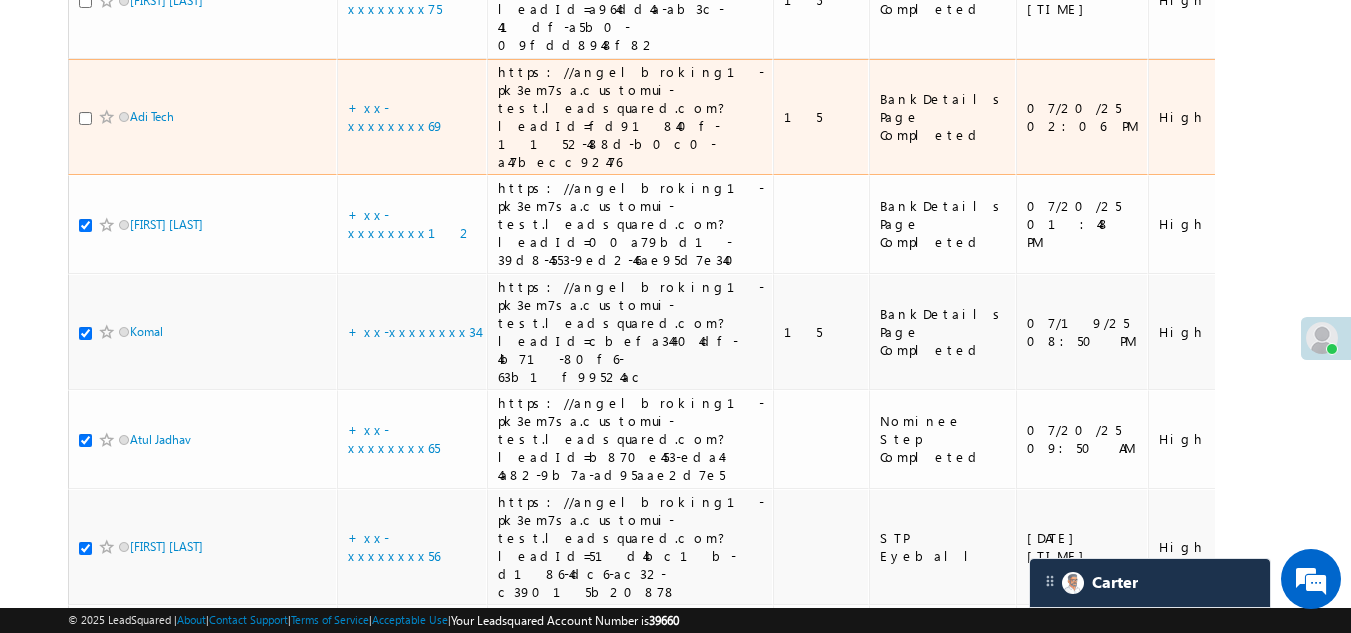 scroll, scrollTop: 5195, scrollLeft: 0, axis: vertical 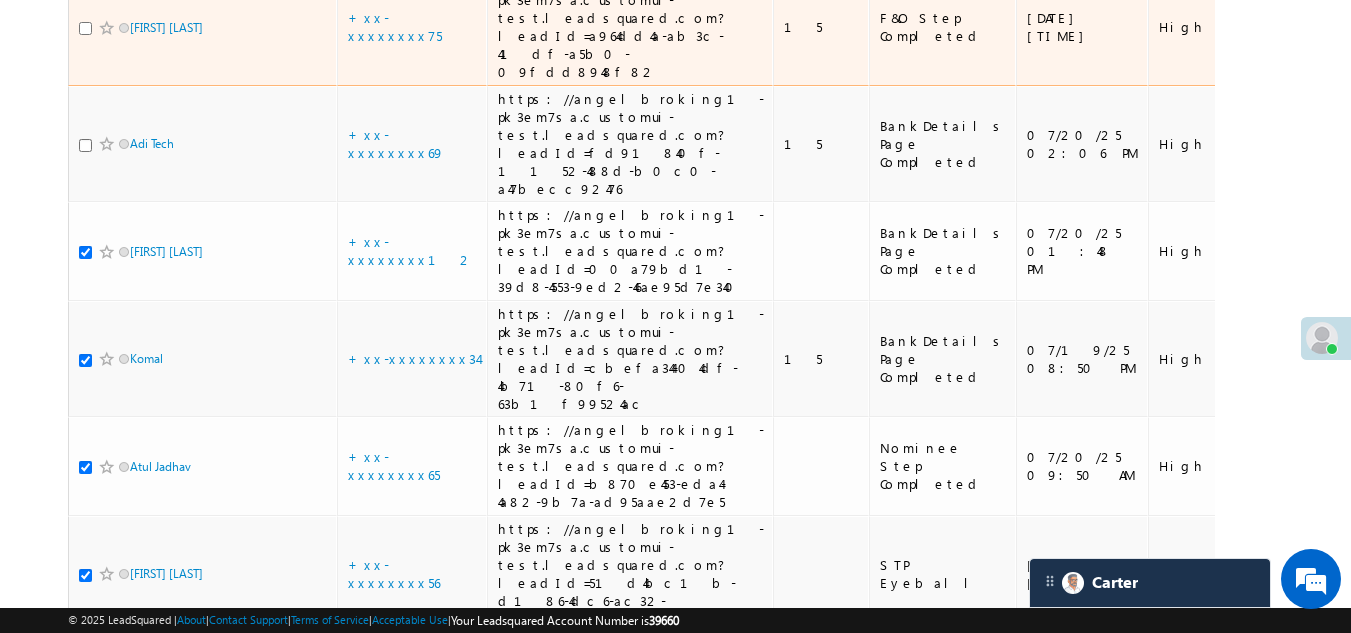 click at bounding box center [85, 28] 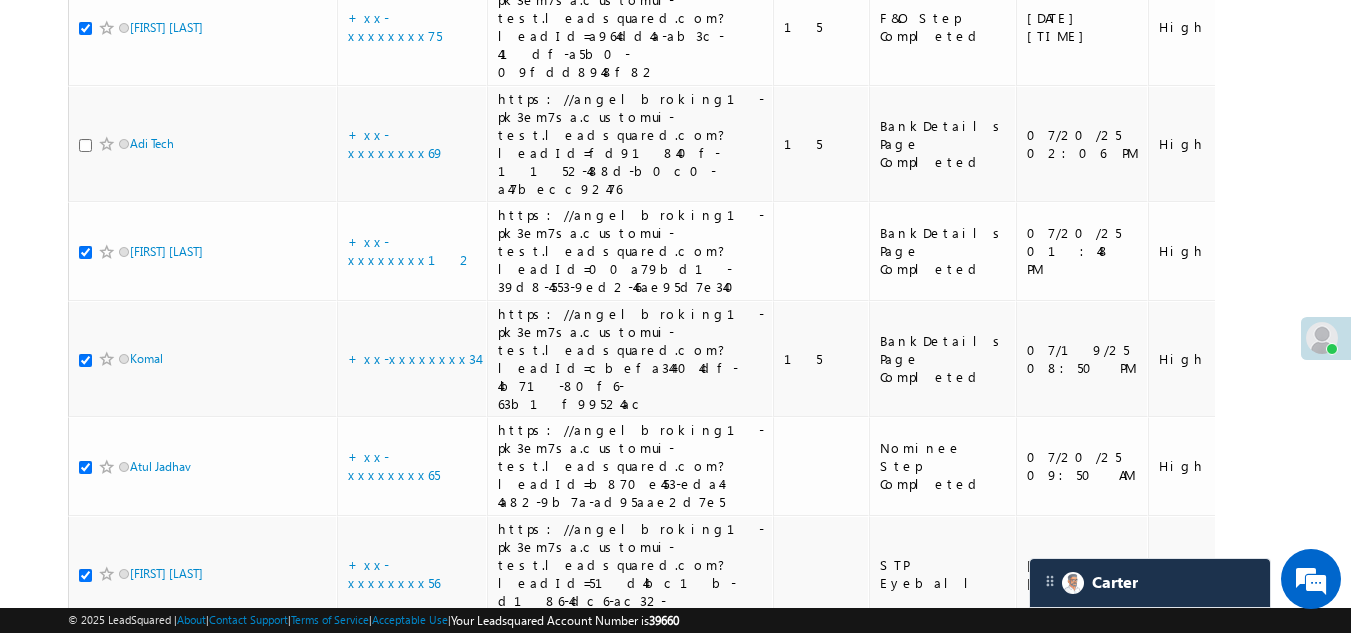 drag, startPoint x: 87, startPoint y: 172, endPoint x: 143, endPoint y: 145, distance: 62.169125 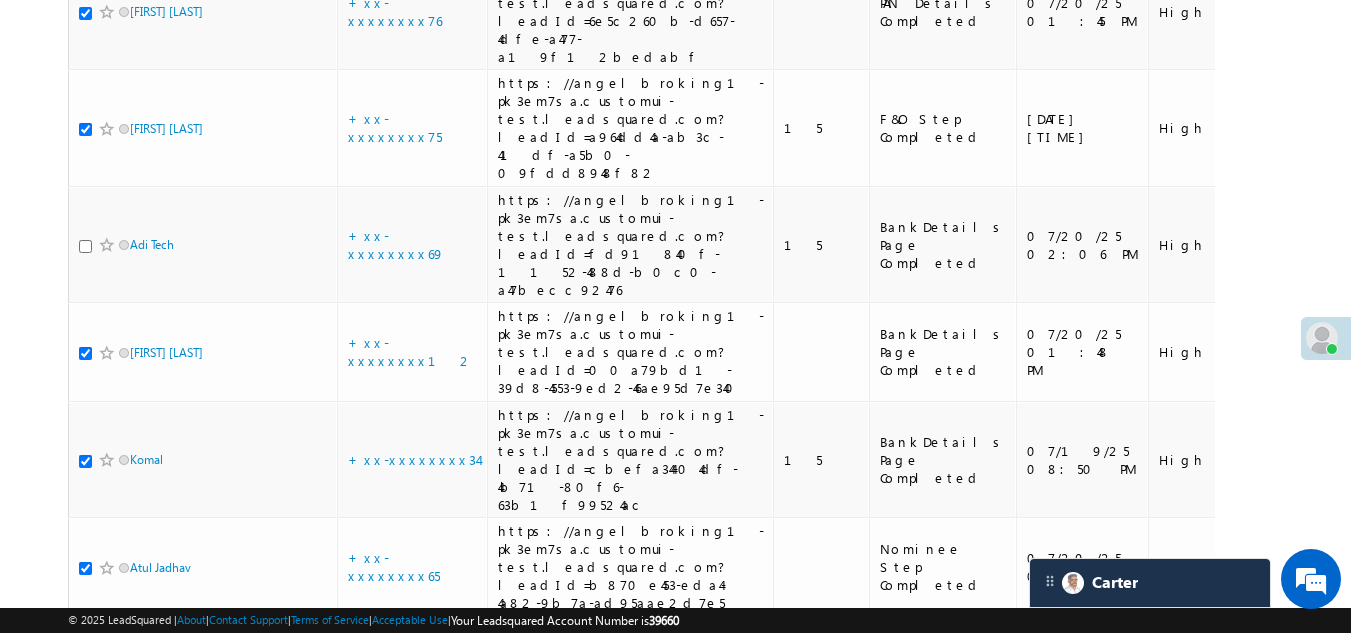 scroll, scrollTop: 4995, scrollLeft: 0, axis: vertical 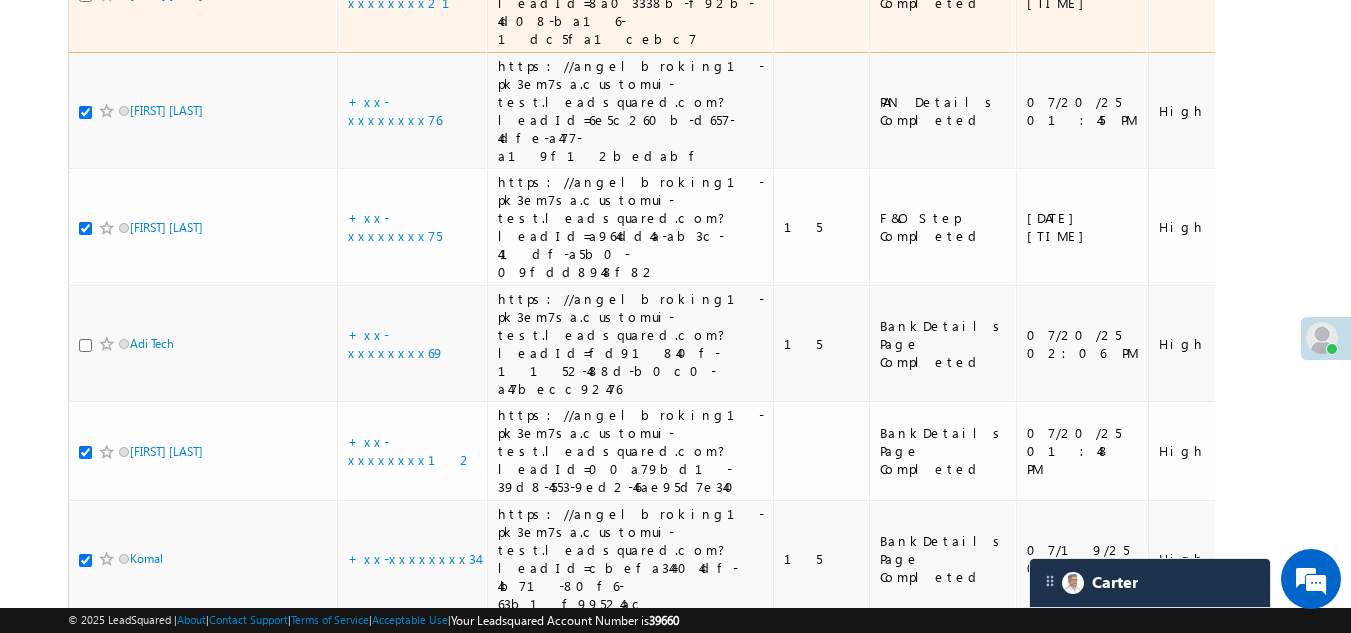 click at bounding box center (85, -5) 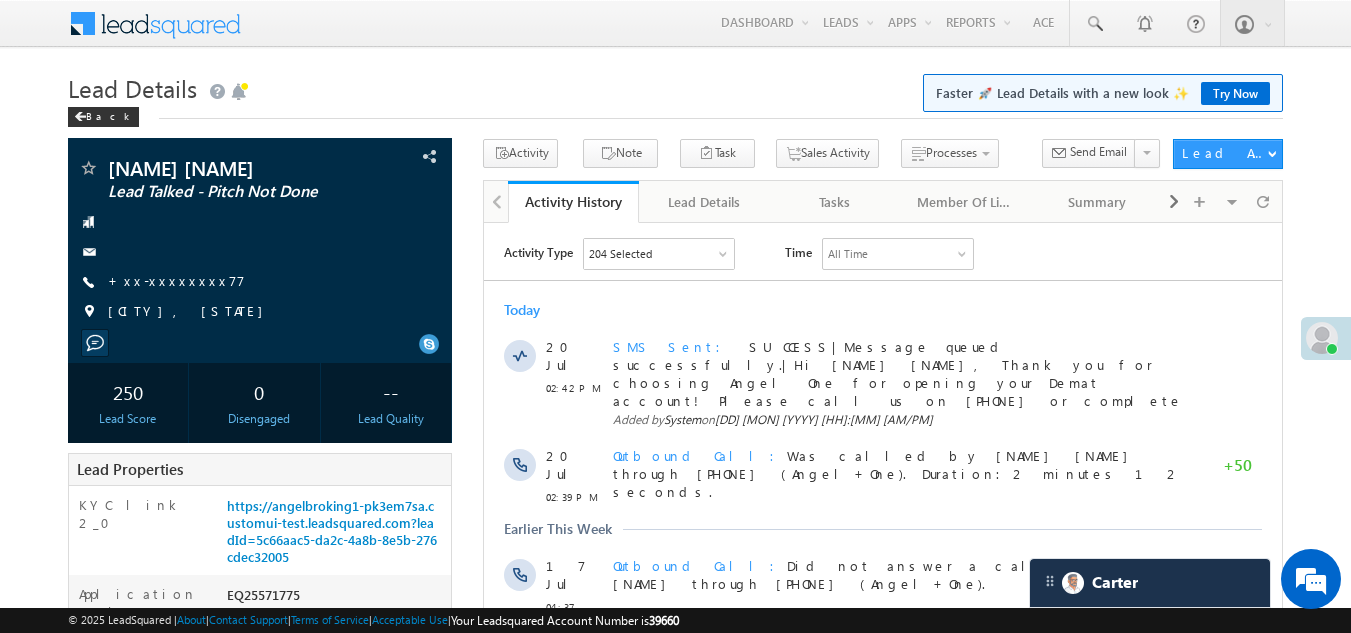 scroll, scrollTop: 0, scrollLeft: 0, axis: both 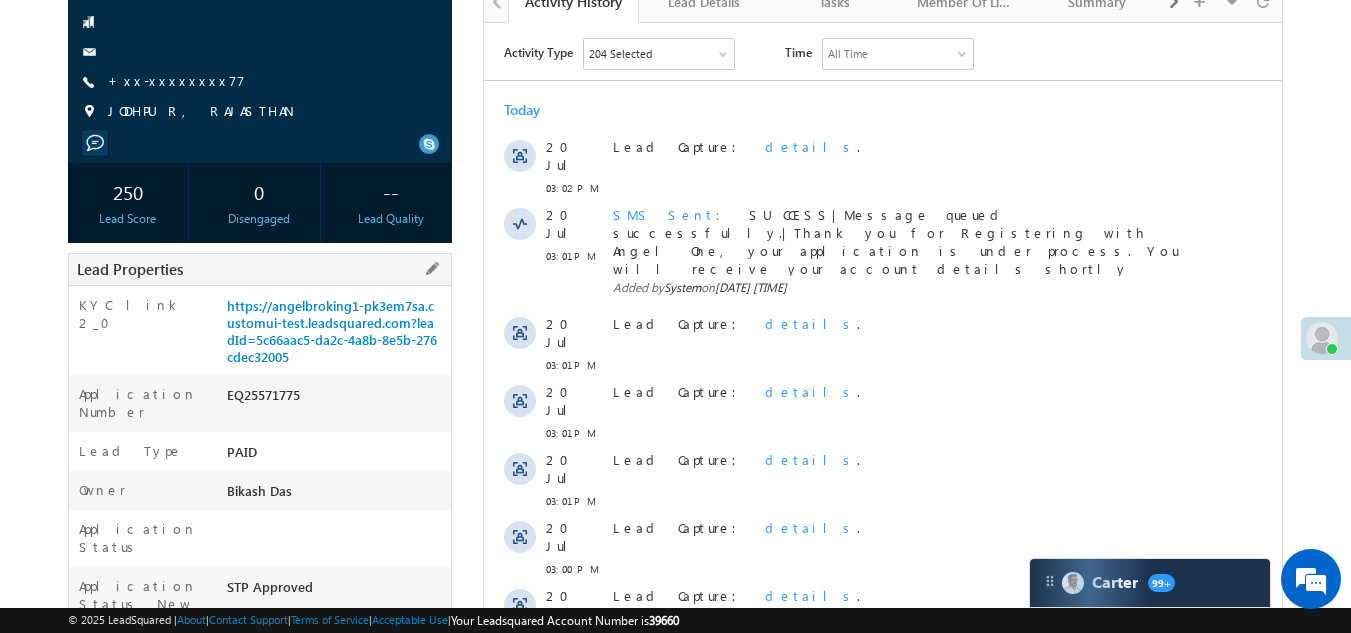 drag, startPoint x: 227, startPoint y: 394, endPoint x: 316, endPoint y: 392, distance: 89.02247 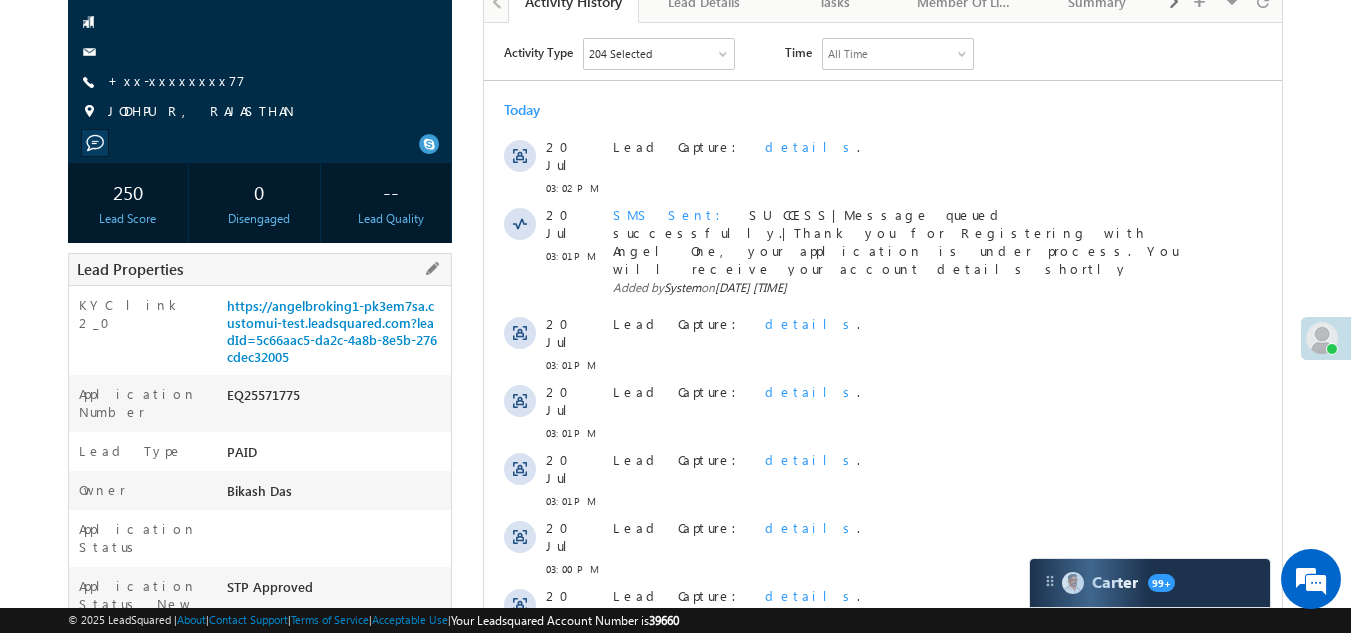 copy on "EQ25571775" 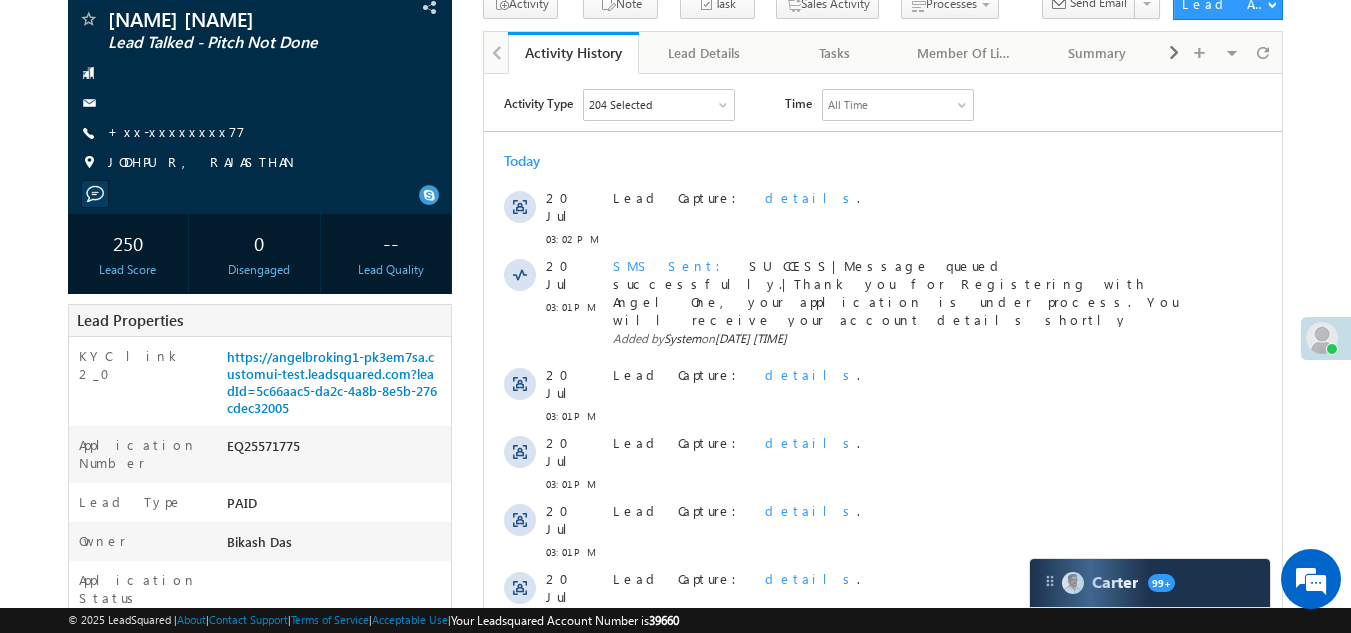 scroll, scrollTop: 100, scrollLeft: 0, axis: vertical 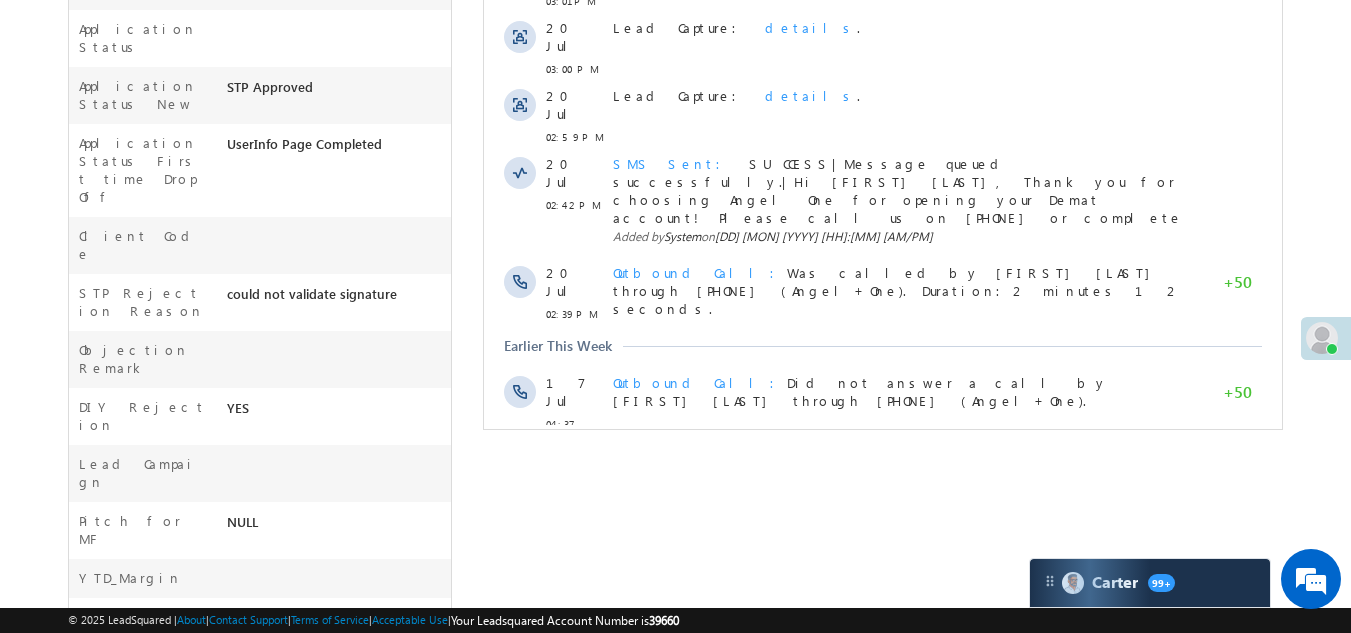 click on "Show More" at bounding box center [883, 486] 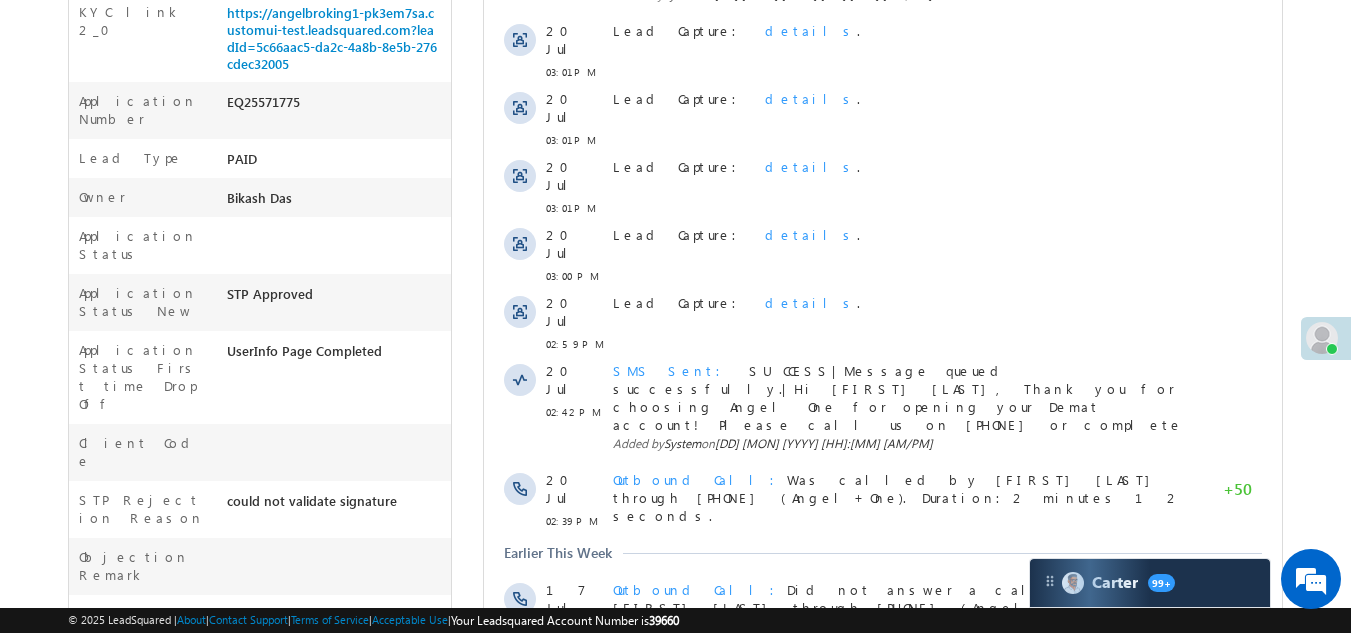 scroll, scrollTop: 400, scrollLeft: 0, axis: vertical 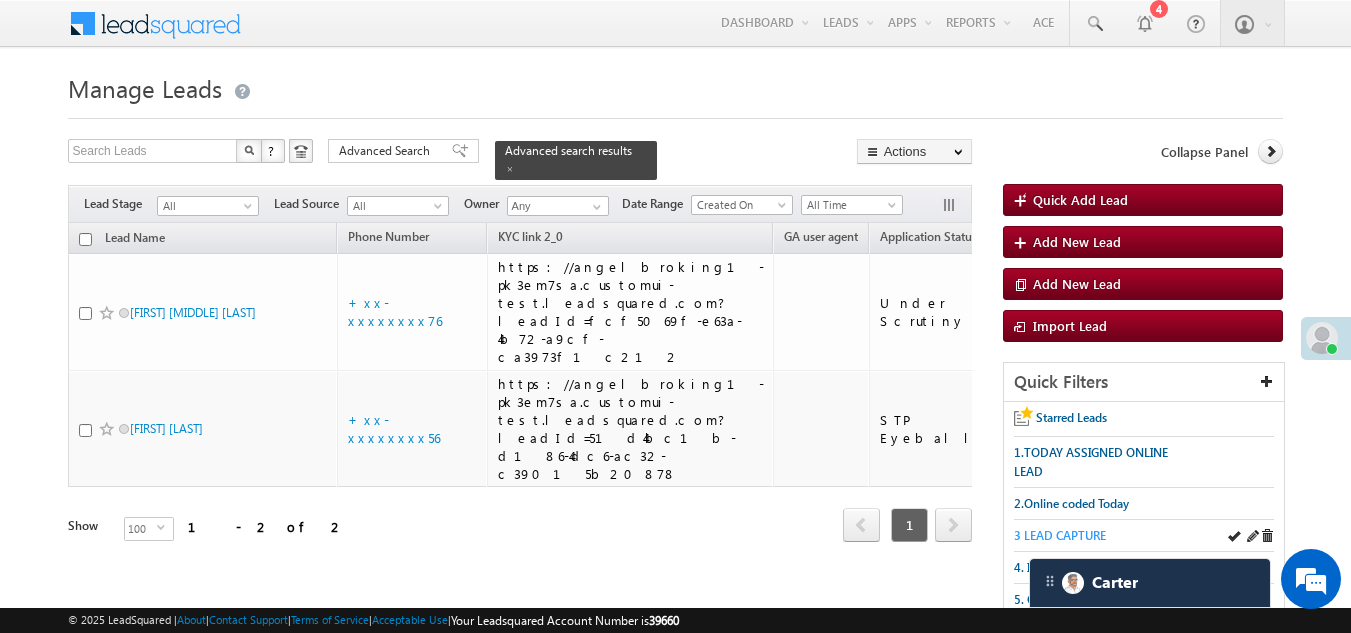 click on "3 LEAD CAPTURE" at bounding box center [1060, 535] 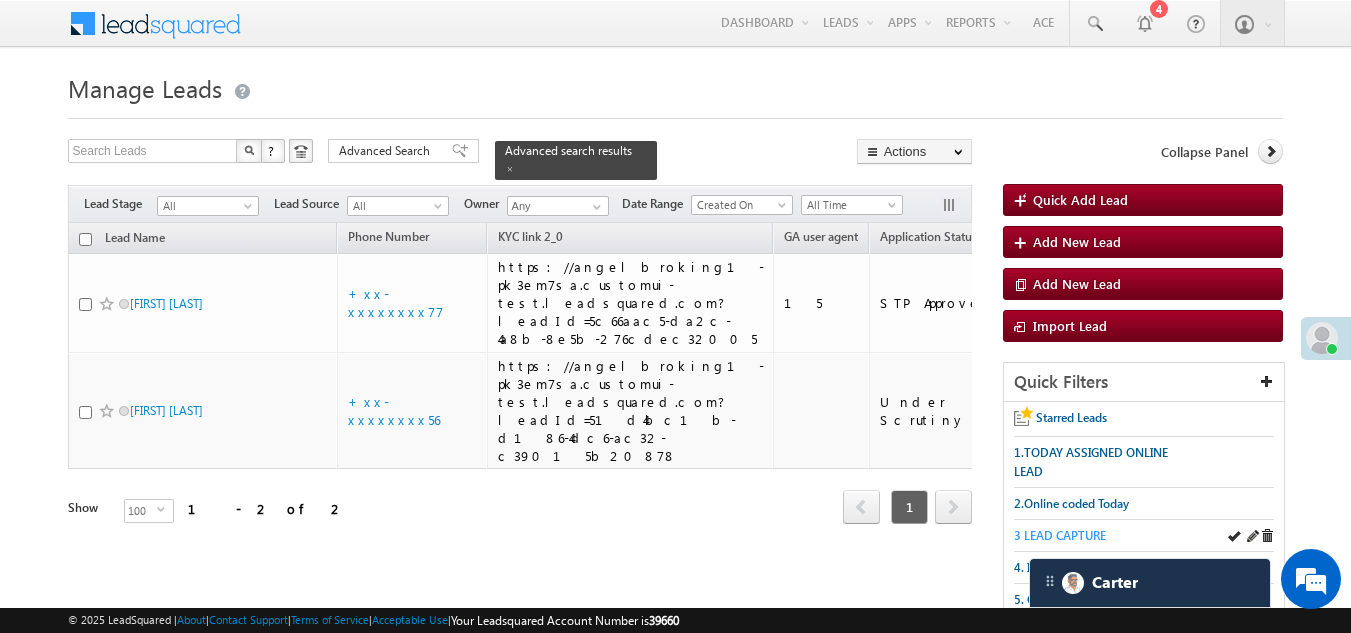 click on "3 LEAD CAPTURE" at bounding box center [1060, 535] 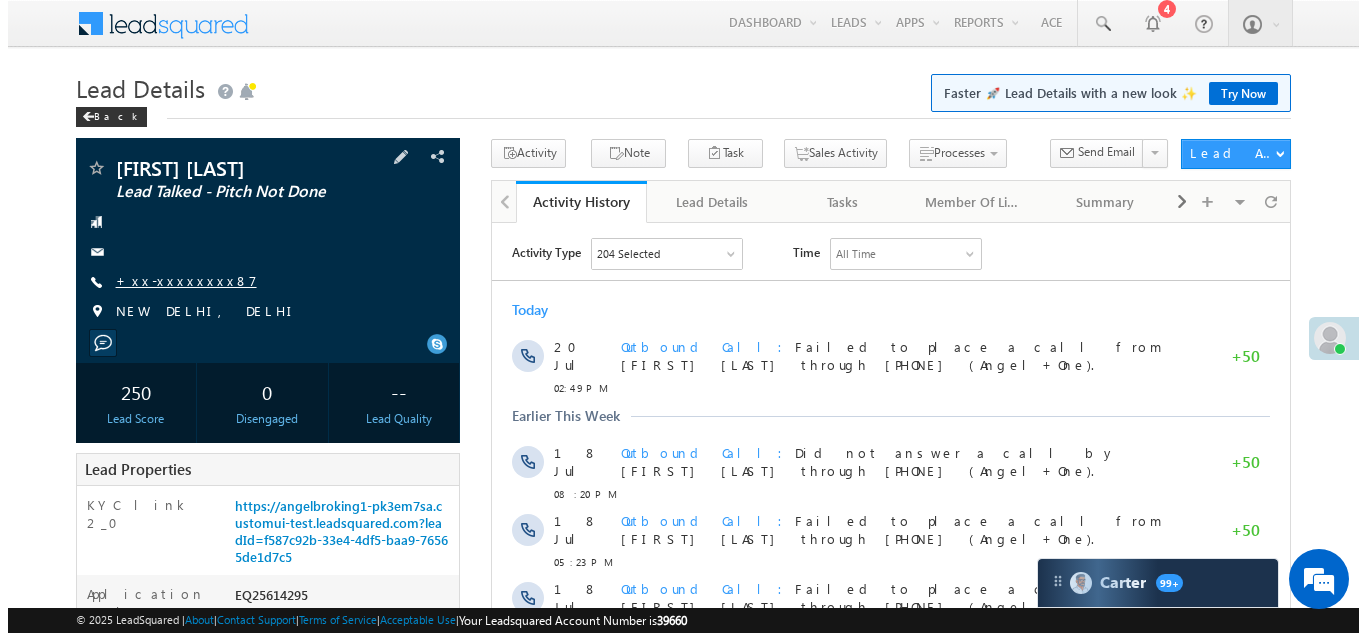 scroll, scrollTop: 0, scrollLeft: 0, axis: both 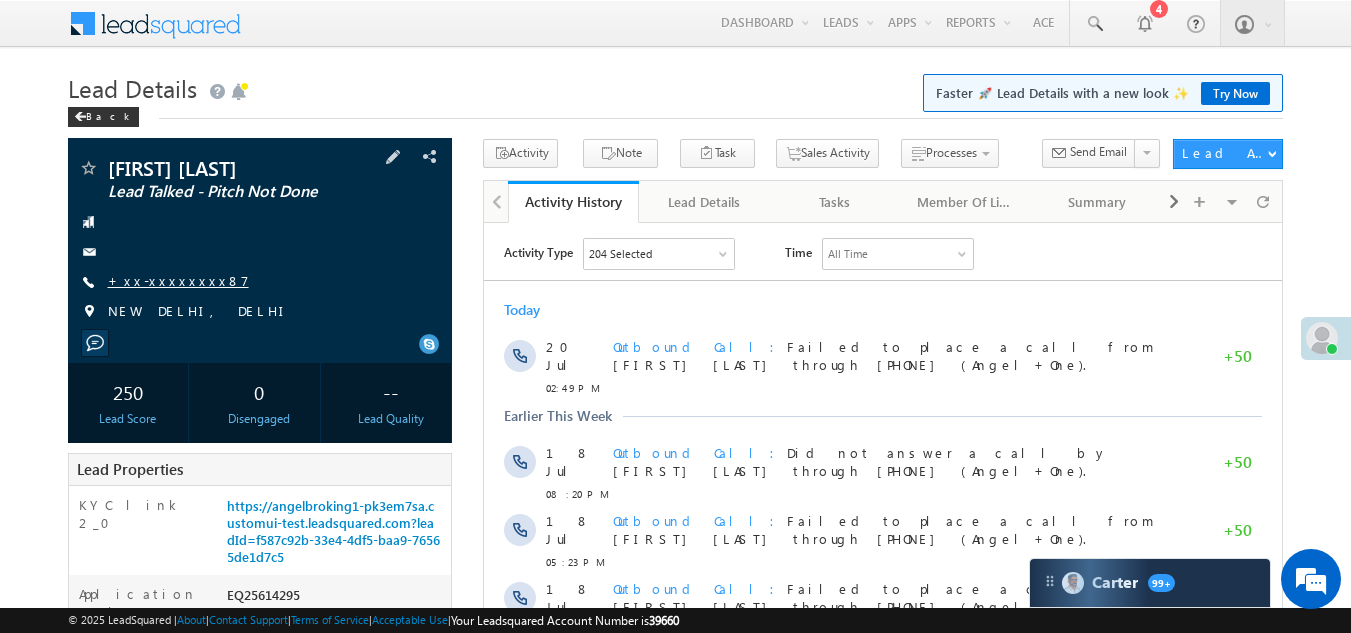 click on "+xx-xxxxxxxx87" at bounding box center [178, 280] 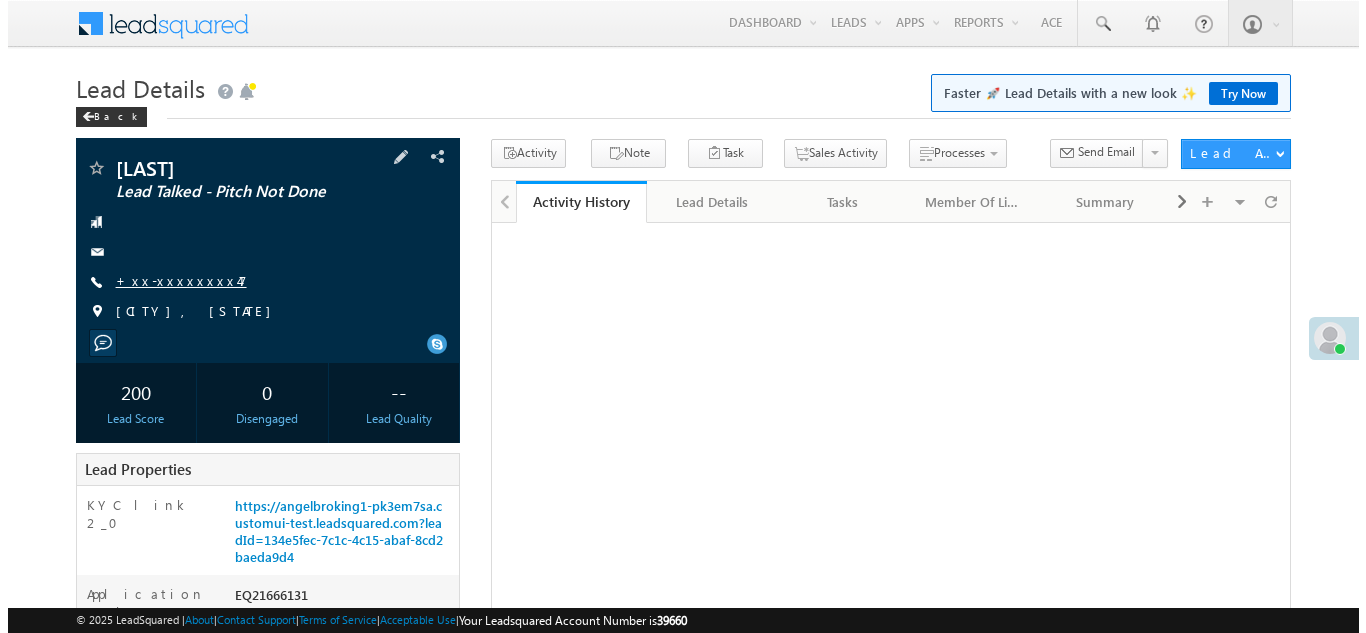 scroll, scrollTop: 0, scrollLeft: 0, axis: both 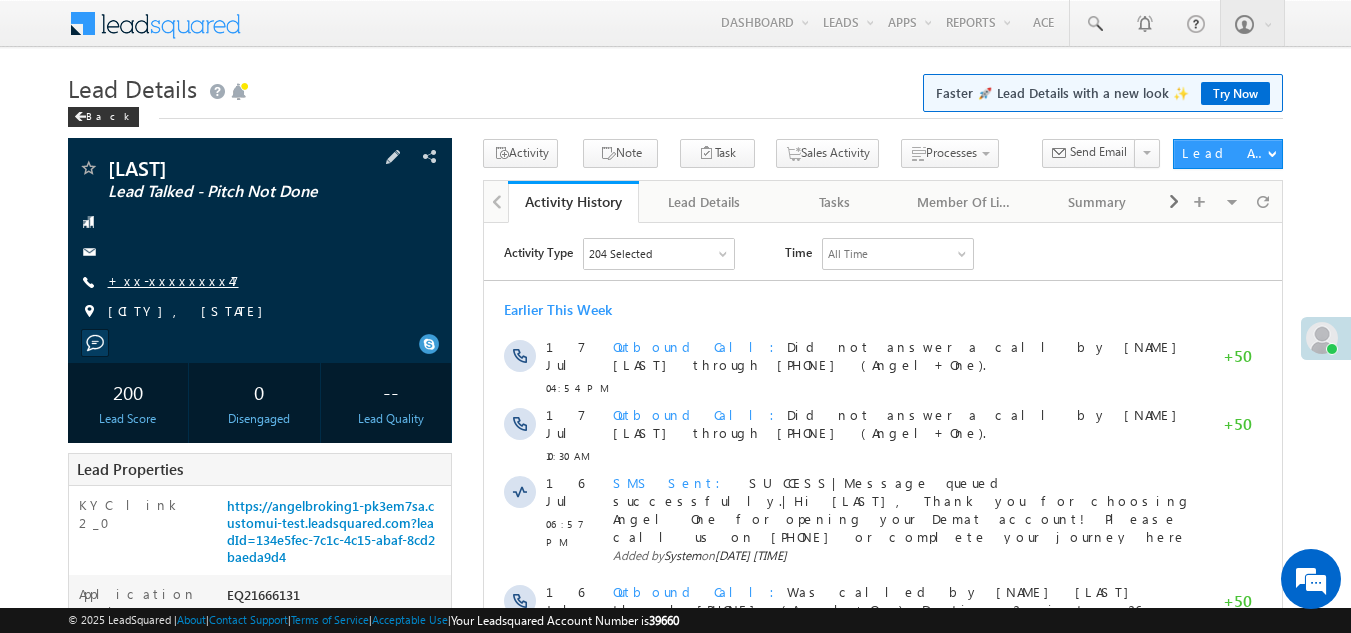 click on "+xx-xxxxxxxx47" at bounding box center (173, 280) 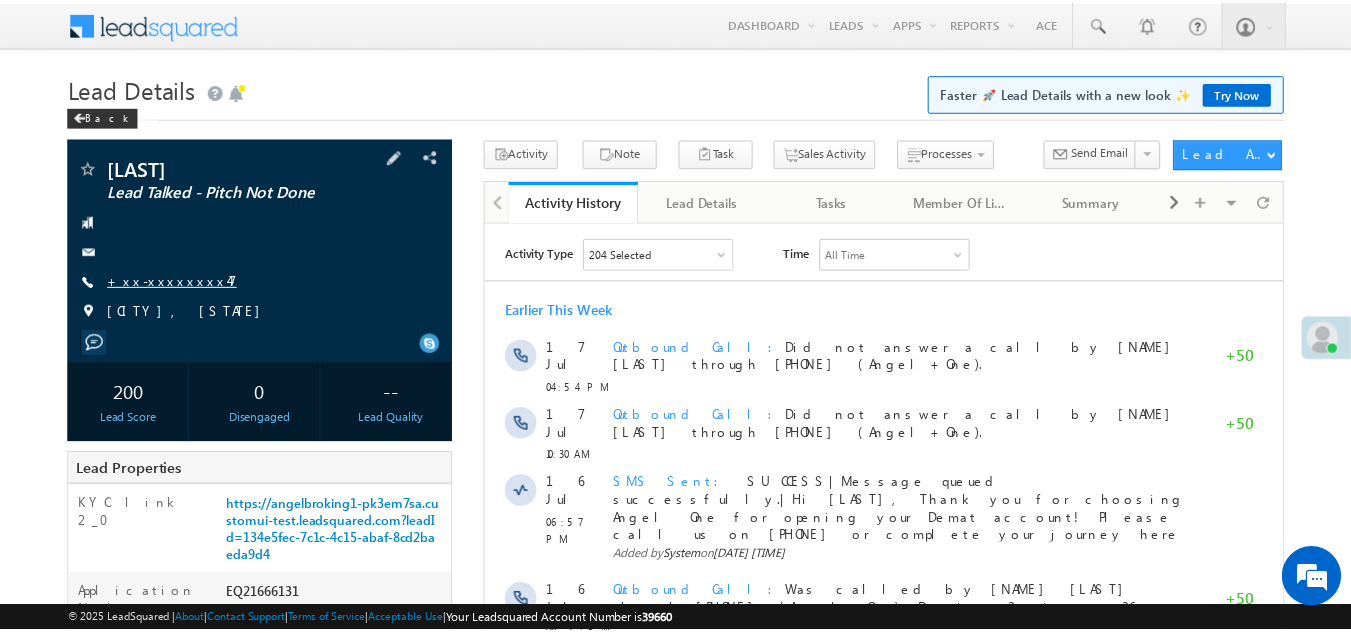 scroll, scrollTop: 0, scrollLeft: 0, axis: both 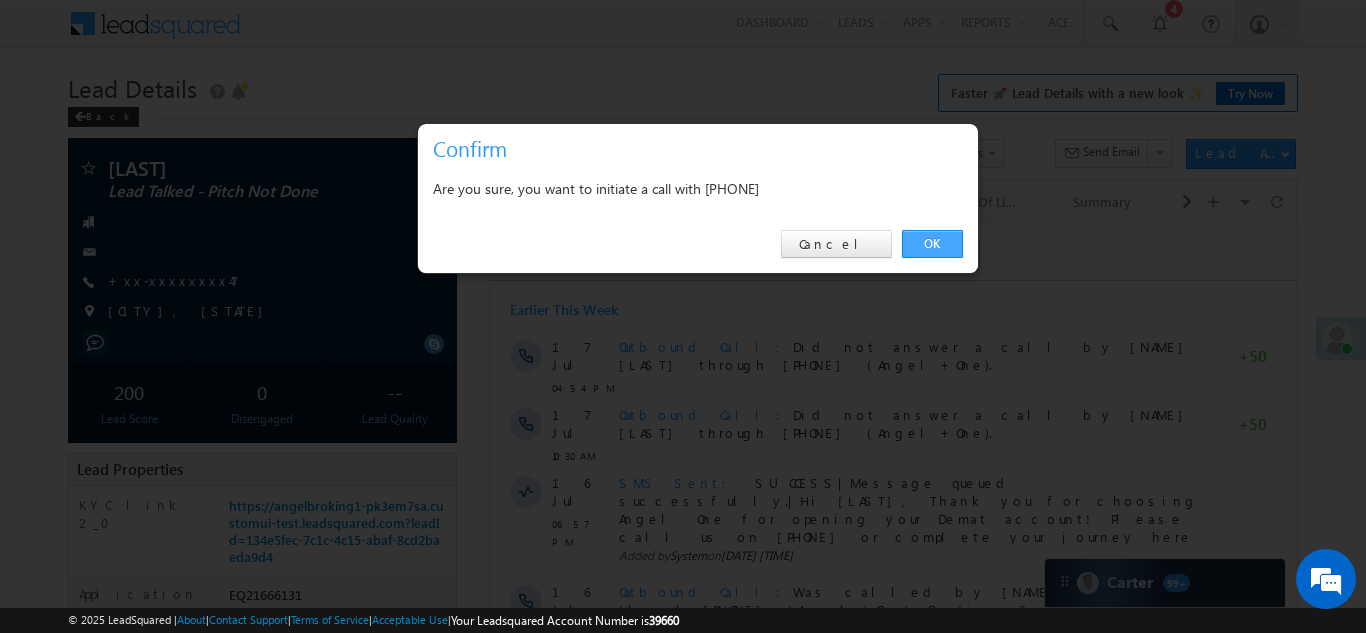 click on "OK" at bounding box center (932, 244) 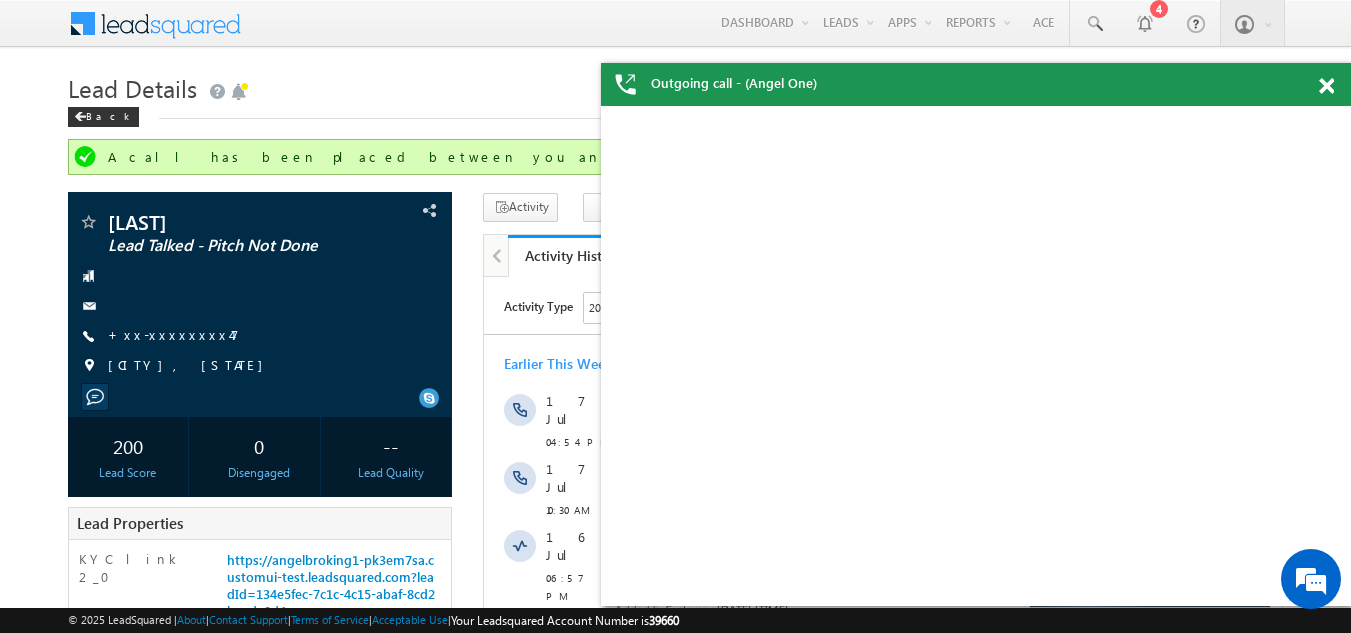 scroll, scrollTop: 0, scrollLeft: 0, axis: both 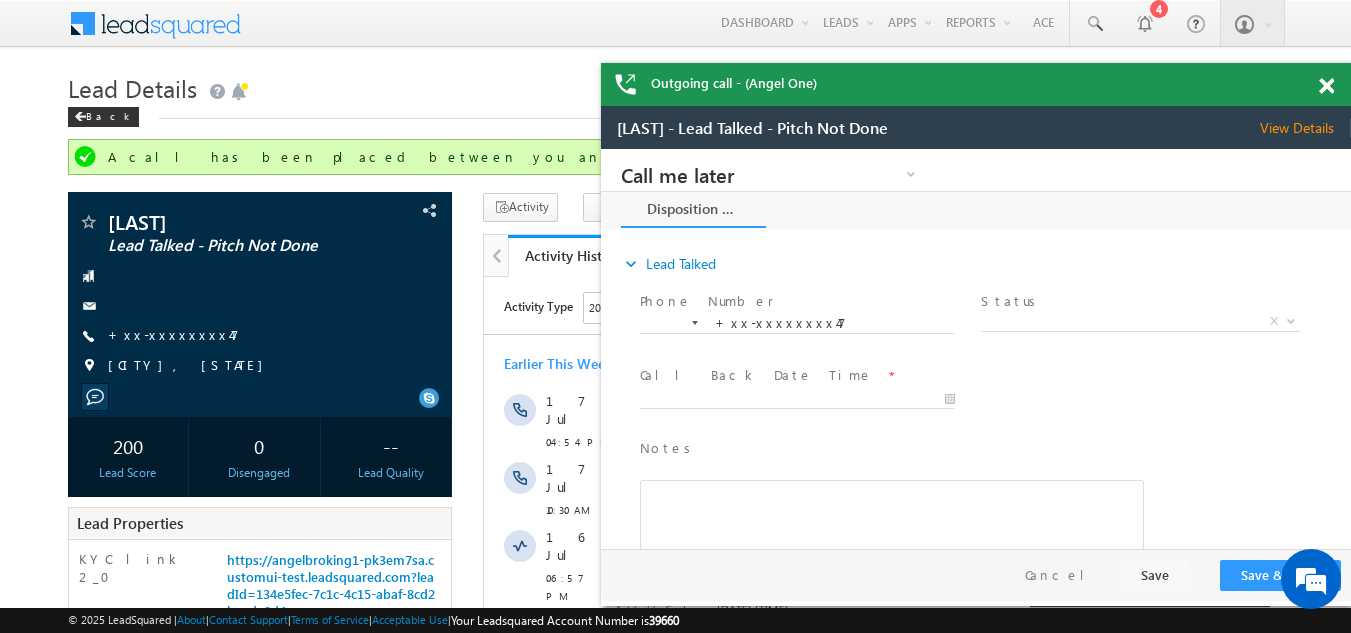 click at bounding box center (1326, 86) 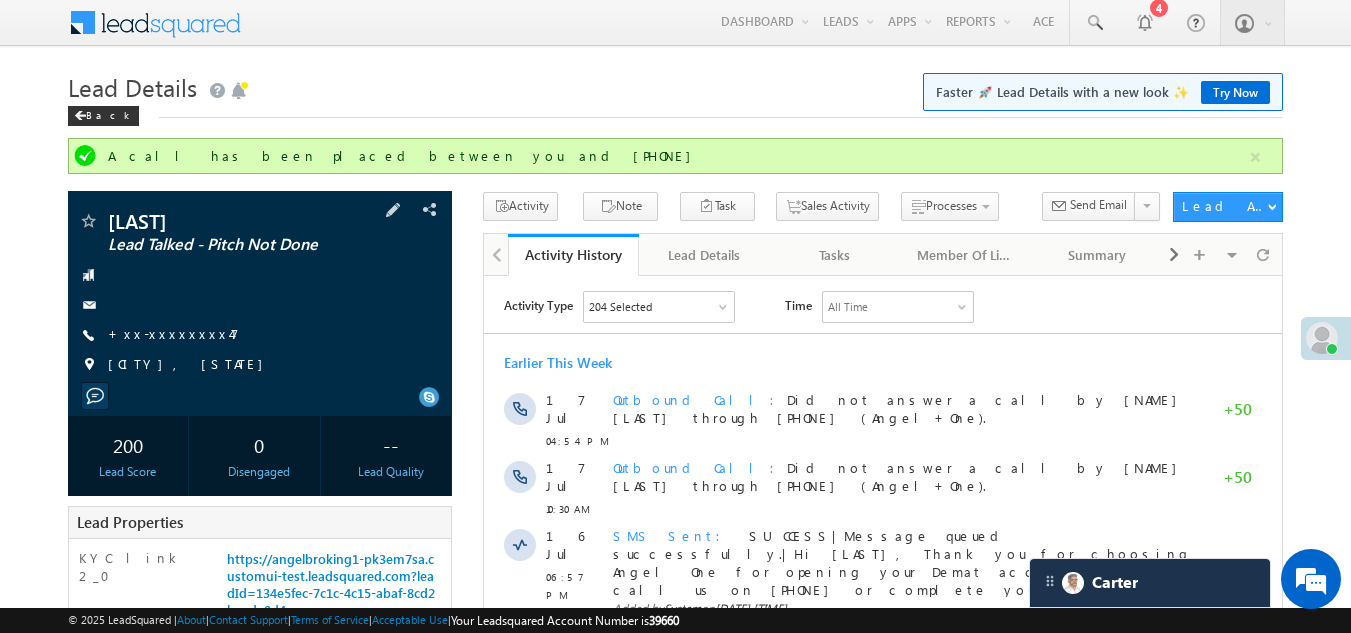 scroll, scrollTop: 0, scrollLeft: 0, axis: both 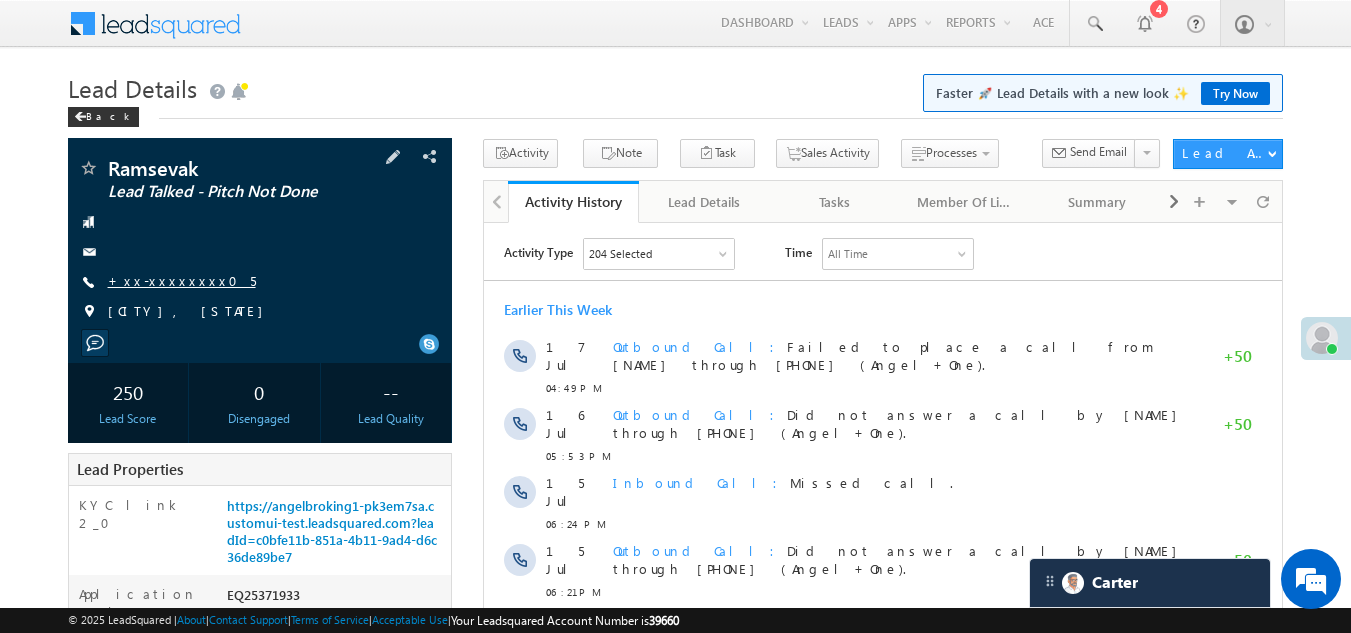 click on "+xx-xxxxxxxx05" at bounding box center [182, 280] 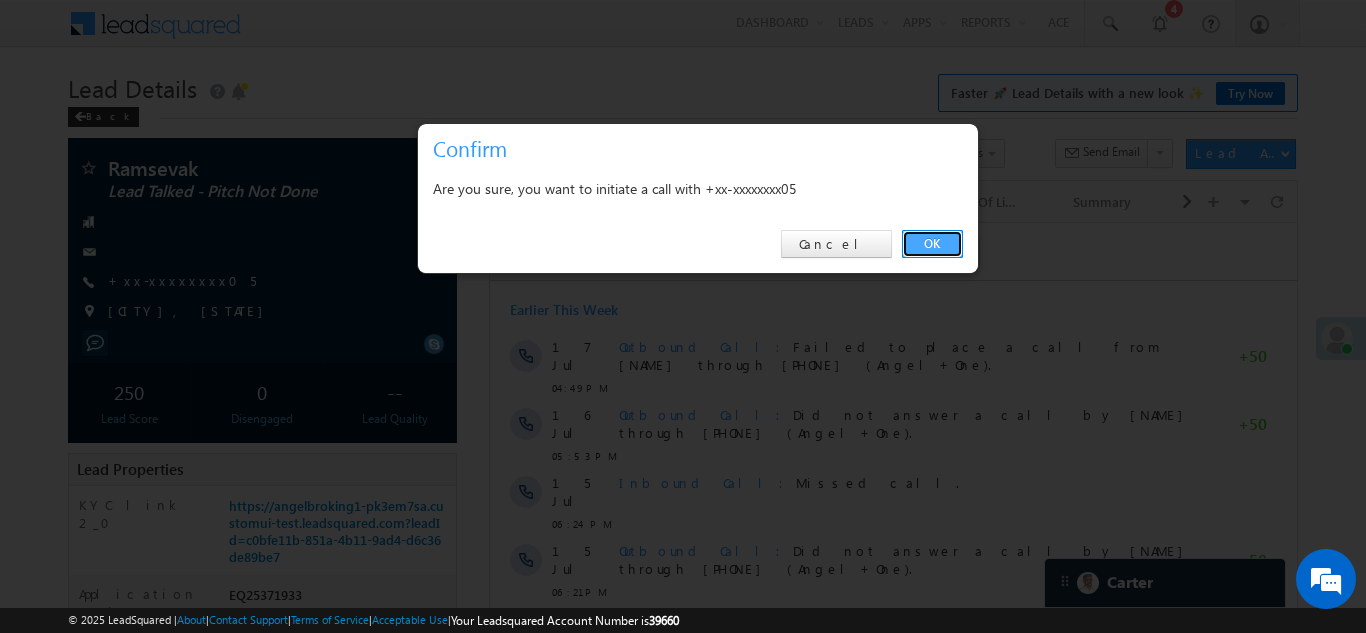 click on "OK" at bounding box center (932, 244) 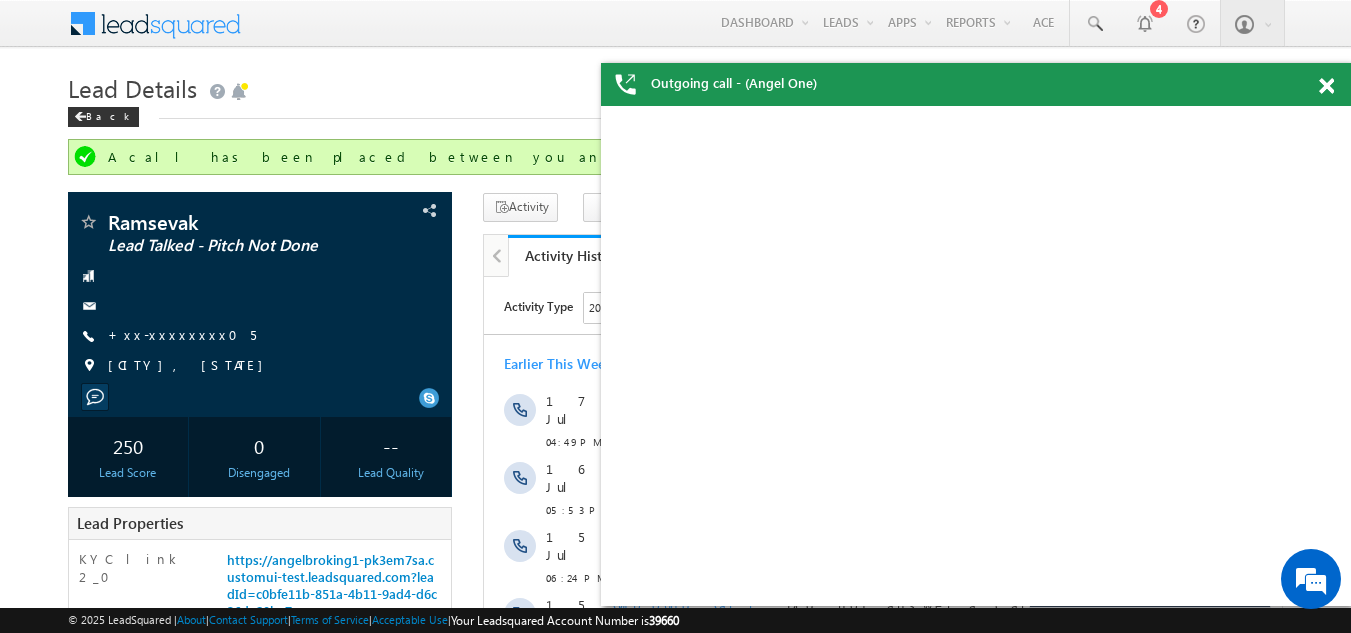 scroll, scrollTop: 0, scrollLeft: 0, axis: both 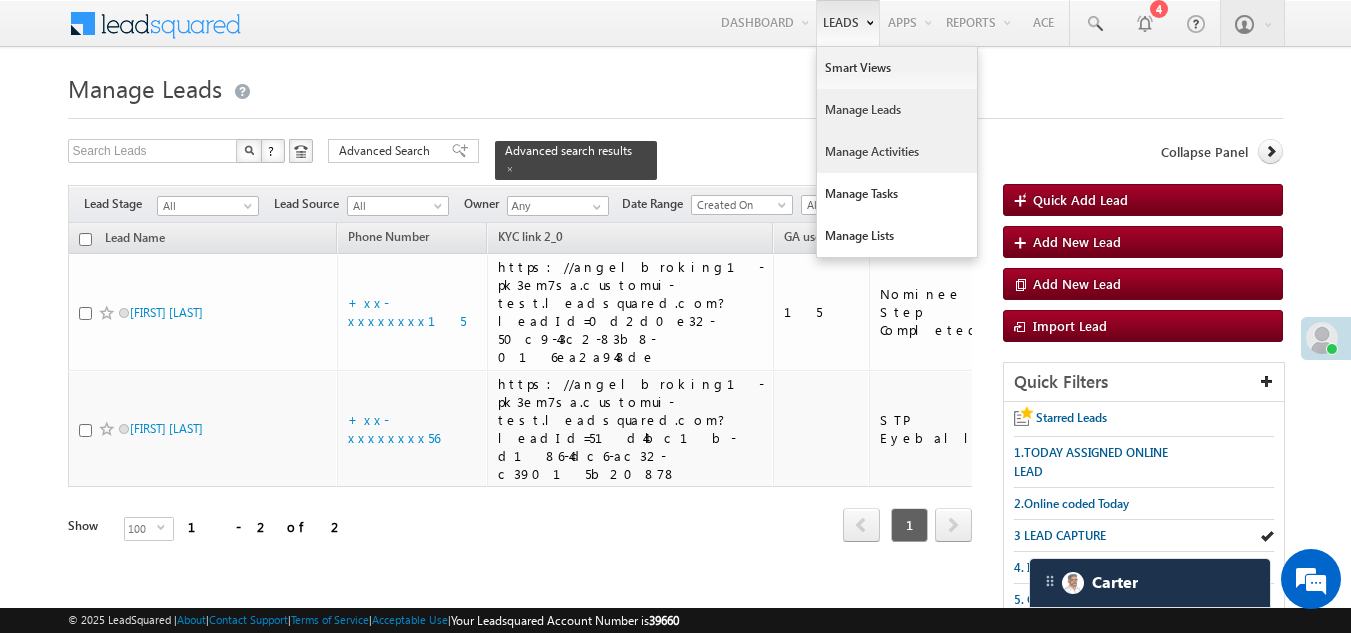 click on "Manage Activities" at bounding box center (897, 152) 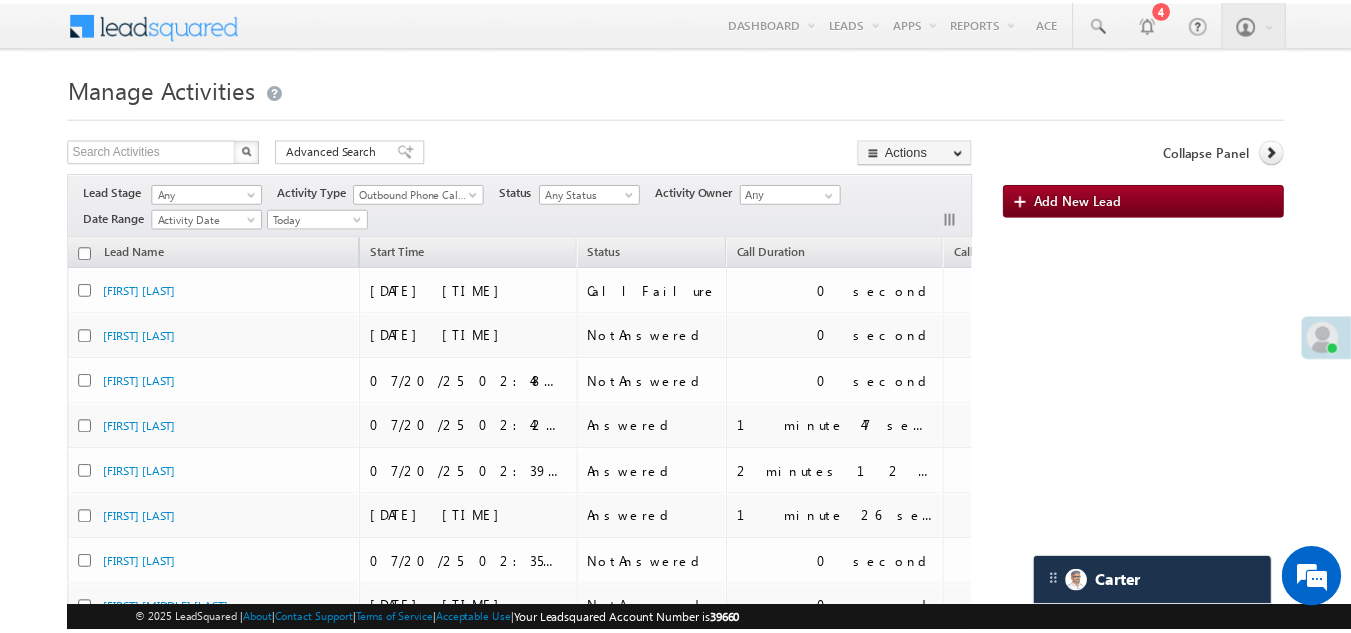 scroll, scrollTop: 0, scrollLeft: 0, axis: both 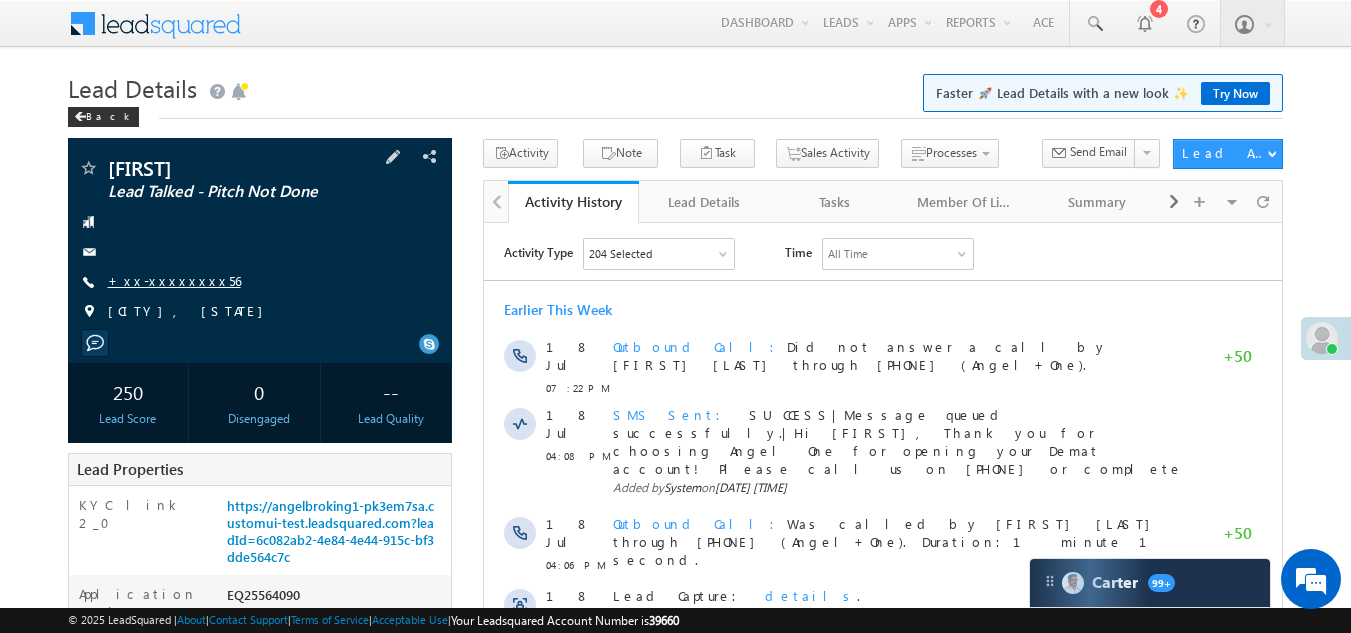 click on "+xx-xxxxxxxx56" at bounding box center (174, 280) 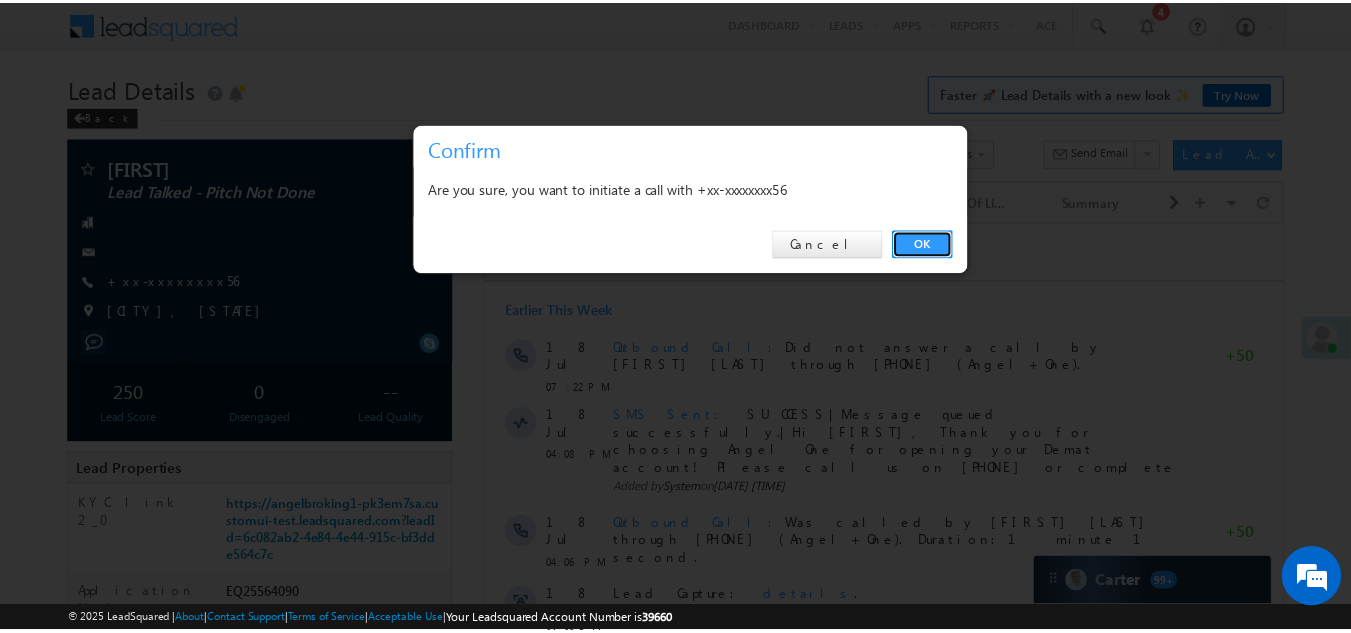 scroll, scrollTop: 0, scrollLeft: 0, axis: both 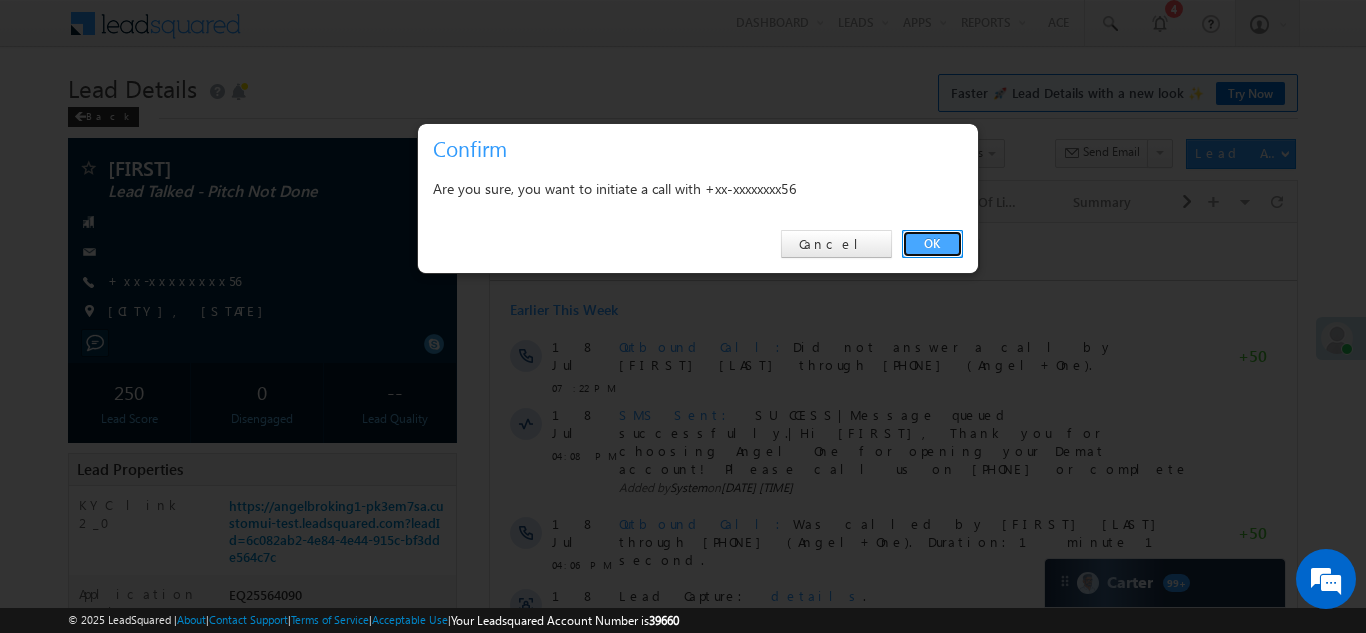 click on "OK" at bounding box center [932, 244] 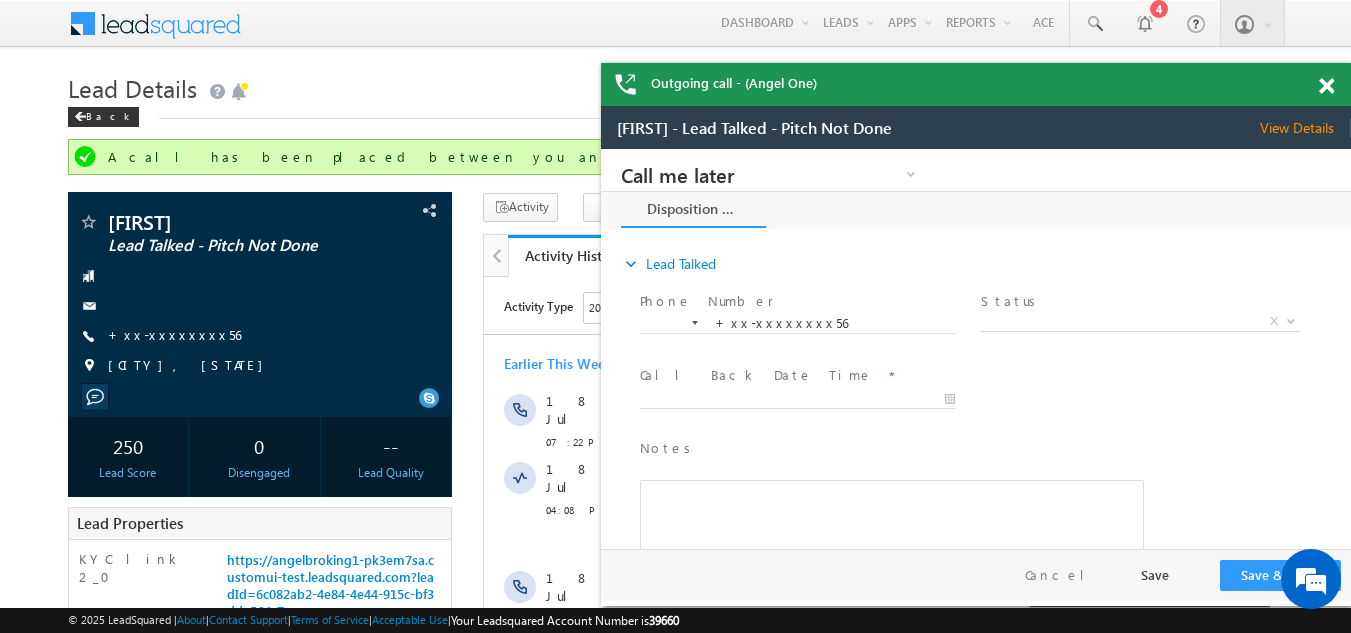 scroll, scrollTop: 0, scrollLeft: 0, axis: both 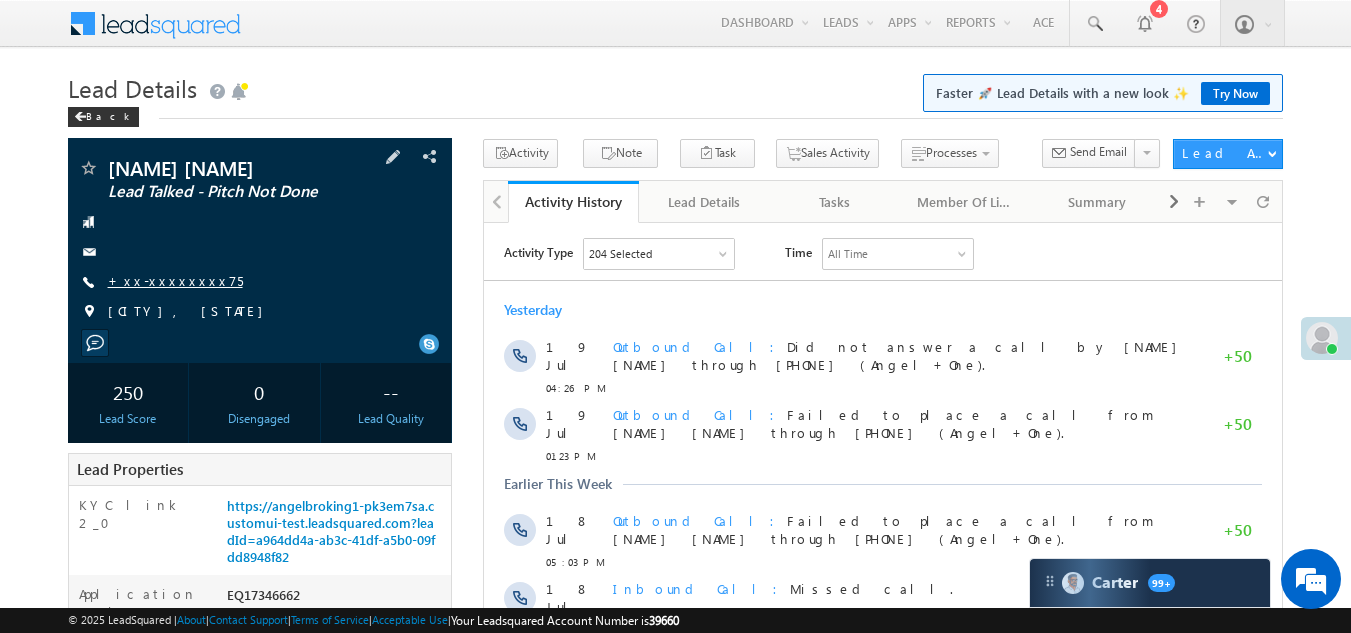 click on "+xx-xxxxxxxx75" at bounding box center [175, 280] 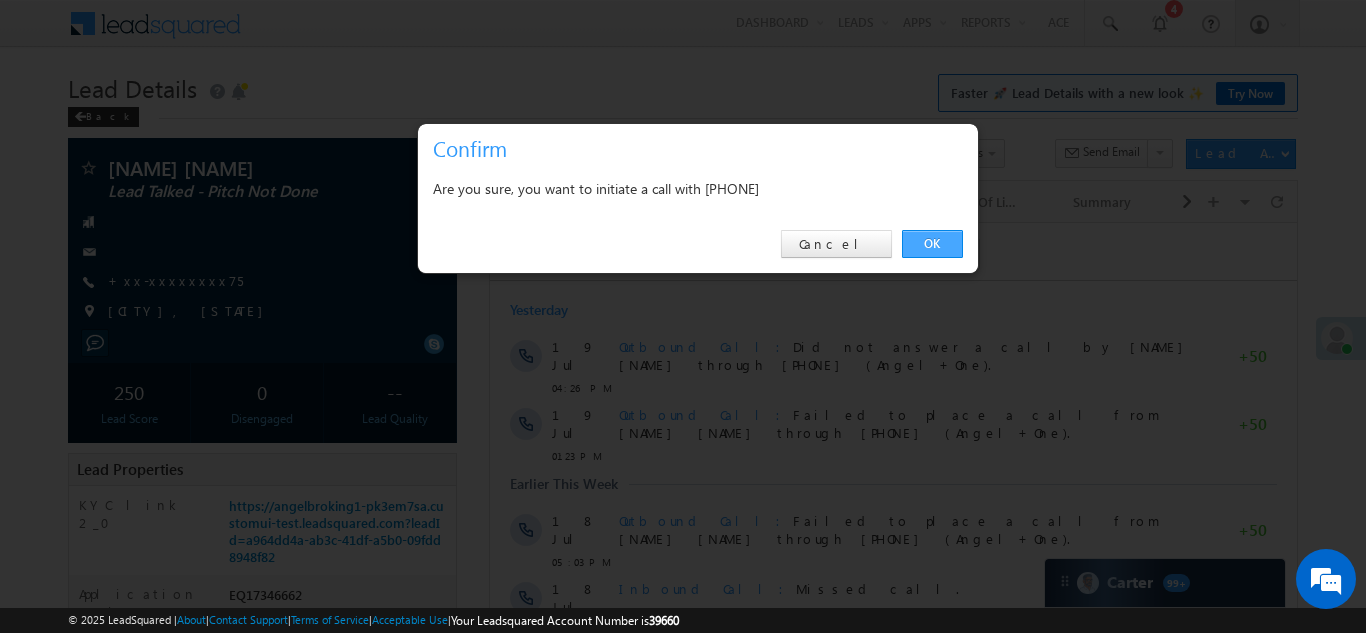 click on "OK" at bounding box center [932, 244] 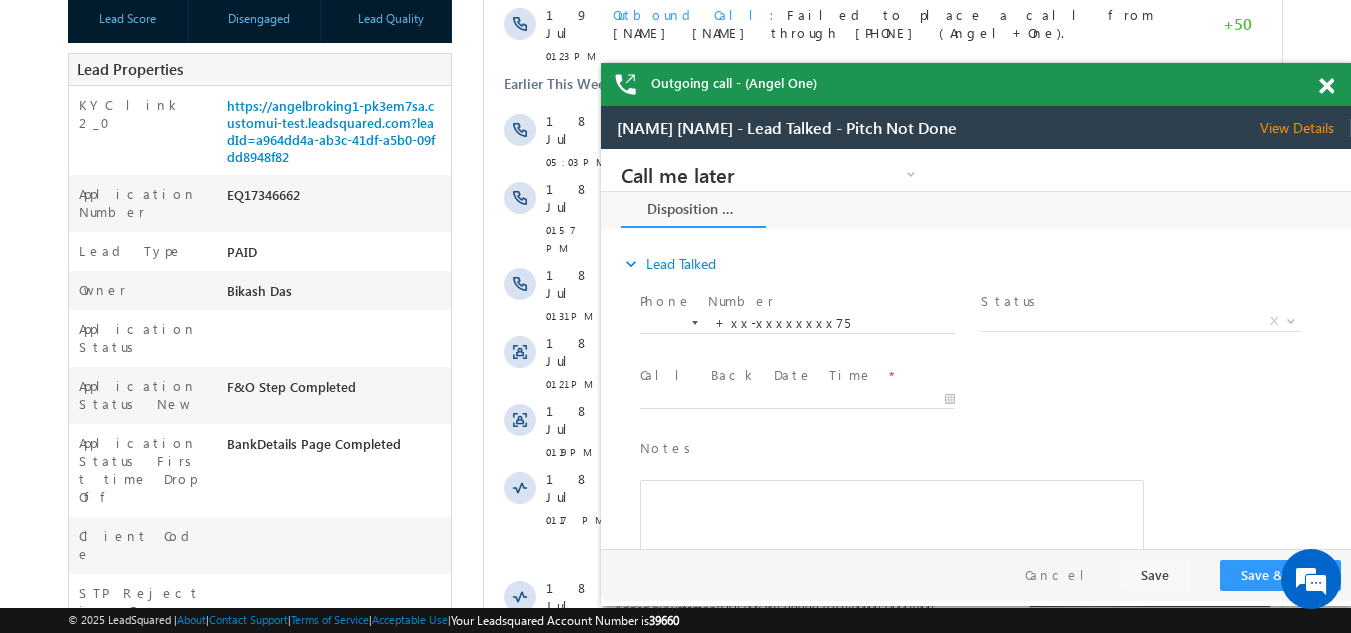 scroll, scrollTop: 0, scrollLeft: 0, axis: both 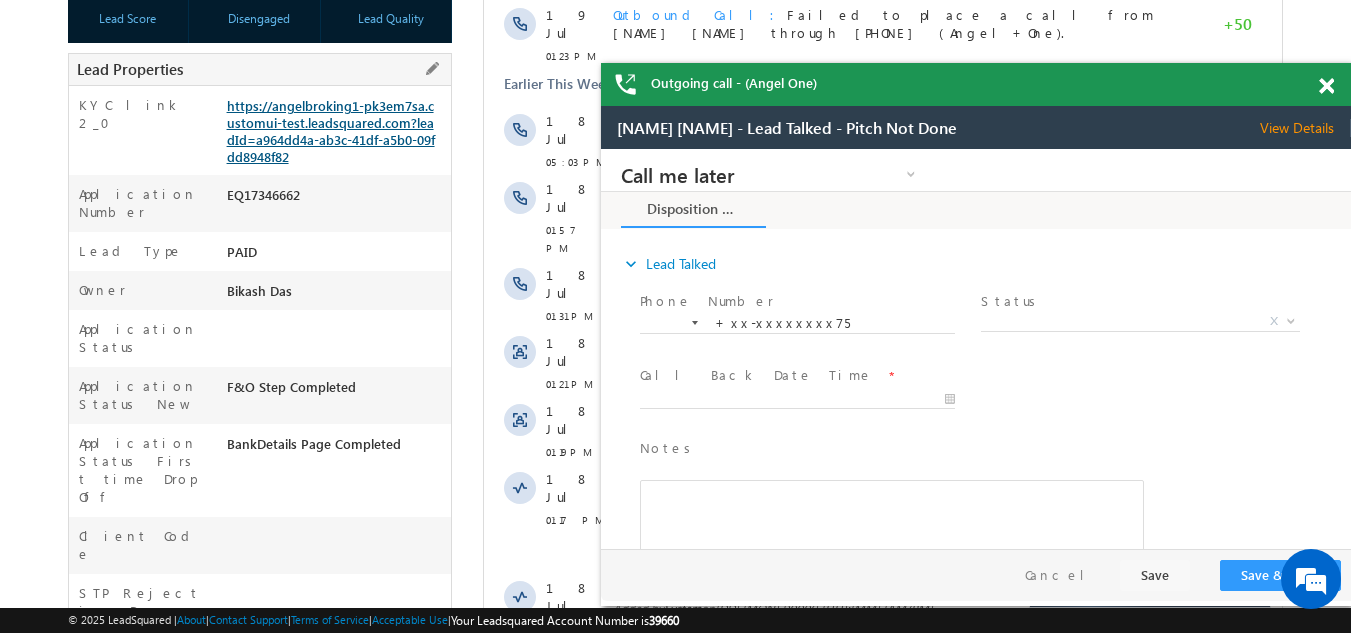 click on "https://angelbroking1-pk3em7sa.customui-test.leadsquared.com?leadId=a964dd4a-ab3c-41df-a5b0-09fdd8948f82" at bounding box center [331, 131] 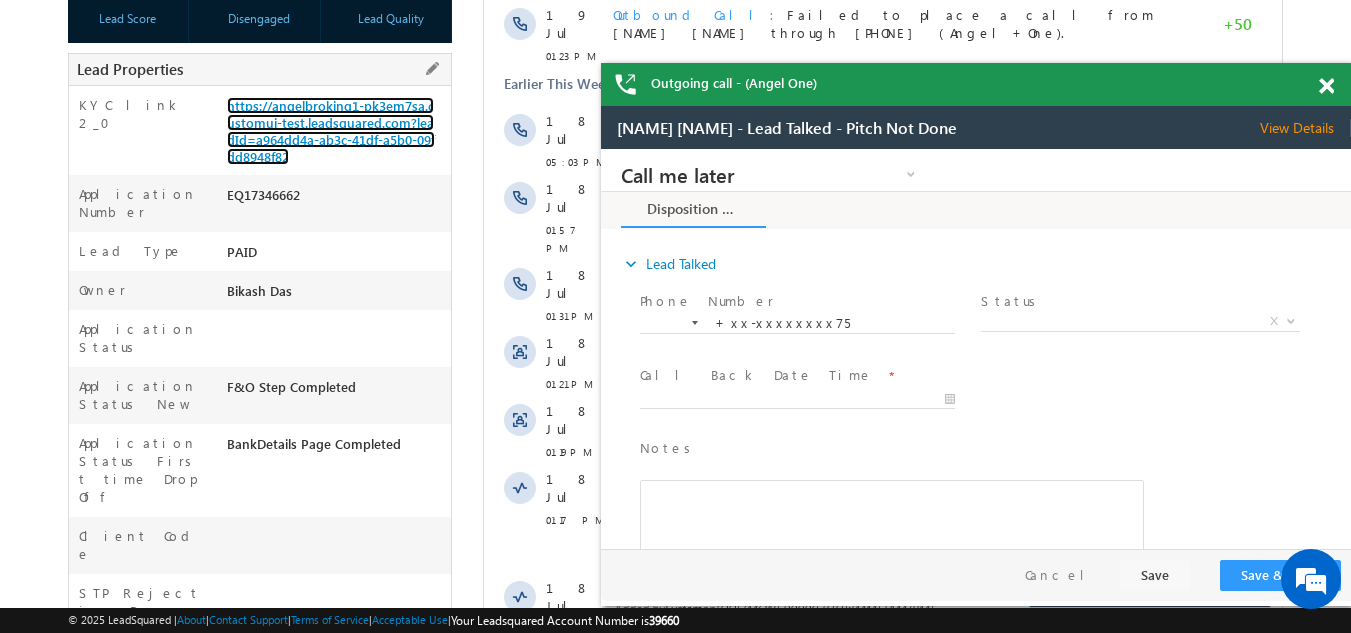 scroll, scrollTop: 54, scrollLeft: 0, axis: vertical 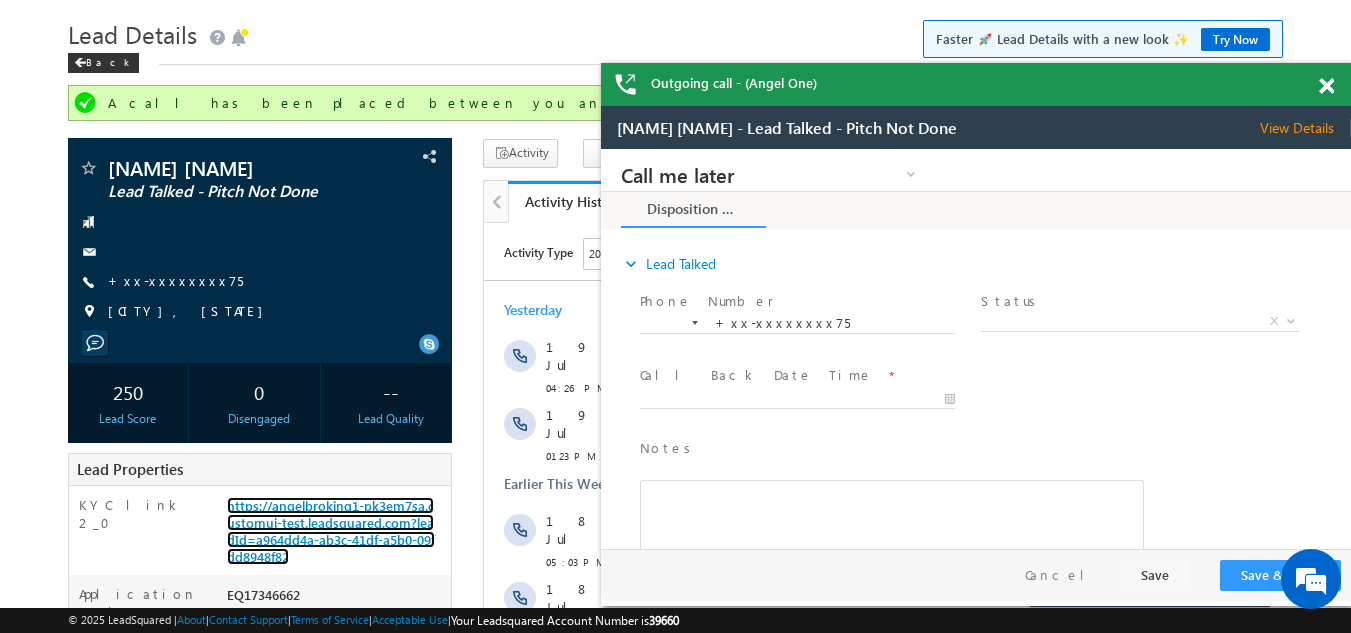 click at bounding box center (1326, 86) 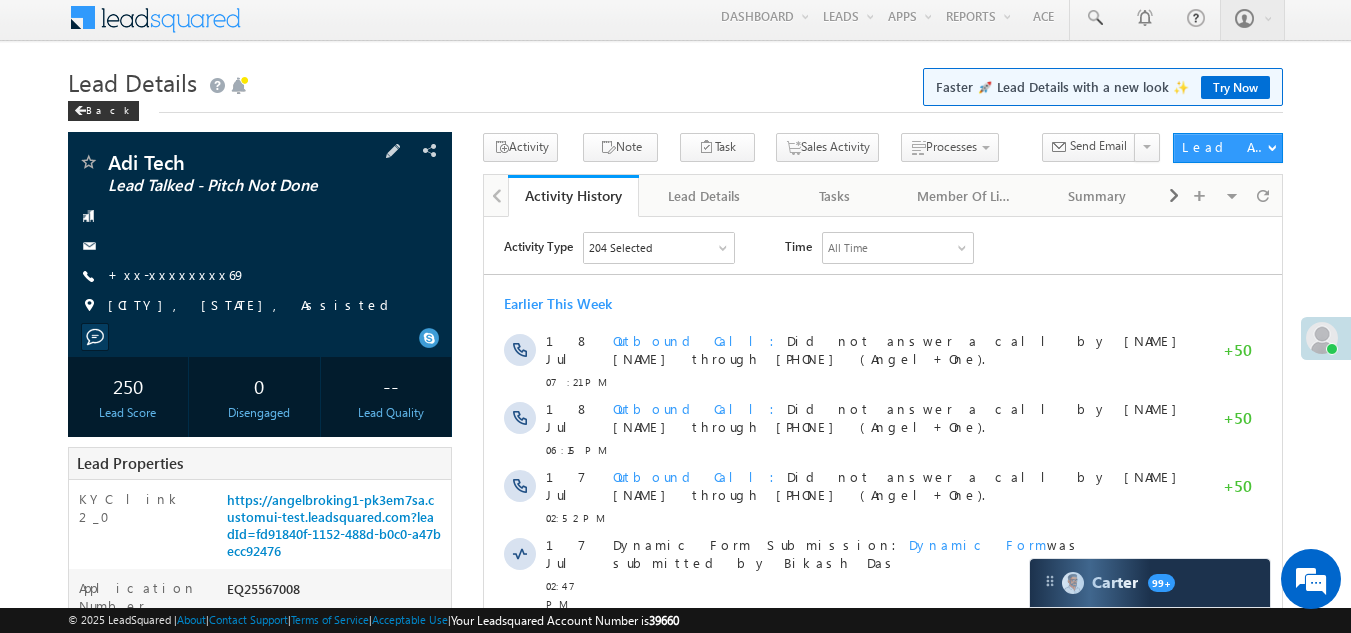 scroll, scrollTop: 0, scrollLeft: 0, axis: both 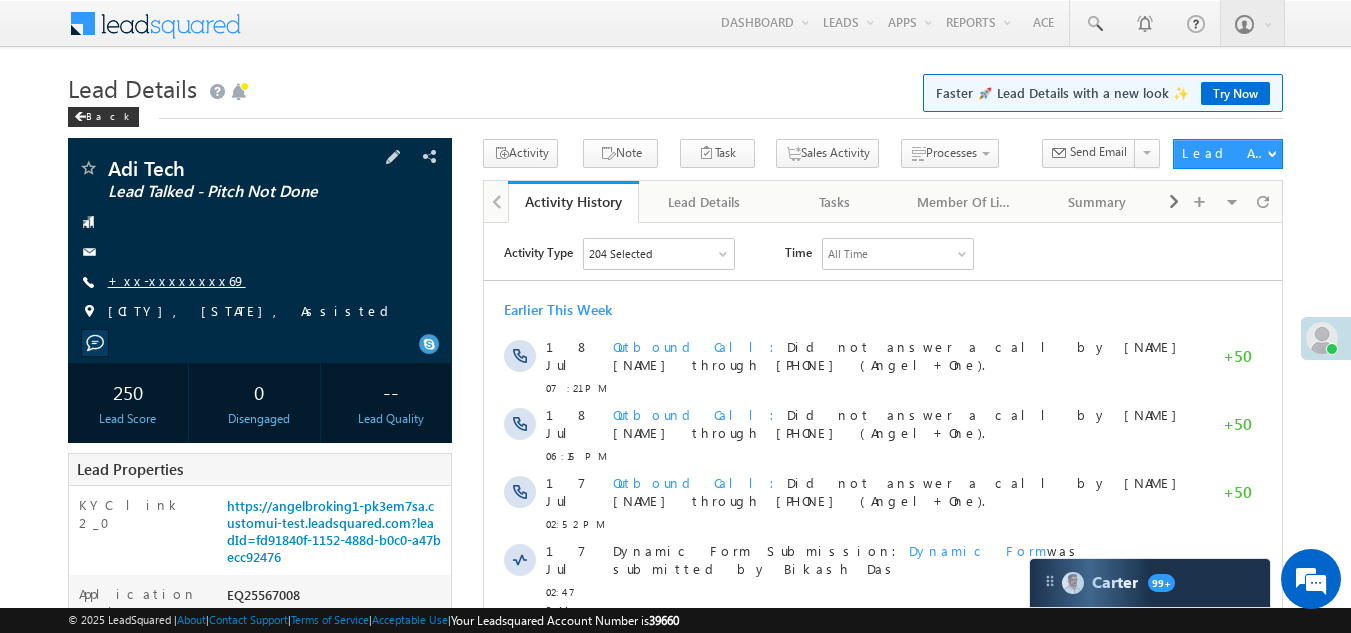 click on "+xx-xxxxxxxx69" at bounding box center [177, 280] 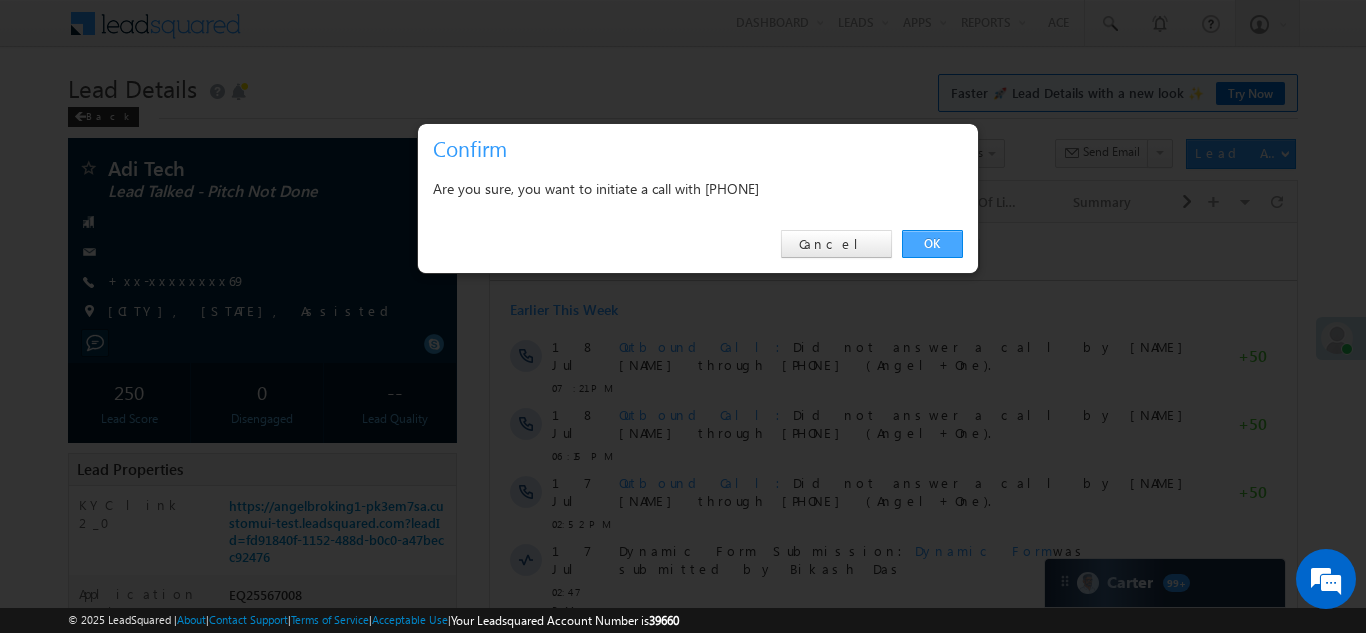click on "OK" at bounding box center [932, 244] 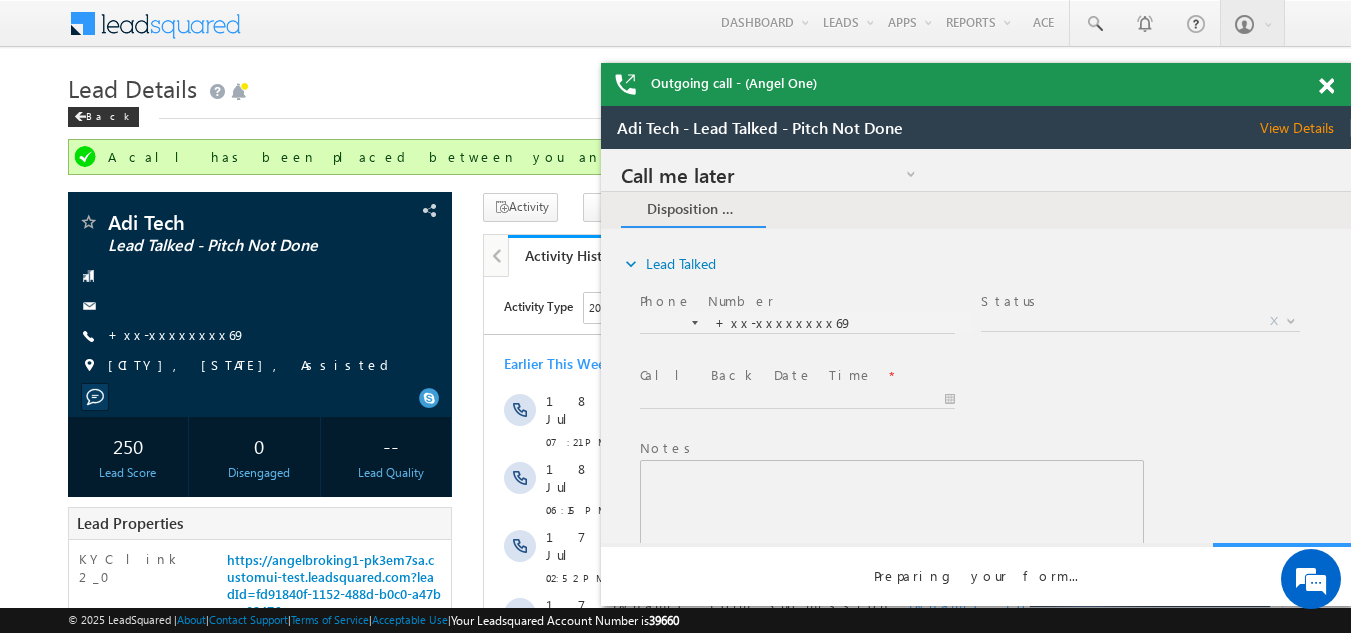 scroll, scrollTop: 0, scrollLeft: 0, axis: both 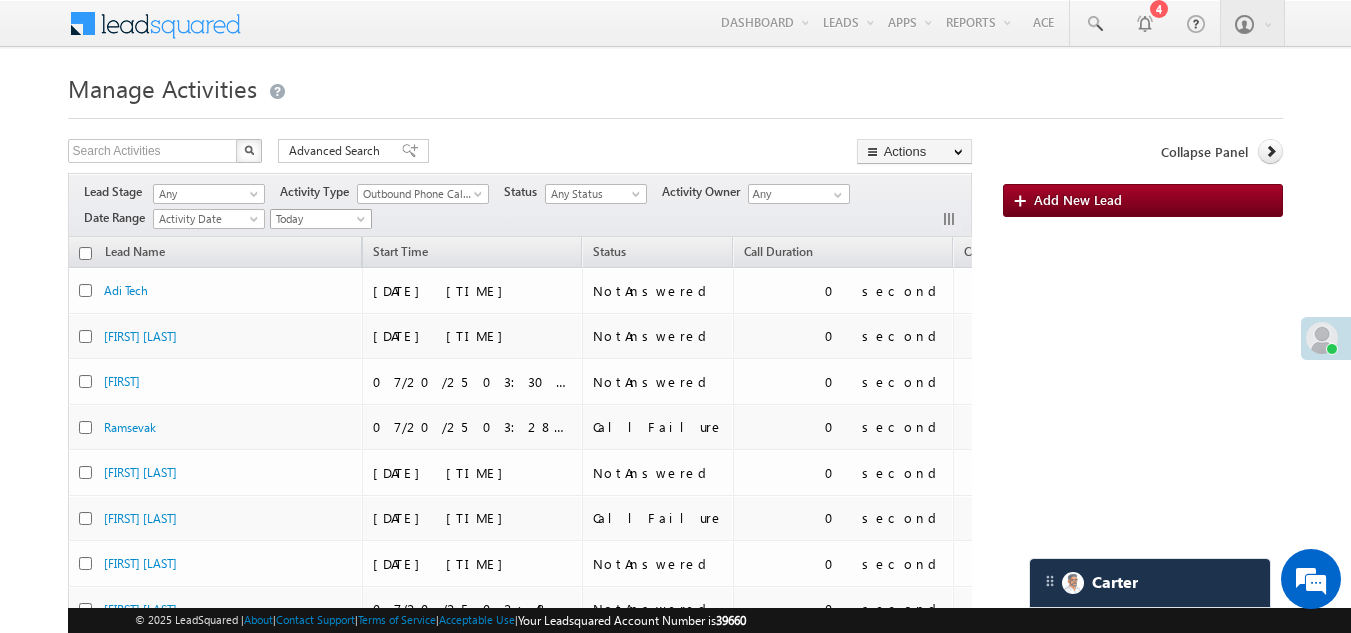click on "Today" at bounding box center (318, 219) 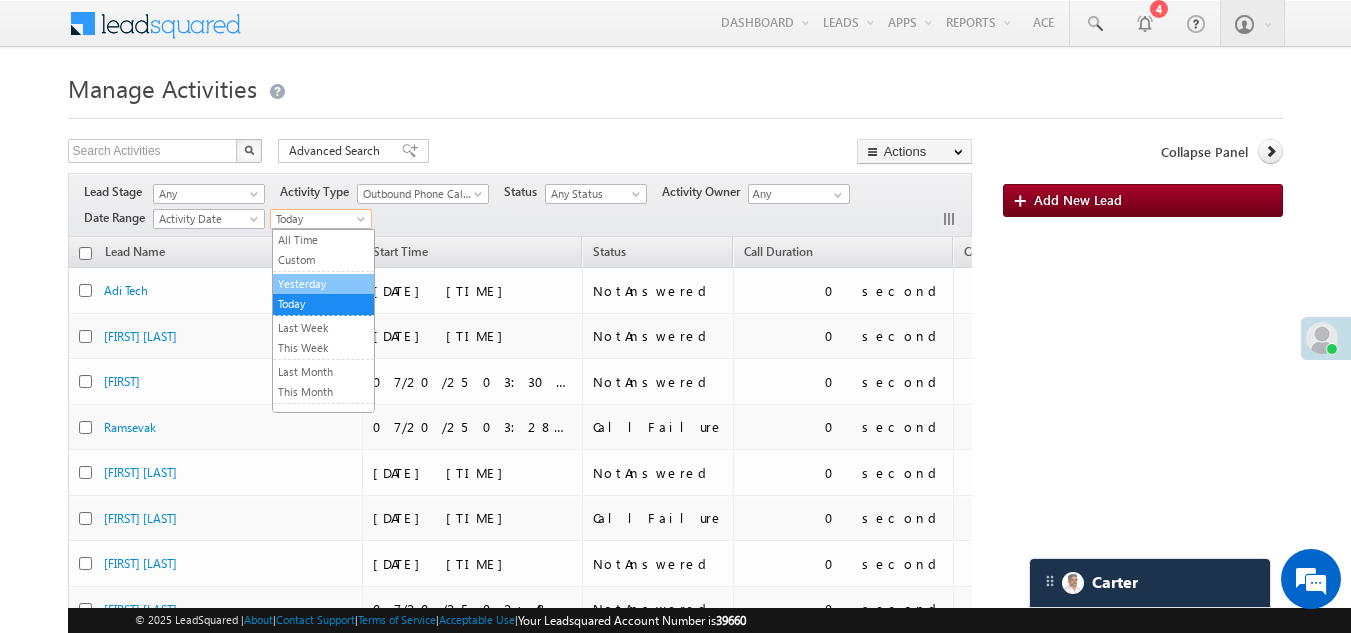 click on "Yesterday" at bounding box center (323, 284) 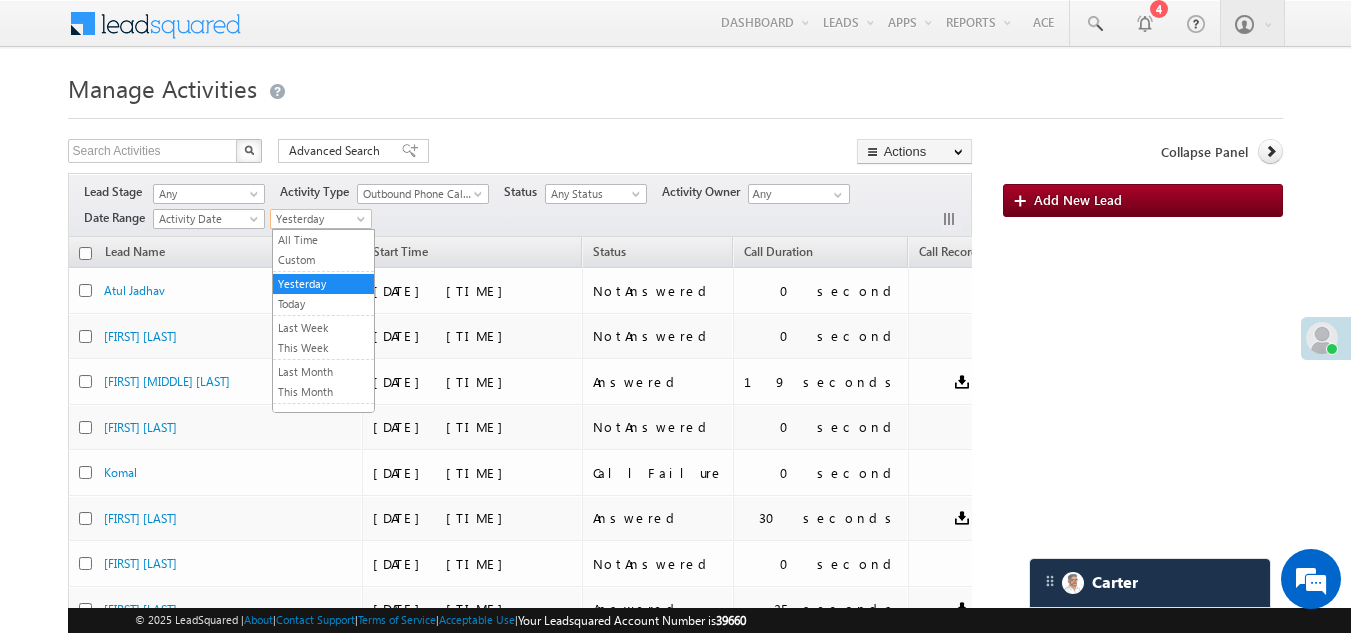 click on "Yesterday" at bounding box center [318, 219] 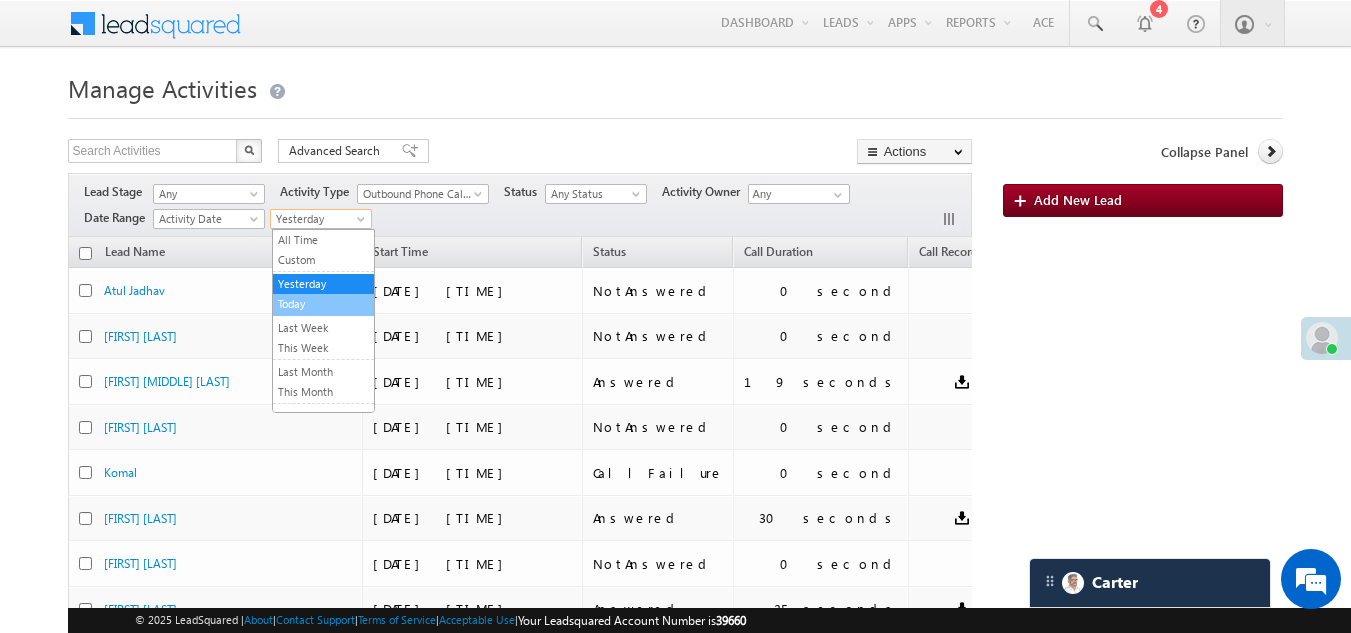 click on "Today" at bounding box center [323, 304] 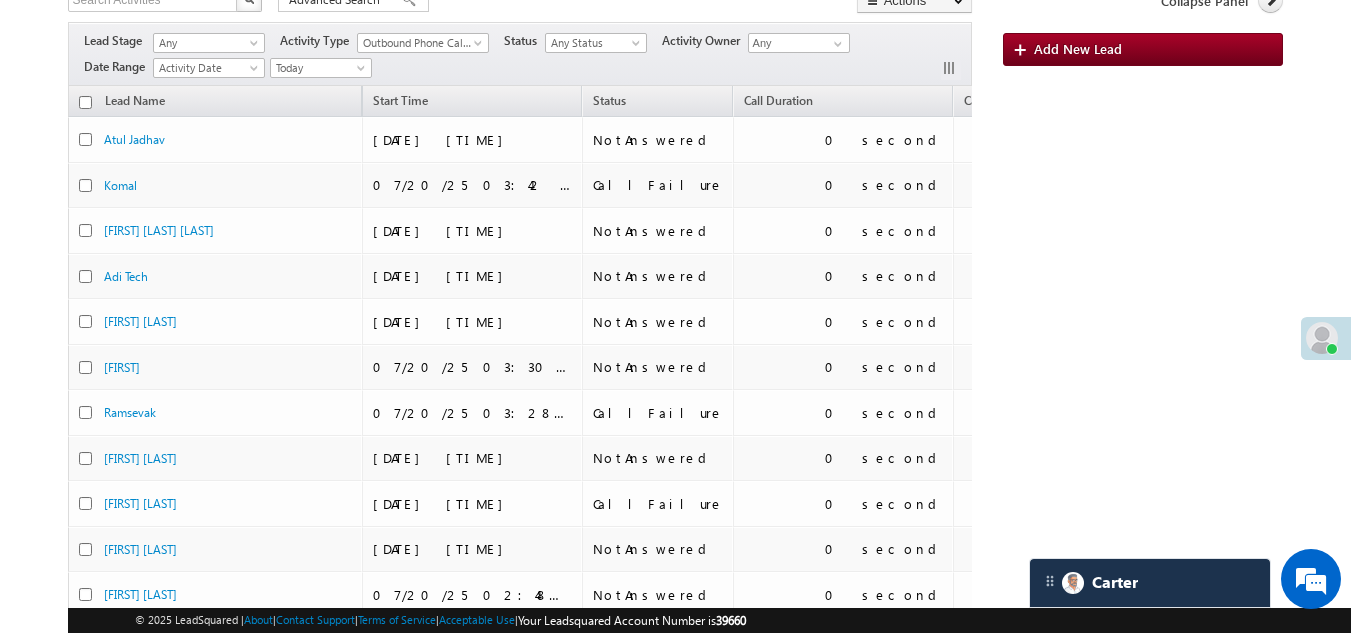 scroll, scrollTop: 0, scrollLeft: 0, axis: both 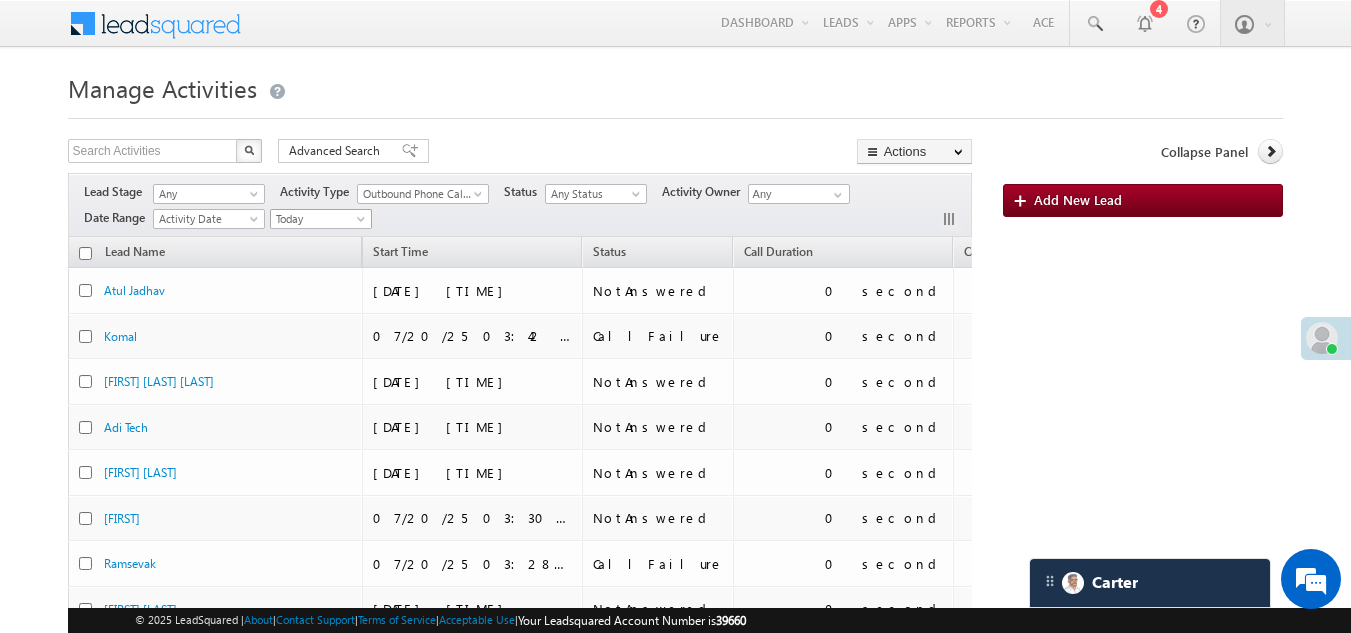 click on "Today" at bounding box center [318, 219] 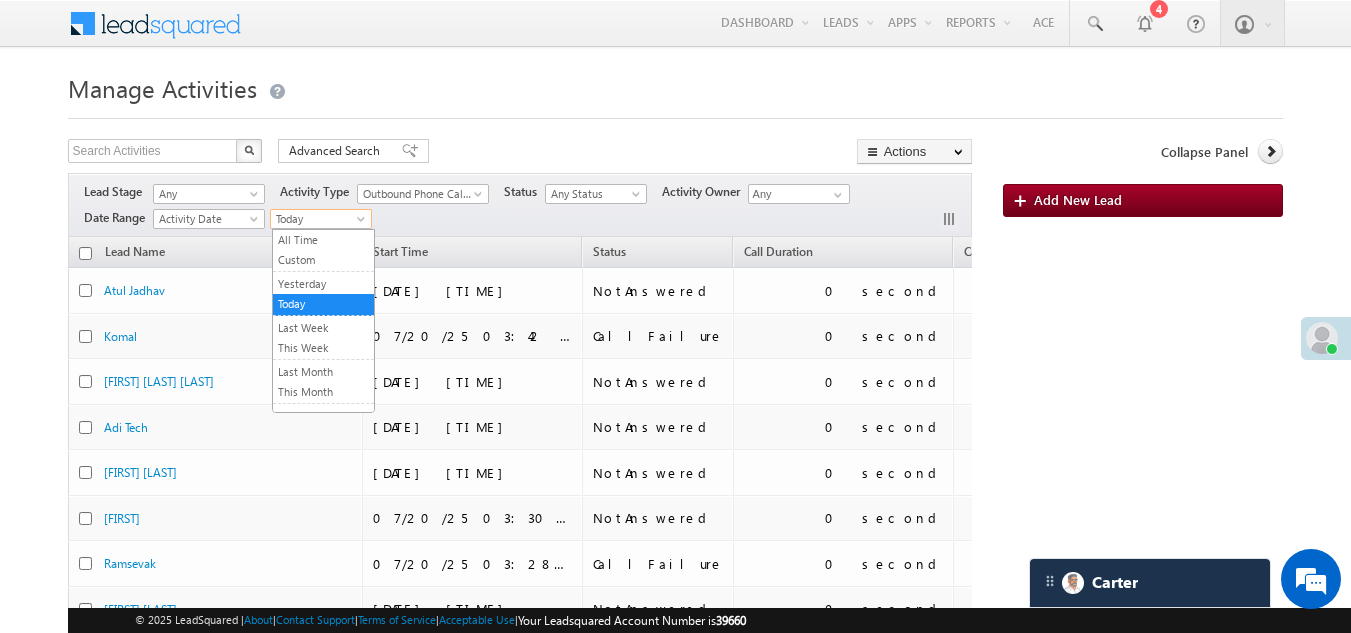 click on "Yesterday" at bounding box center [323, 284] 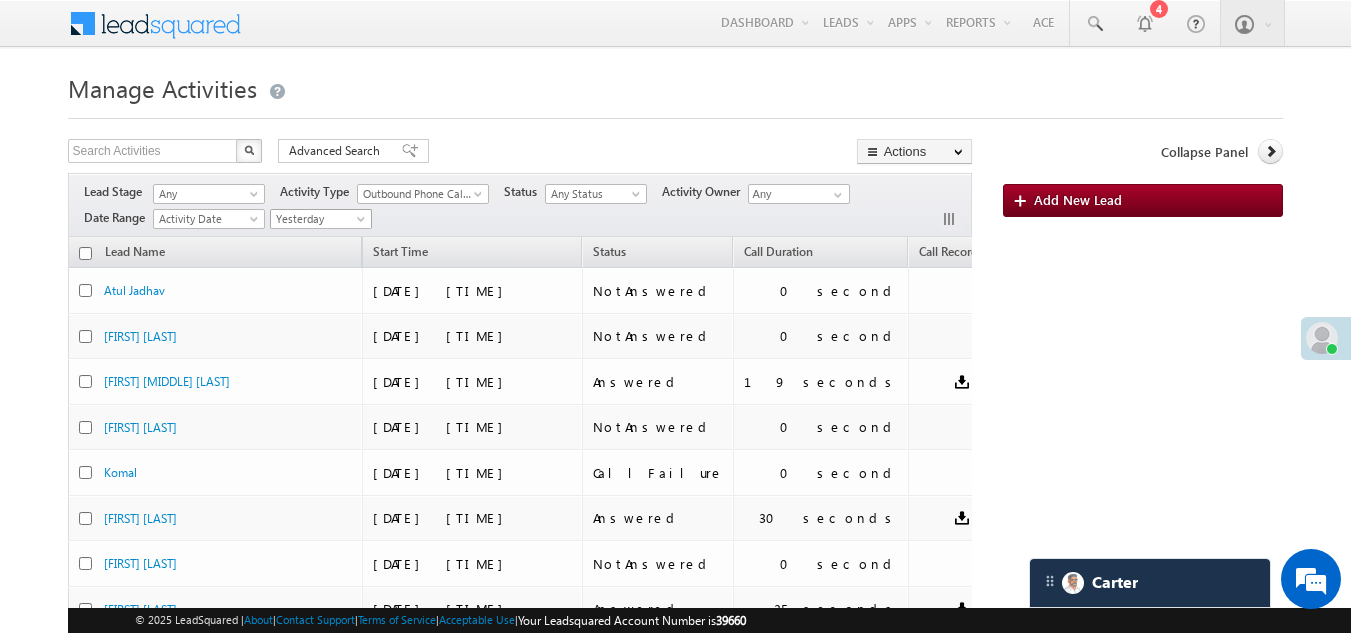 click on "Yesterday" at bounding box center [318, 219] 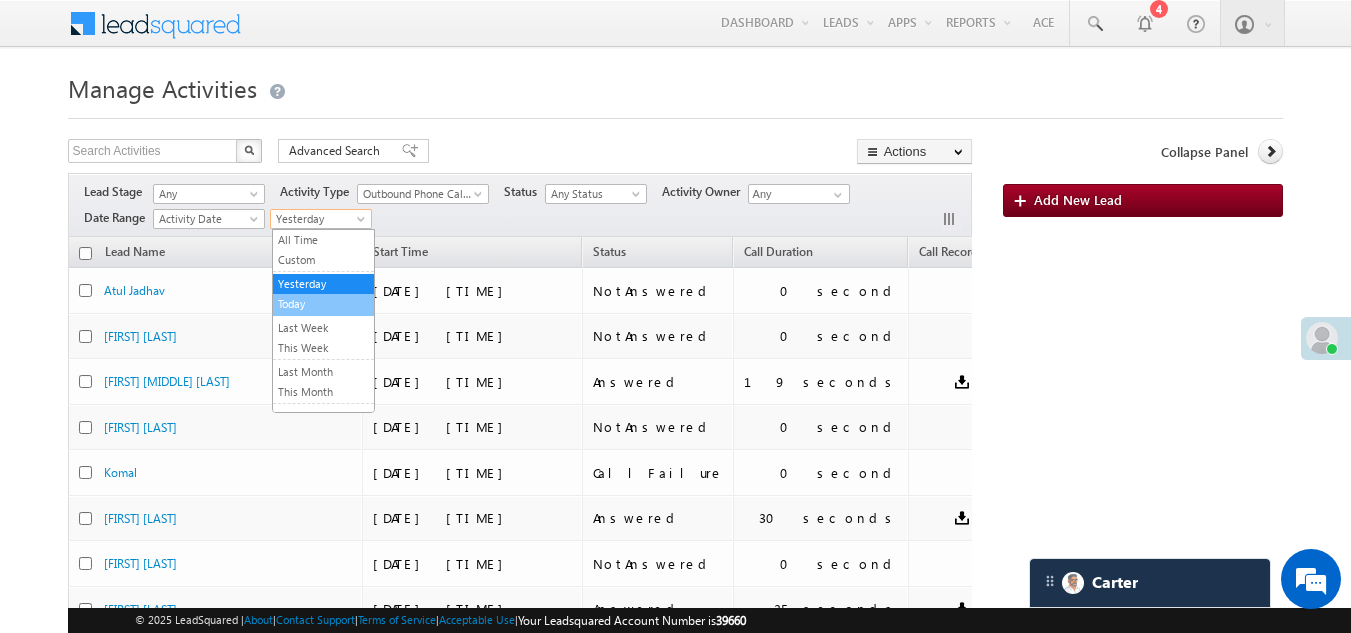 click on "Today" at bounding box center (323, 304) 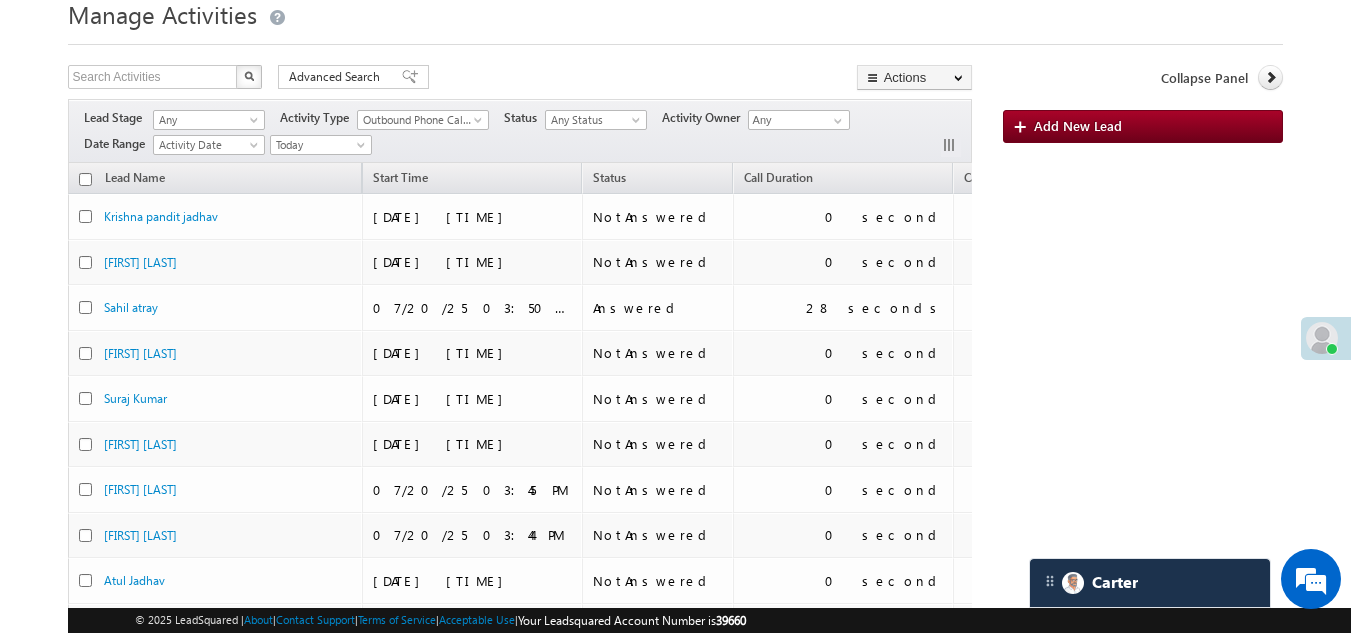 scroll, scrollTop: 0, scrollLeft: 0, axis: both 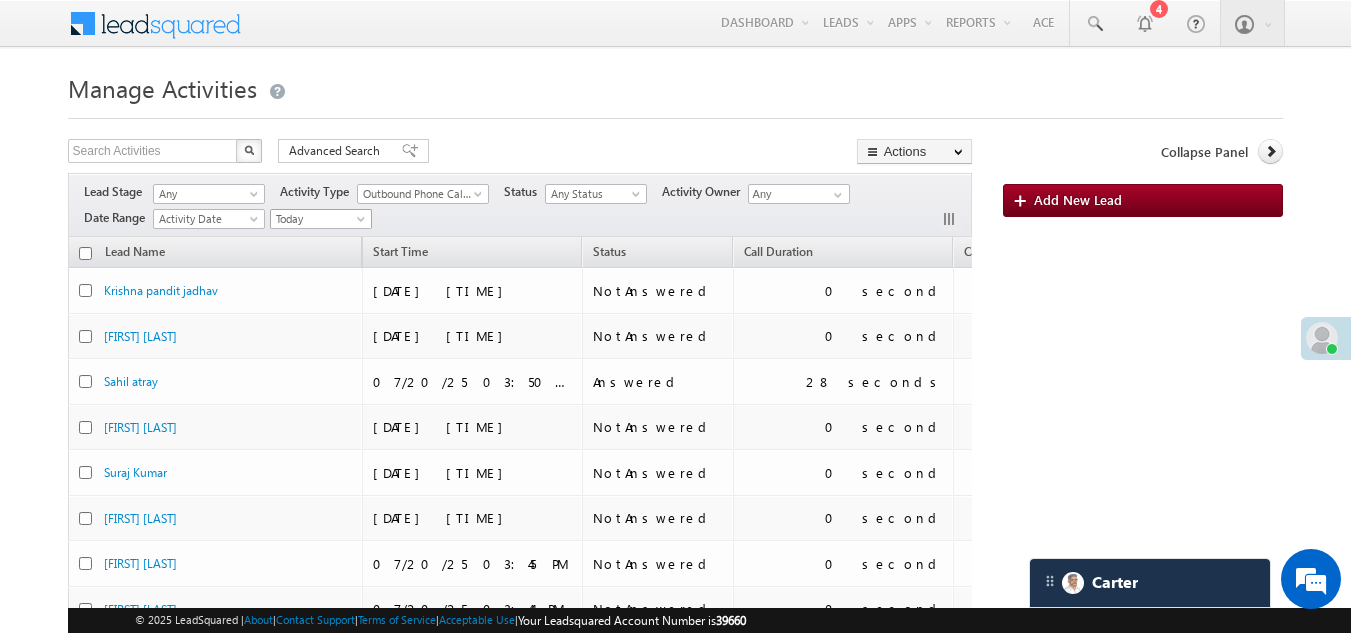 click on "Today" at bounding box center [318, 219] 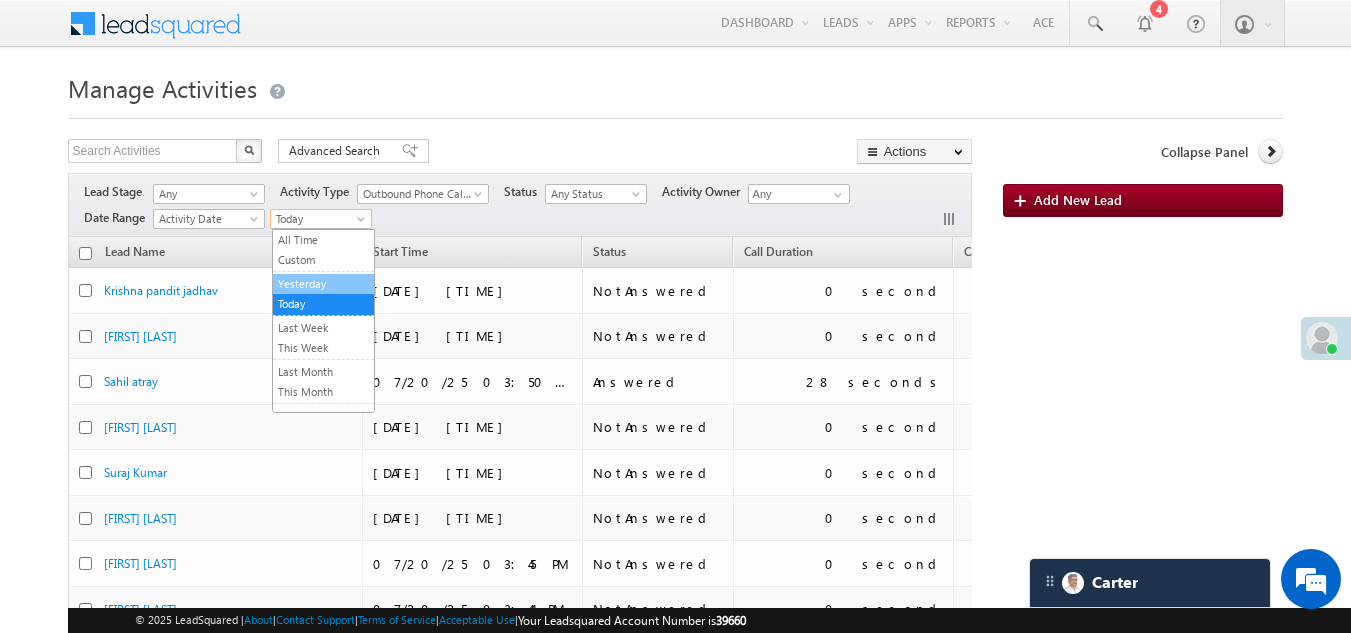 click on "Yesterday" at bounding box center [323, 284] 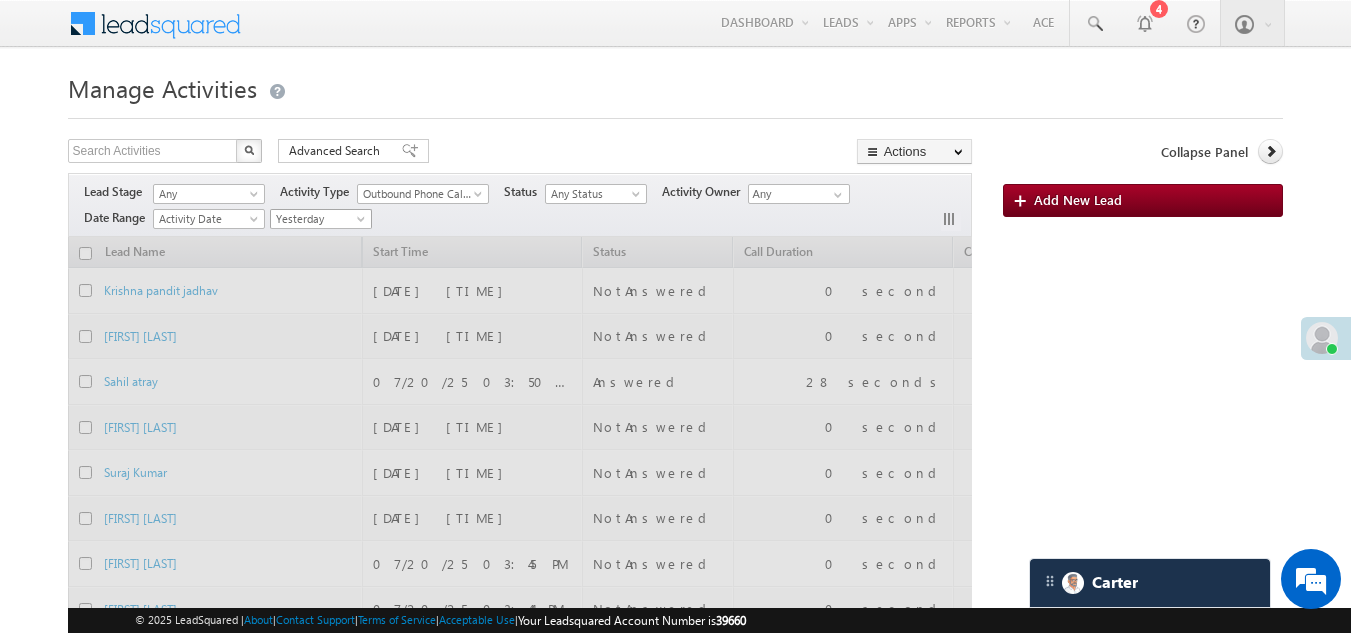 click on "Yesterday" at bounding box center (318, 219) 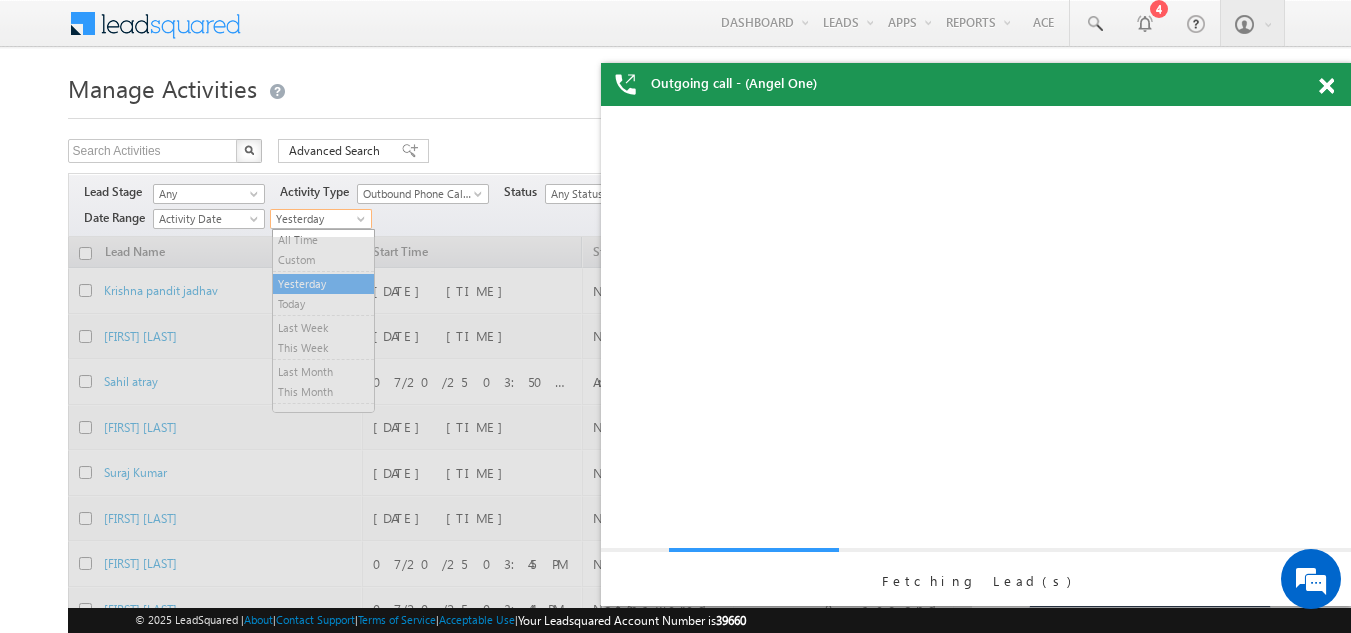 scroll, scrollTop: 0, scrollLeft: 0, axis: both 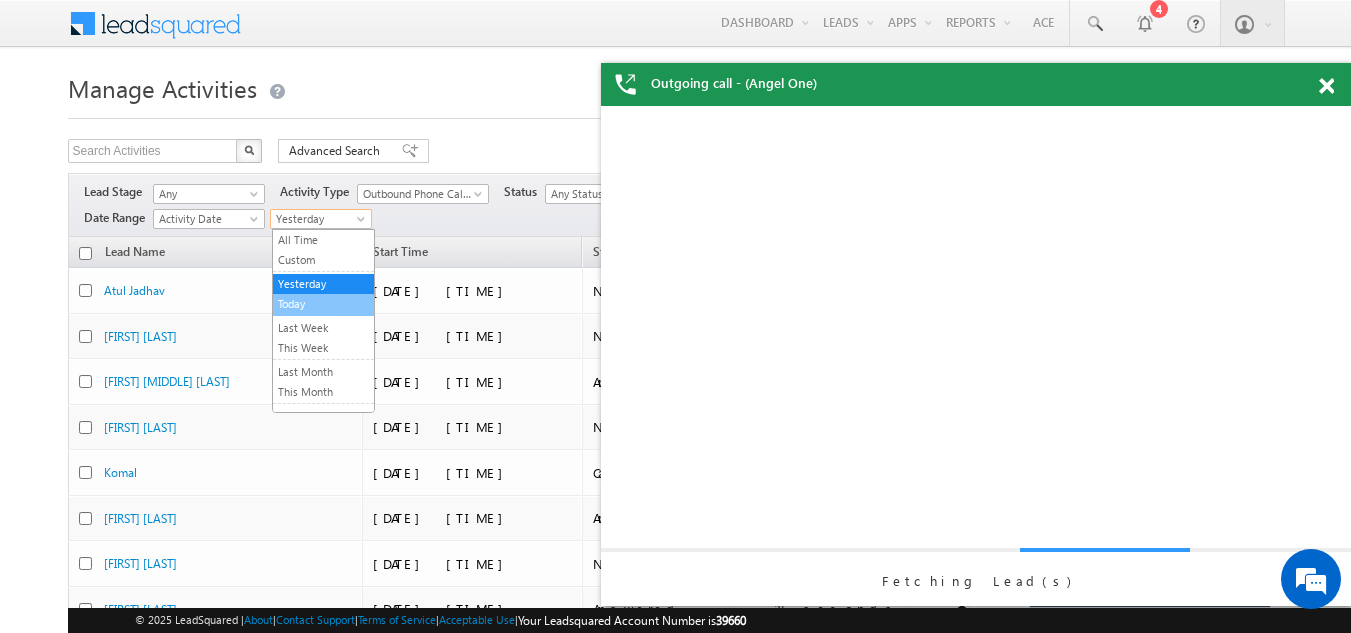 click on "Today" at bounding box center [323, 305] 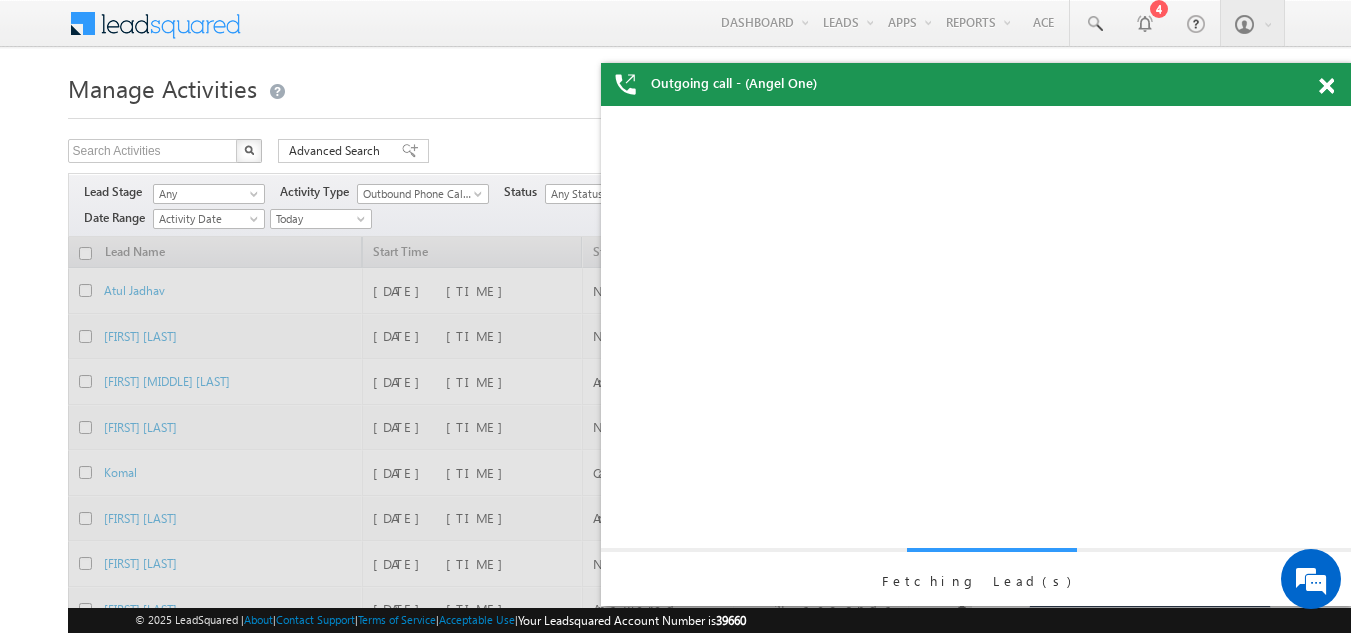 click at bounding box center [1326, 86] 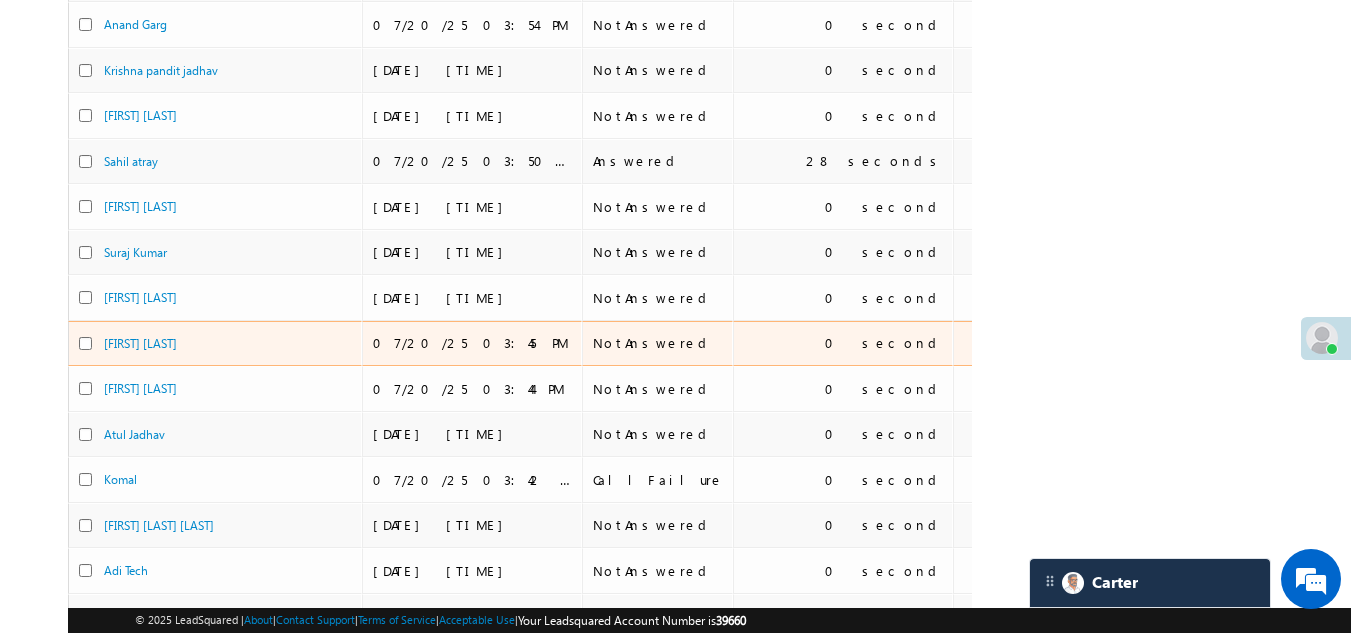 scroll, scrollTop: 0, scrollLeft: 0, axis: both 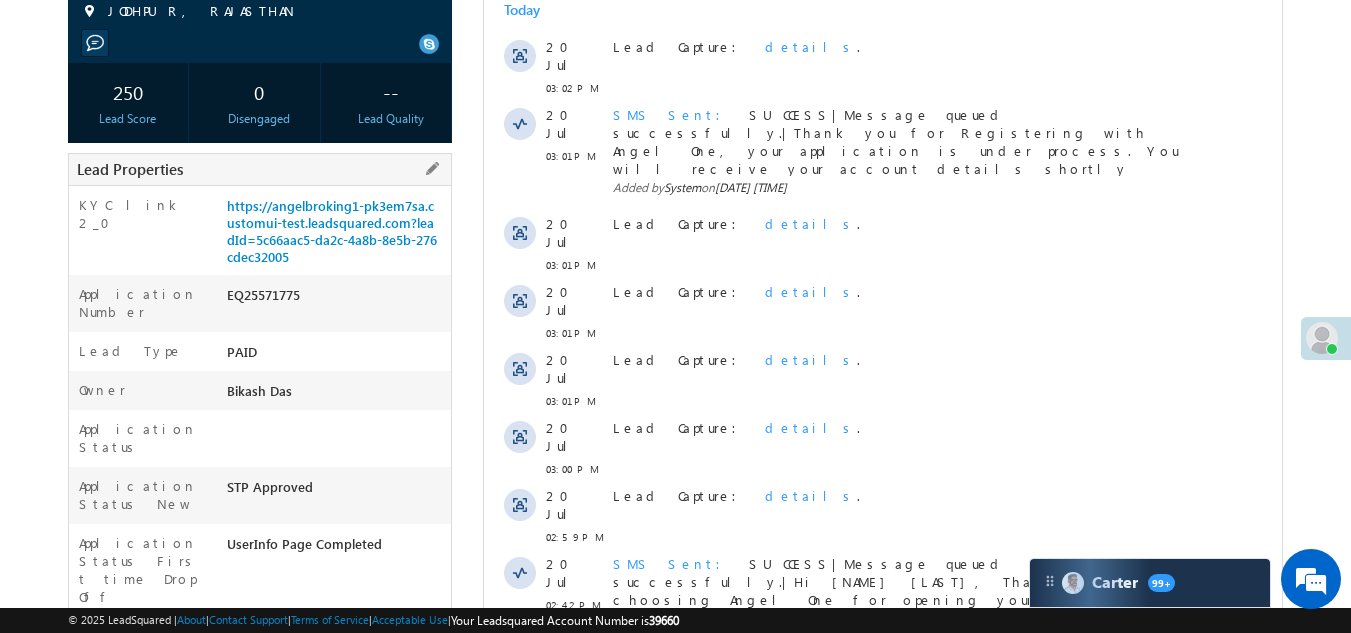 drag, startPoint x: 227, startPoint y: 291, endPoint x: 311, endPoint y: 290, distance: 84.00595 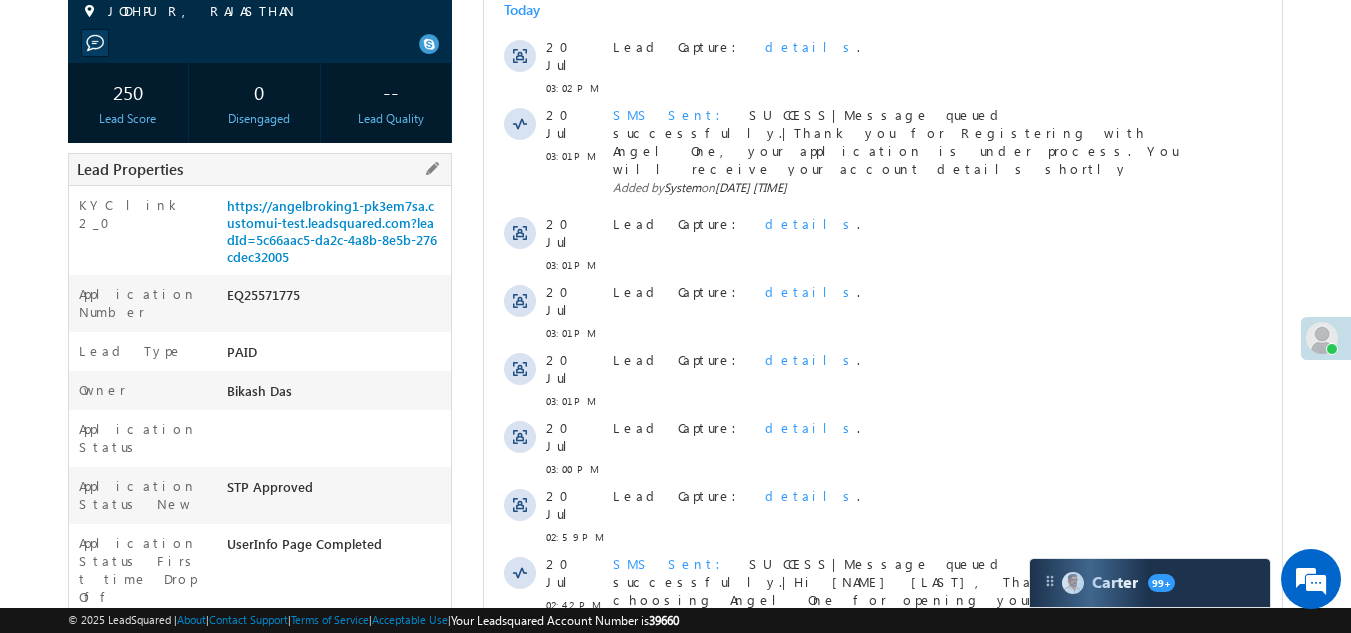 click on "EQ25571775" at bounding box center (337, 299) 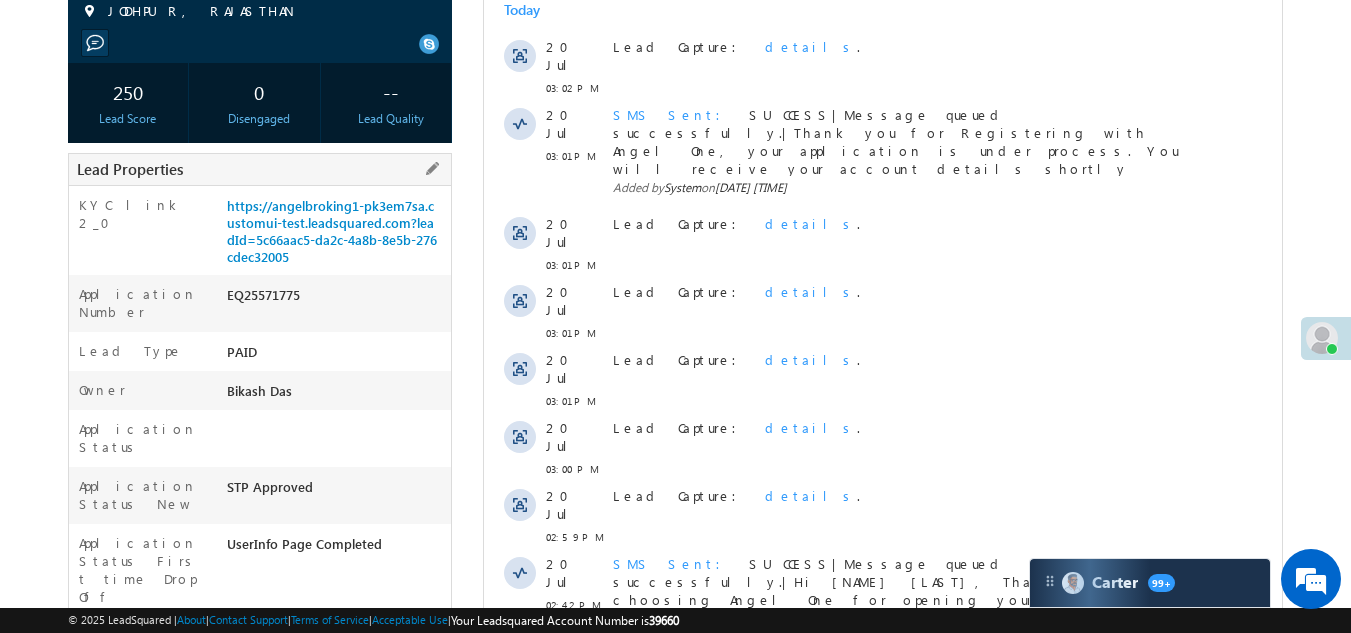 copy on "EQ25571775" 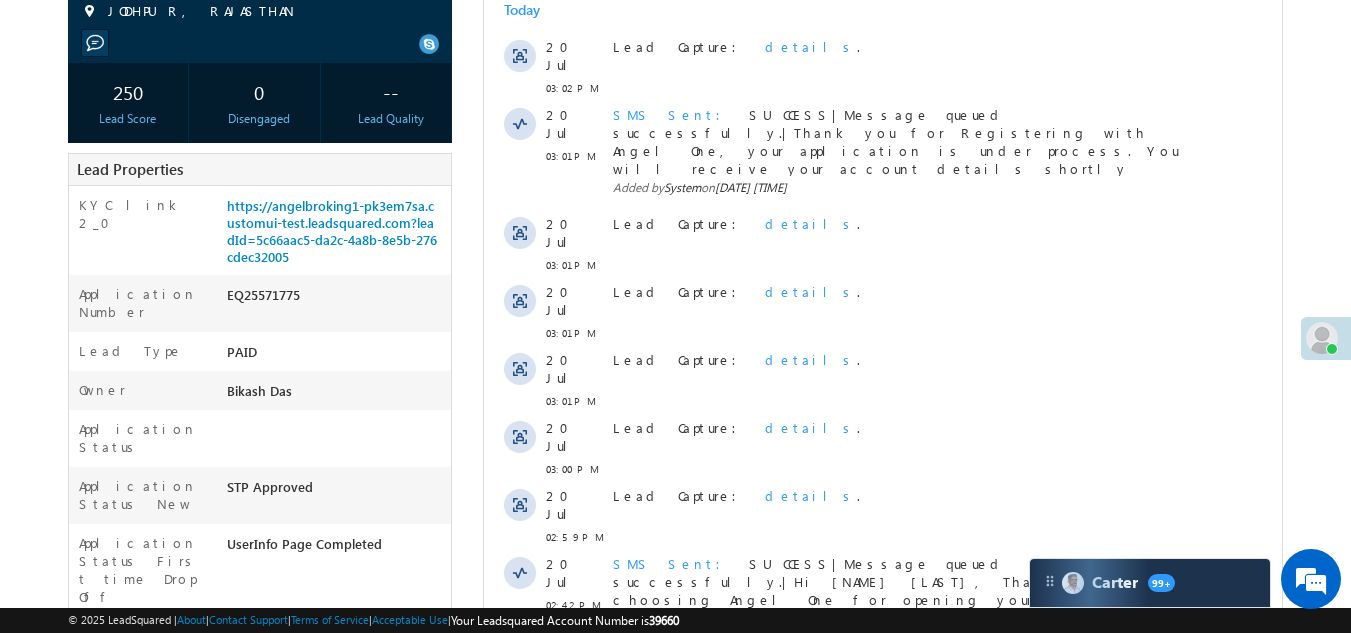 scroll, scrollTop: 0, scrollLeft: 0, axis: both 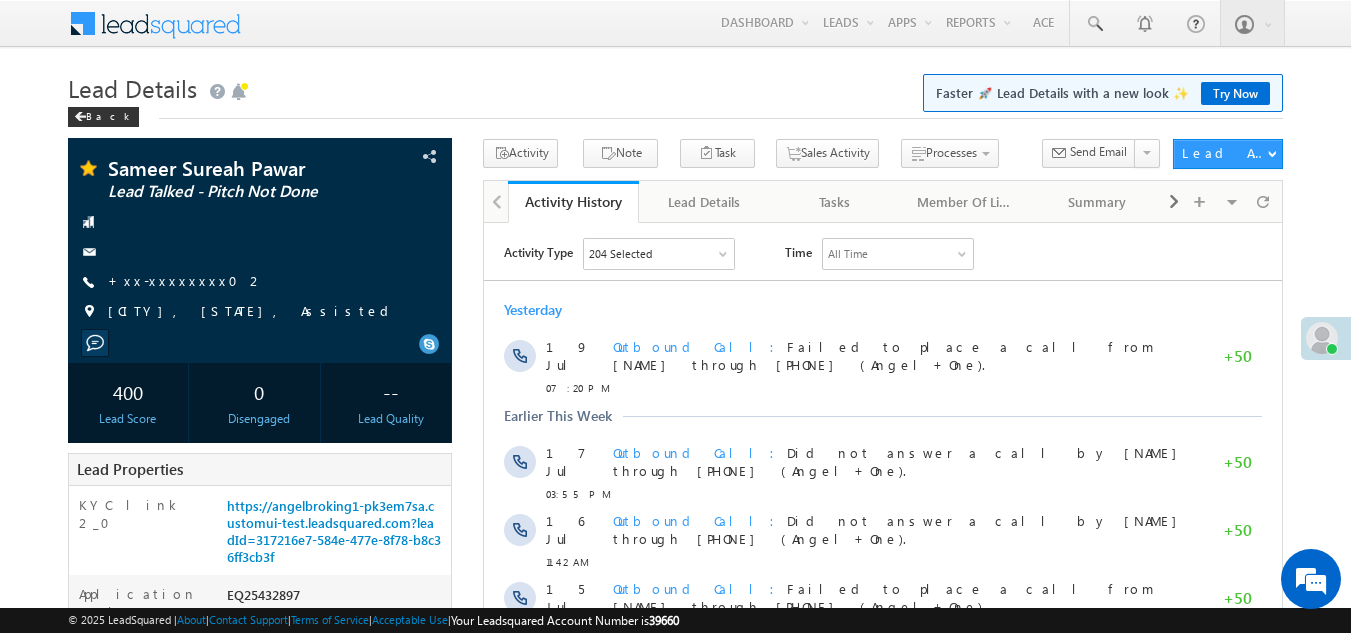 click on "+xx-xxxxxxxx02" at bounding box center (186, 280) 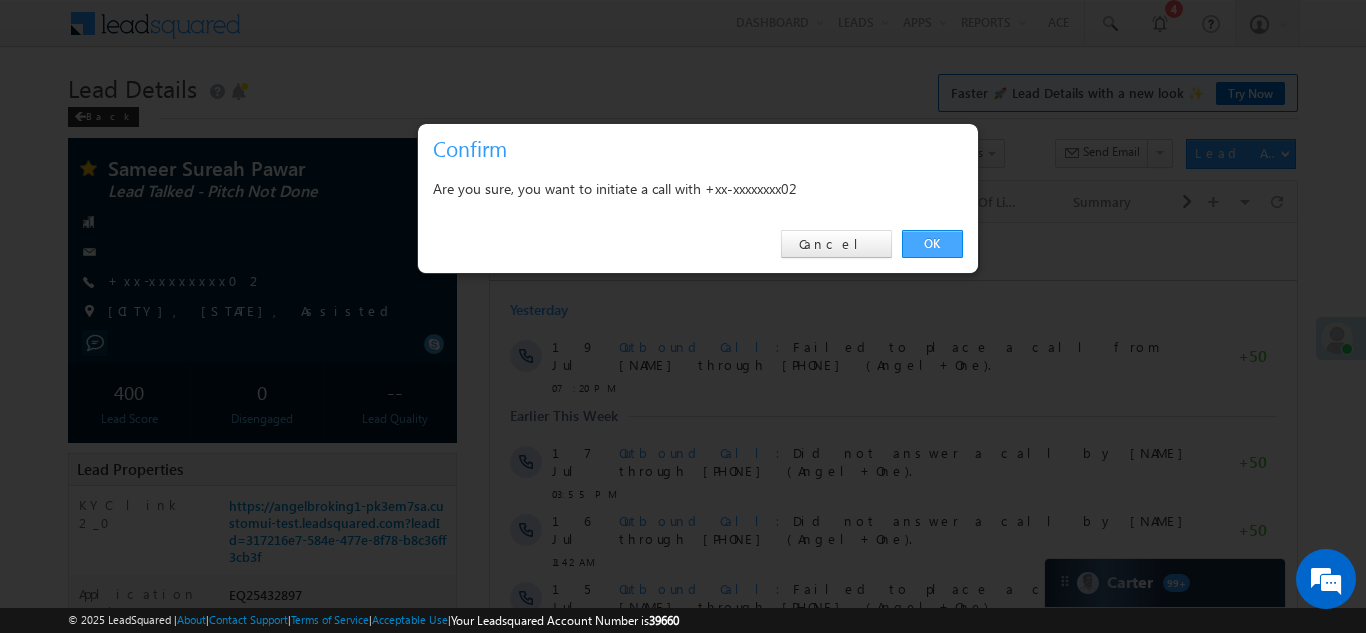 click on "OK" at bounding box center [932, 244] 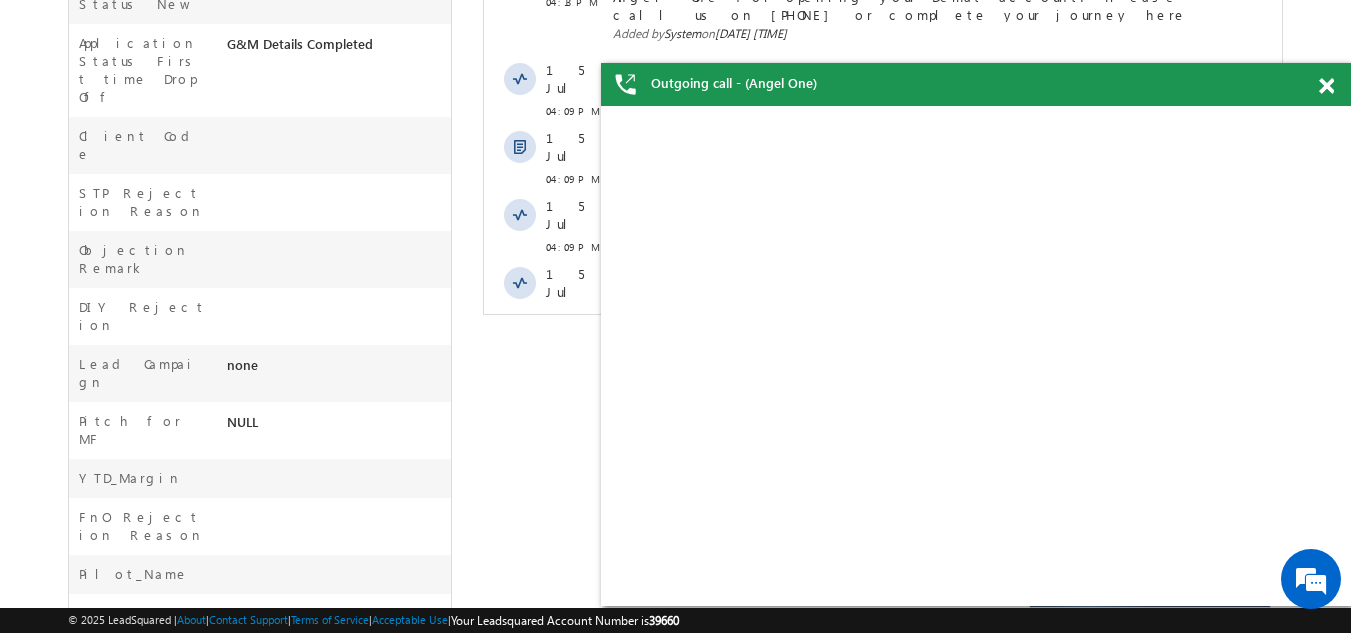 scroll, scrollTop: 0, scrollLeft: 0, axis: both 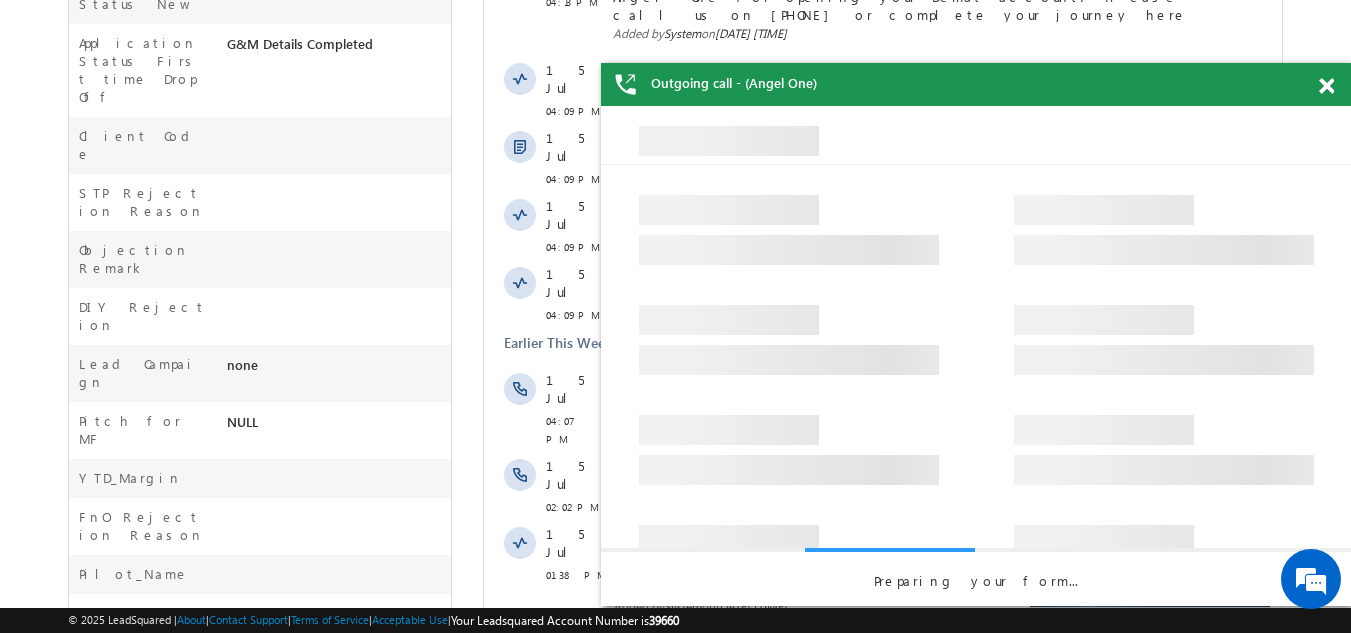 click at bounding box center [1326, 86] 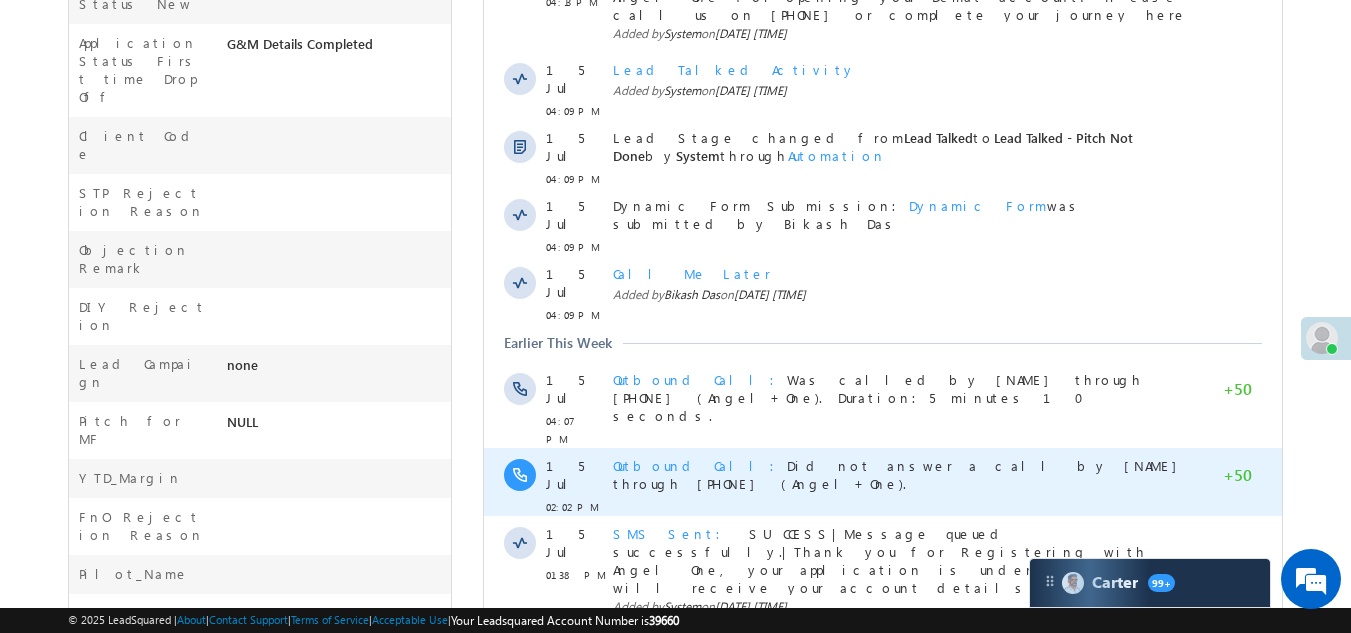 scroll, scrollTop: 0, scrollLeft: 0, axis: both 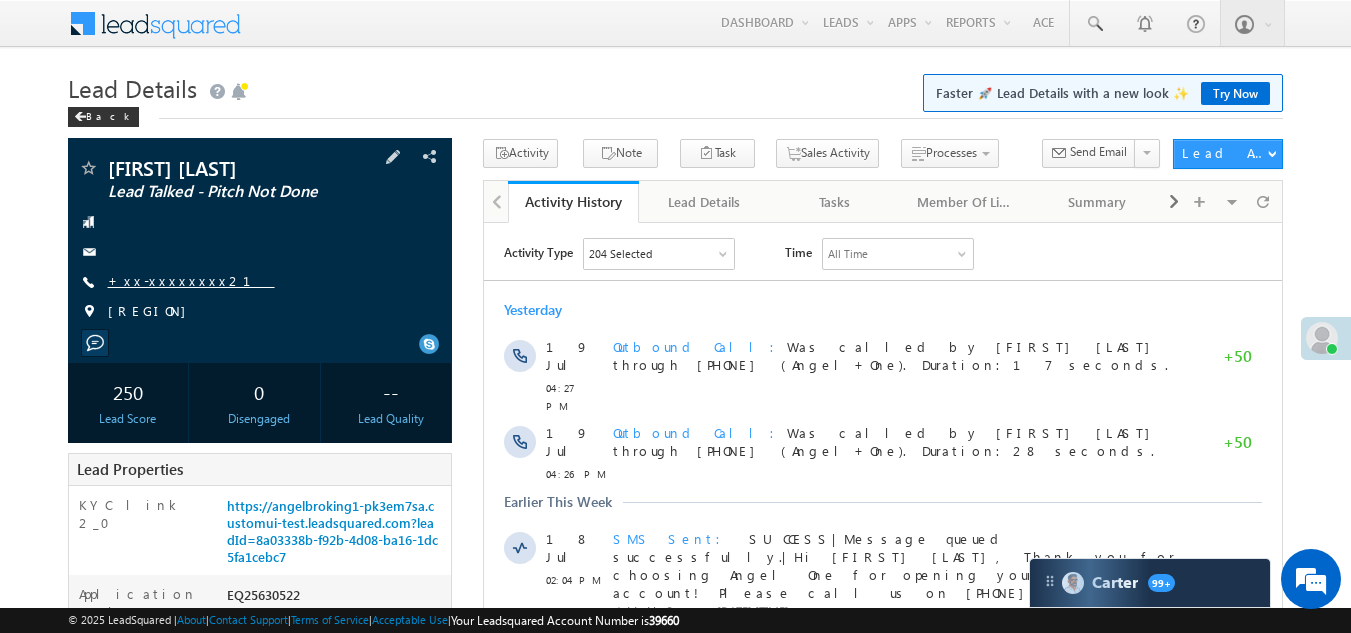 click on "+xx-xxxxxxxx21" at bounding box center [191, 280] 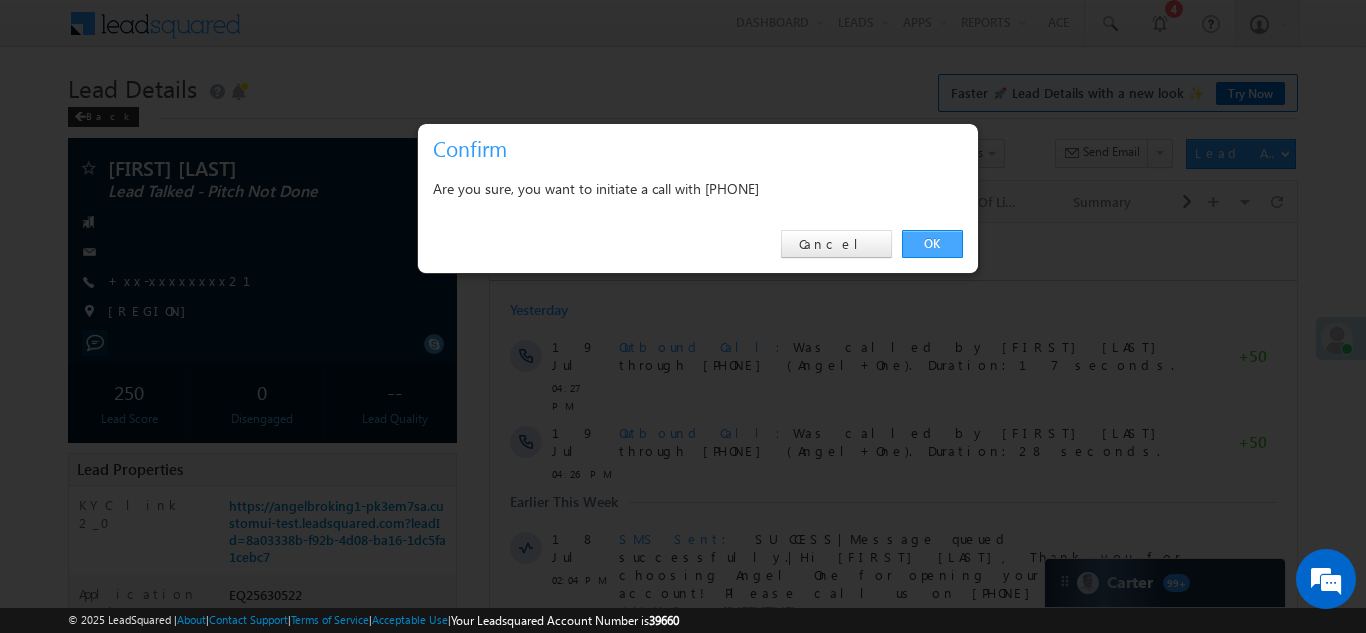 click on "OK" at bounding box center [932, 244] 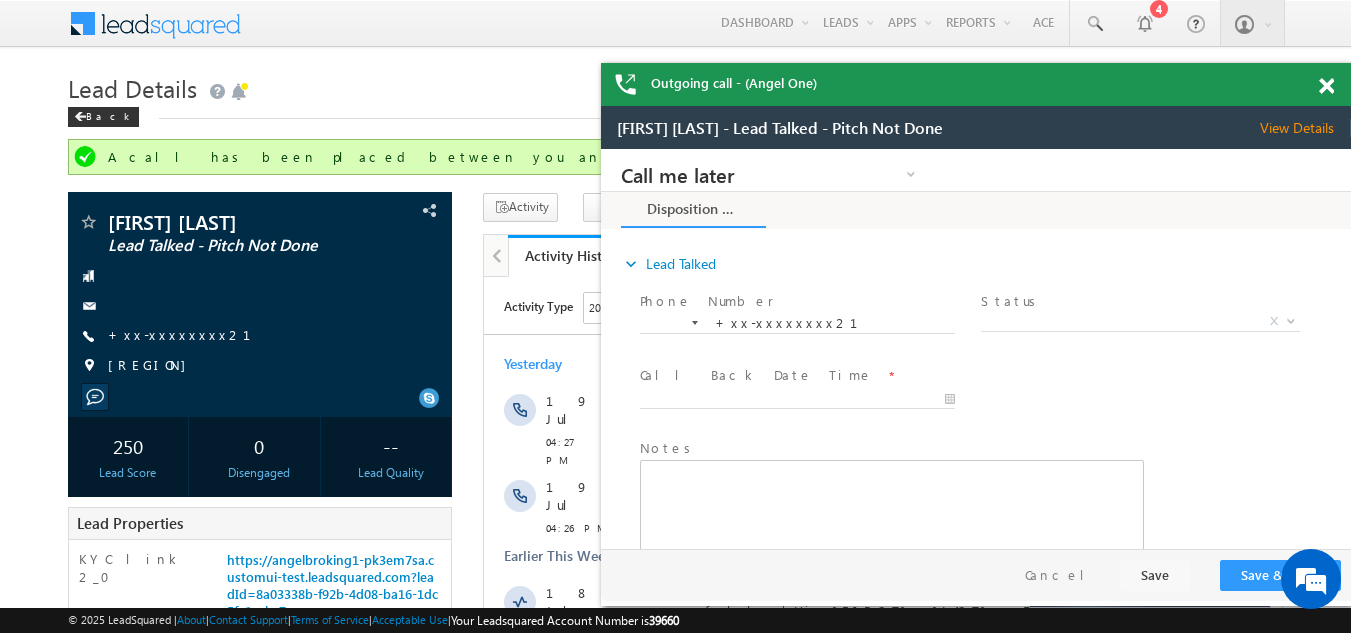 scroll, scrollTop: 0, scrollLeft: 0, axis: both 